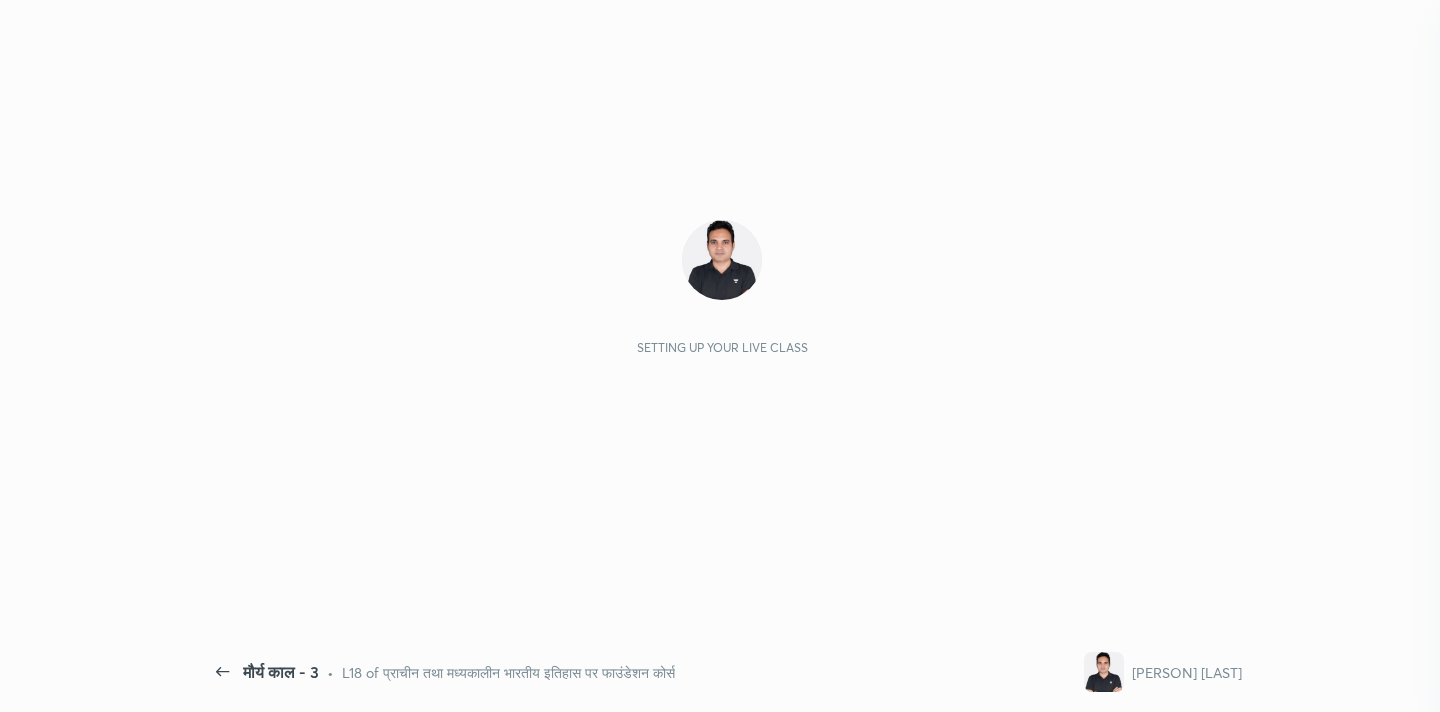 scroll, scrollTop: 0, scrollLeft: 0, axis: both 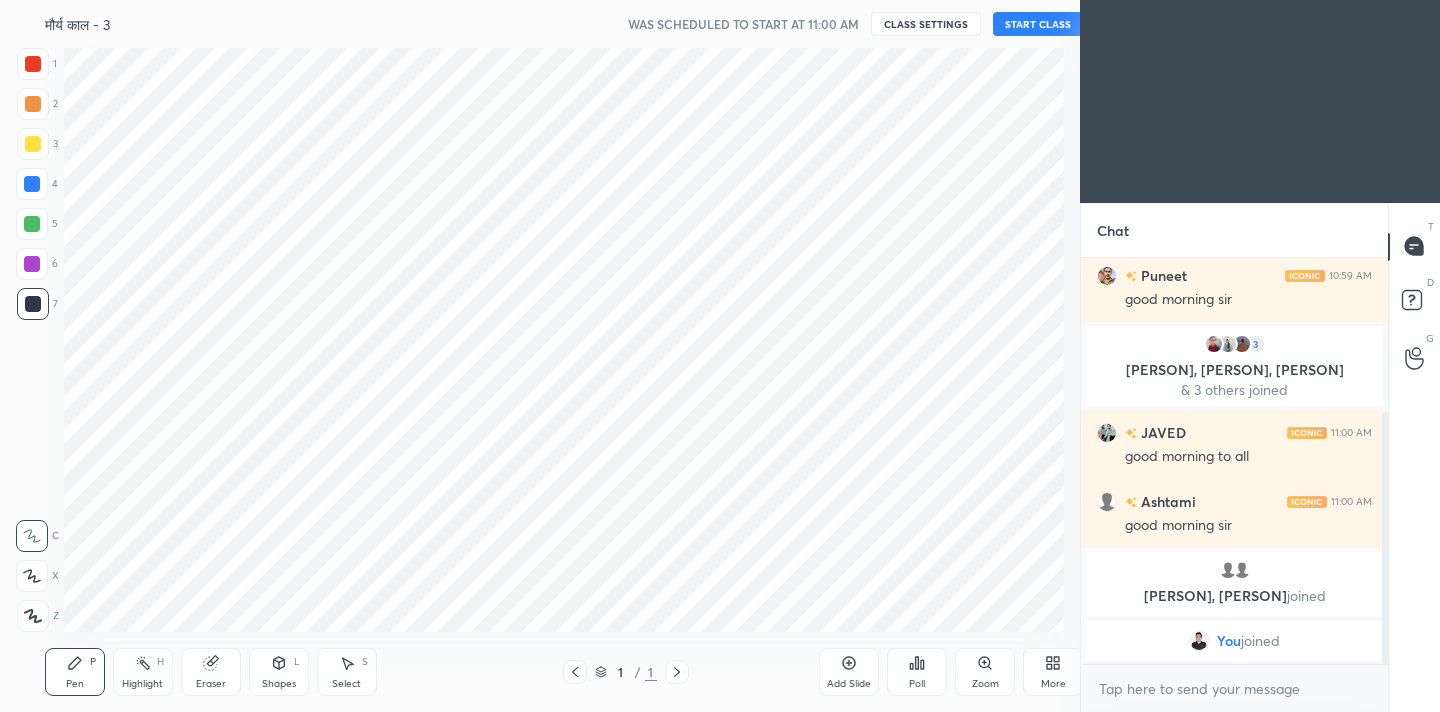 click on "Setting up your live class" at bounding box center (564, 340) 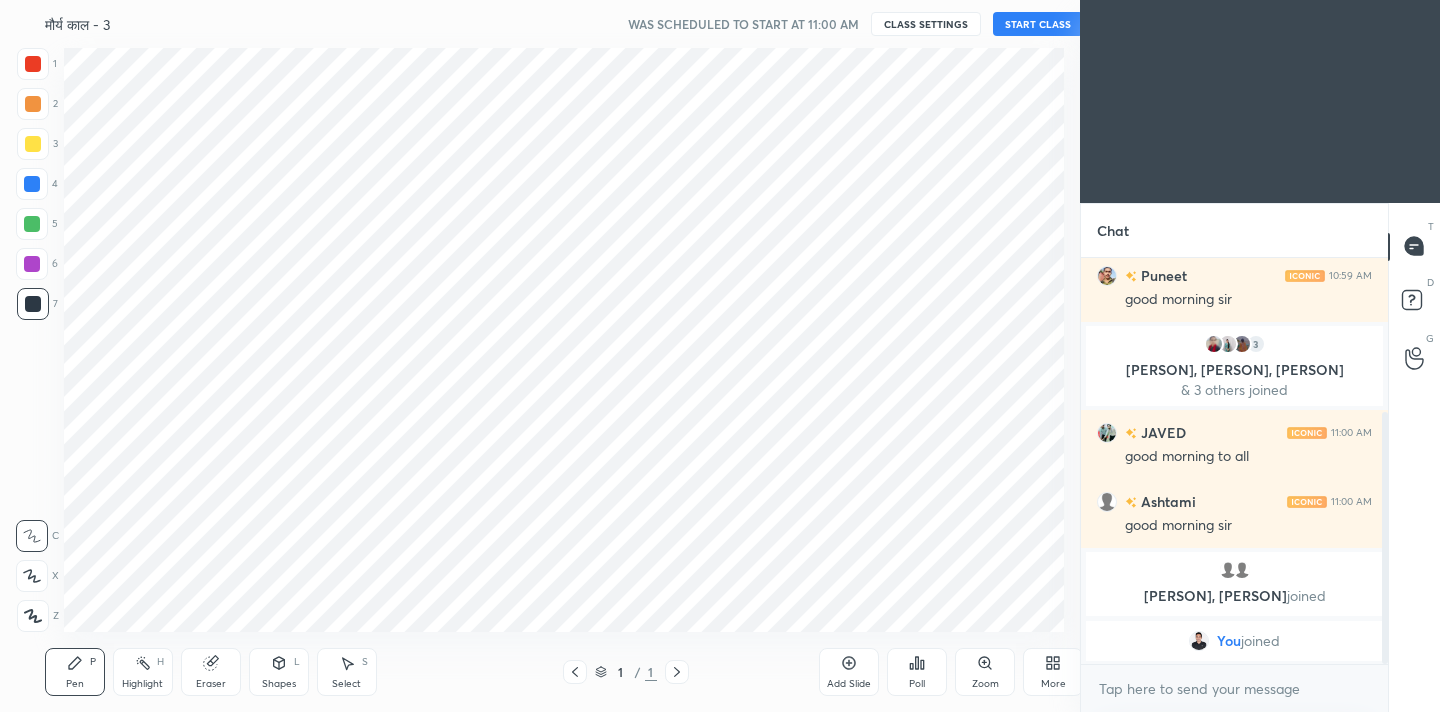 scroll, scrollTop: 584, scrollLeft: 1096, axis: both 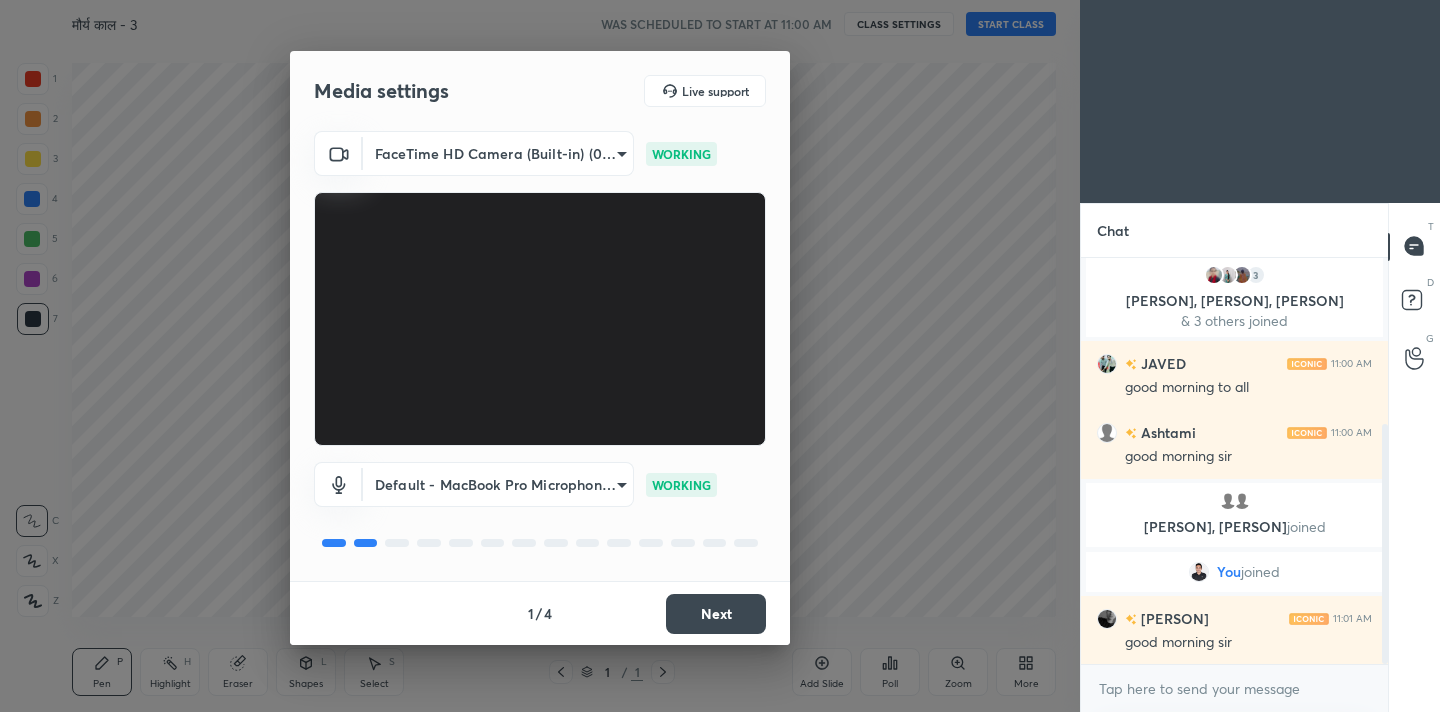 click on "Next" at bounding box center (716, 614) 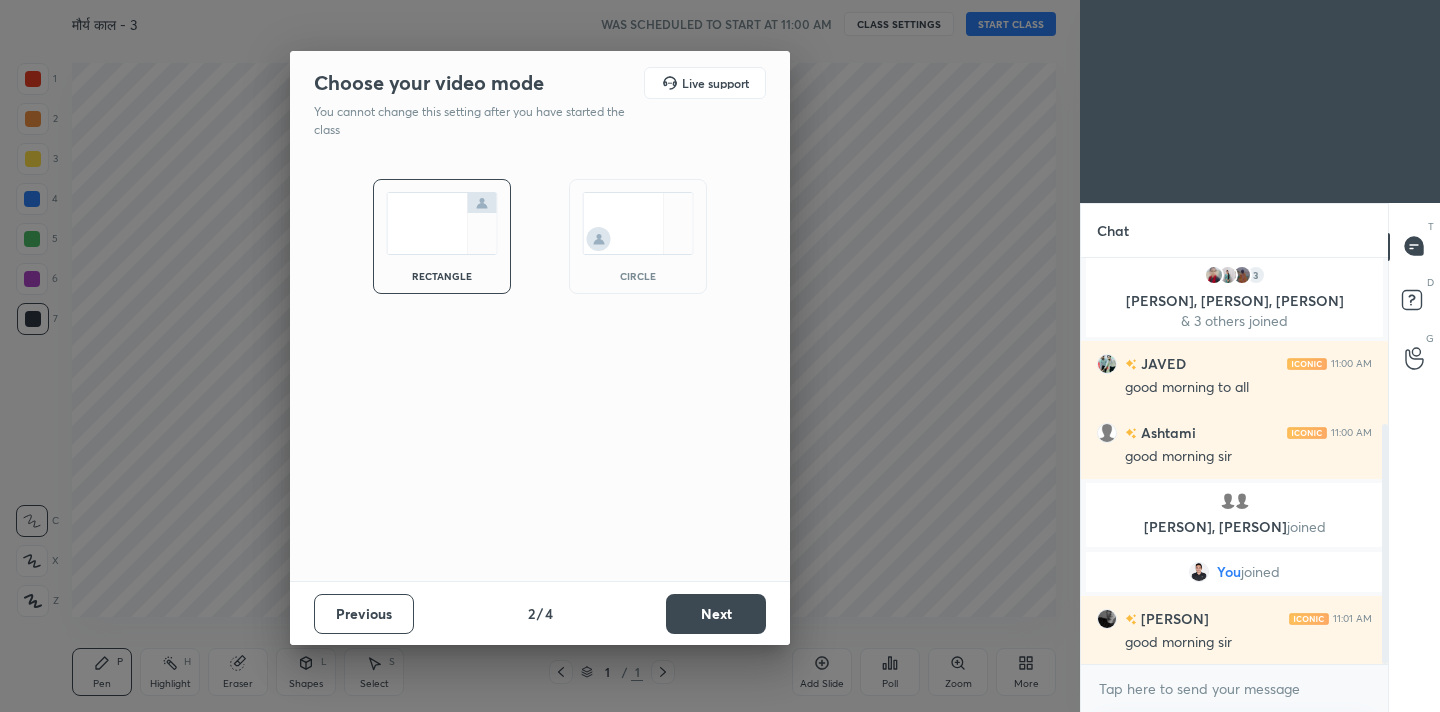 click on "Next" at bounding box center [716, 614] 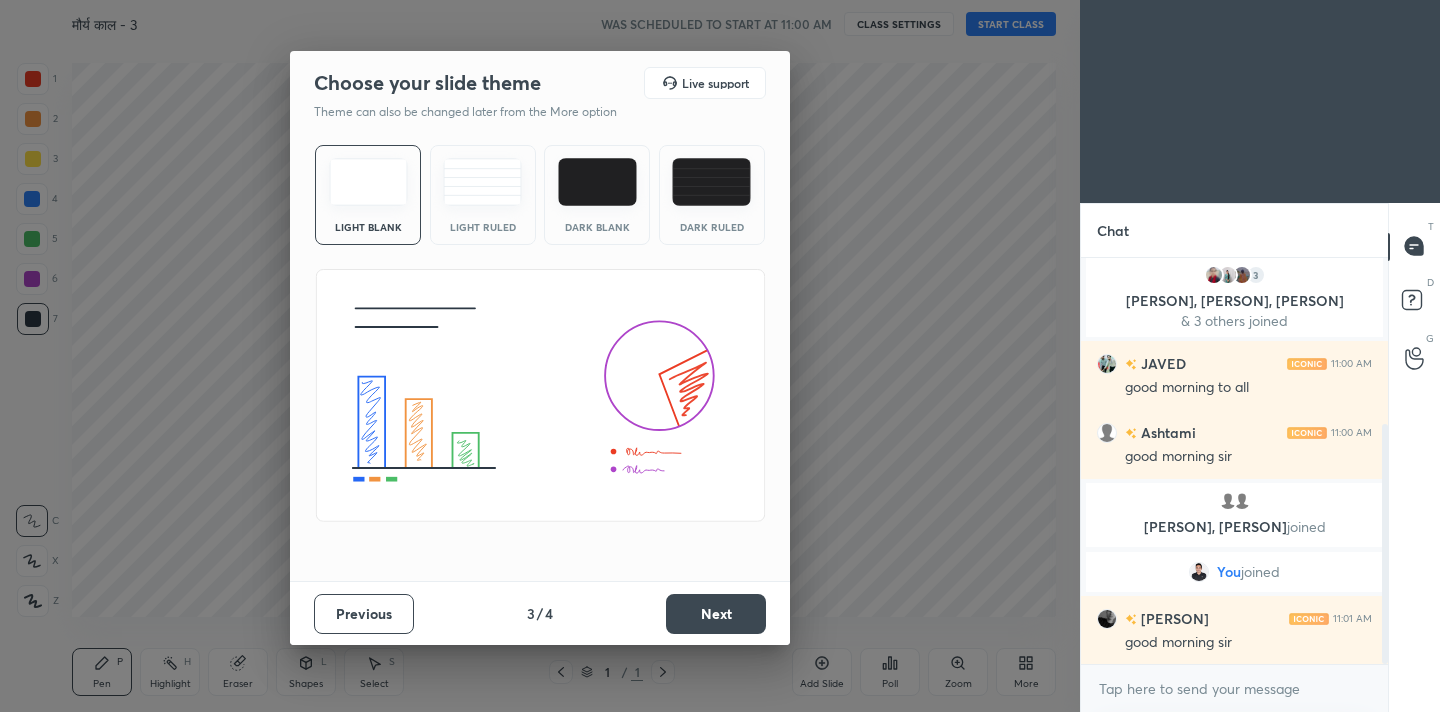 click on "Next" at bounding box center [716, 614] 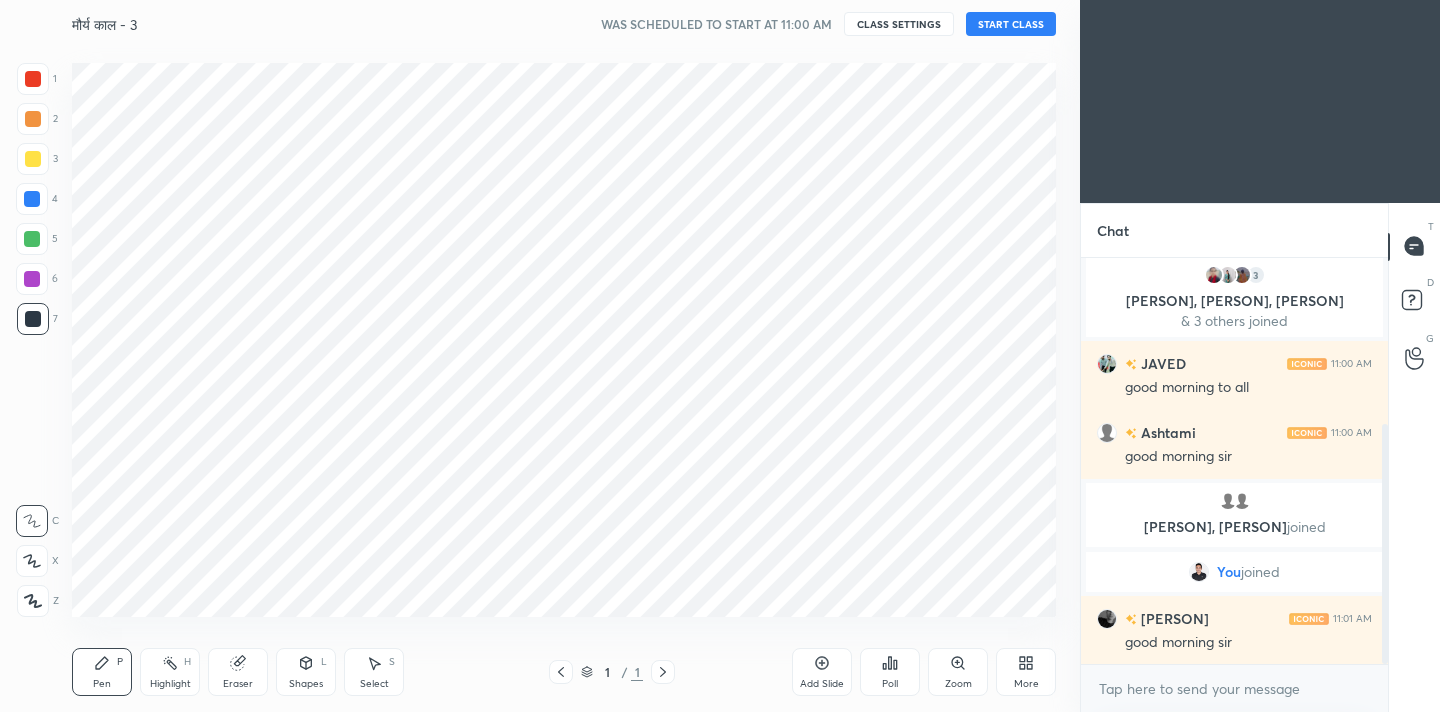 click on "Cloud Live support Drag & drop your files here OR Browse Previous 4 / 4 Done" at bounding box center (540, 356) 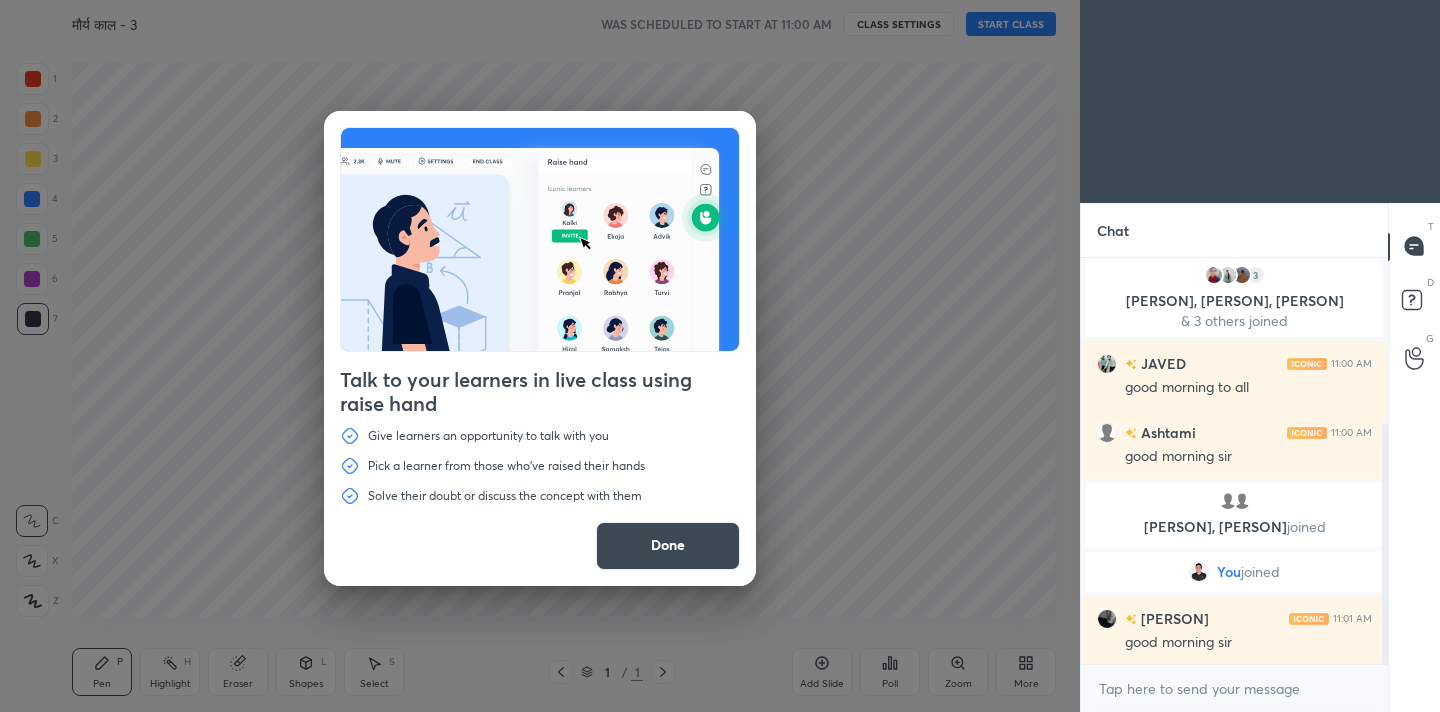 click on "Done" at bounding box center [668, 546] 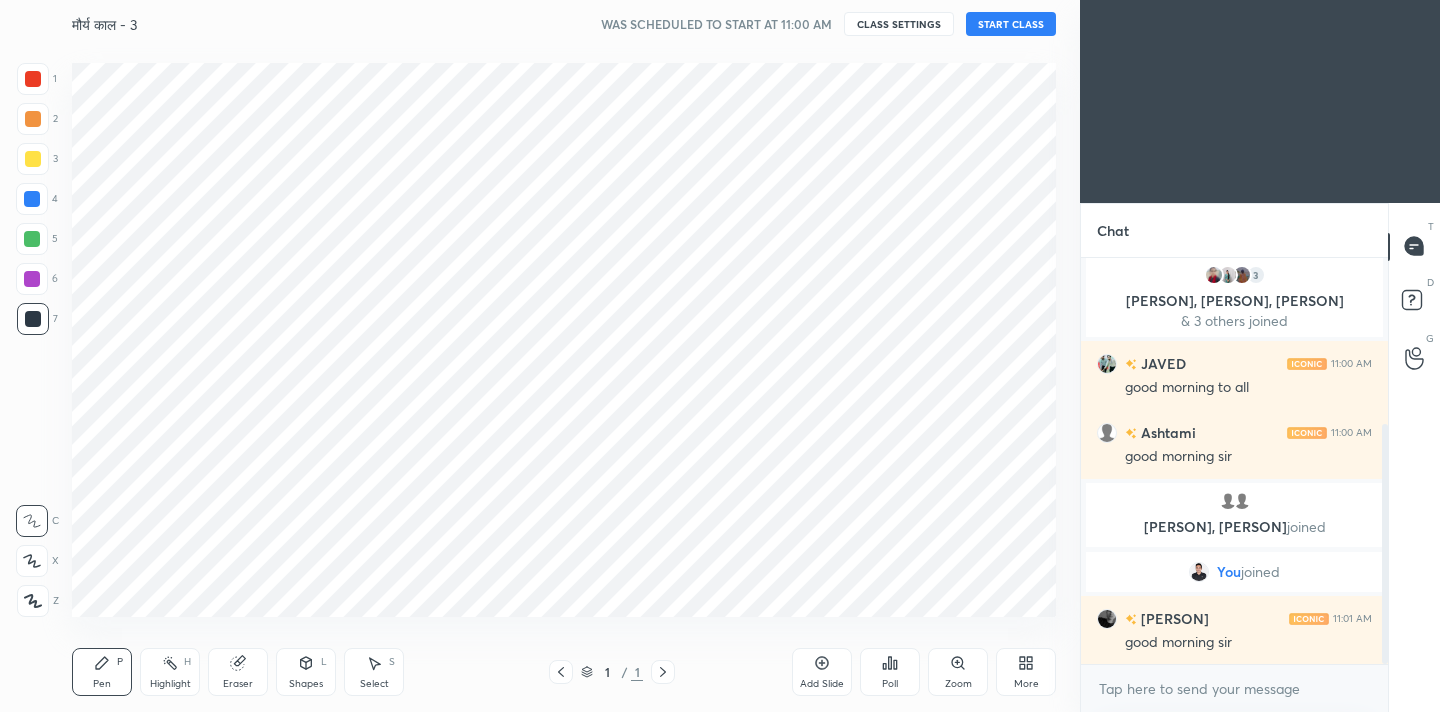 click on "START CLASS" at bounding box center [1011, 24] 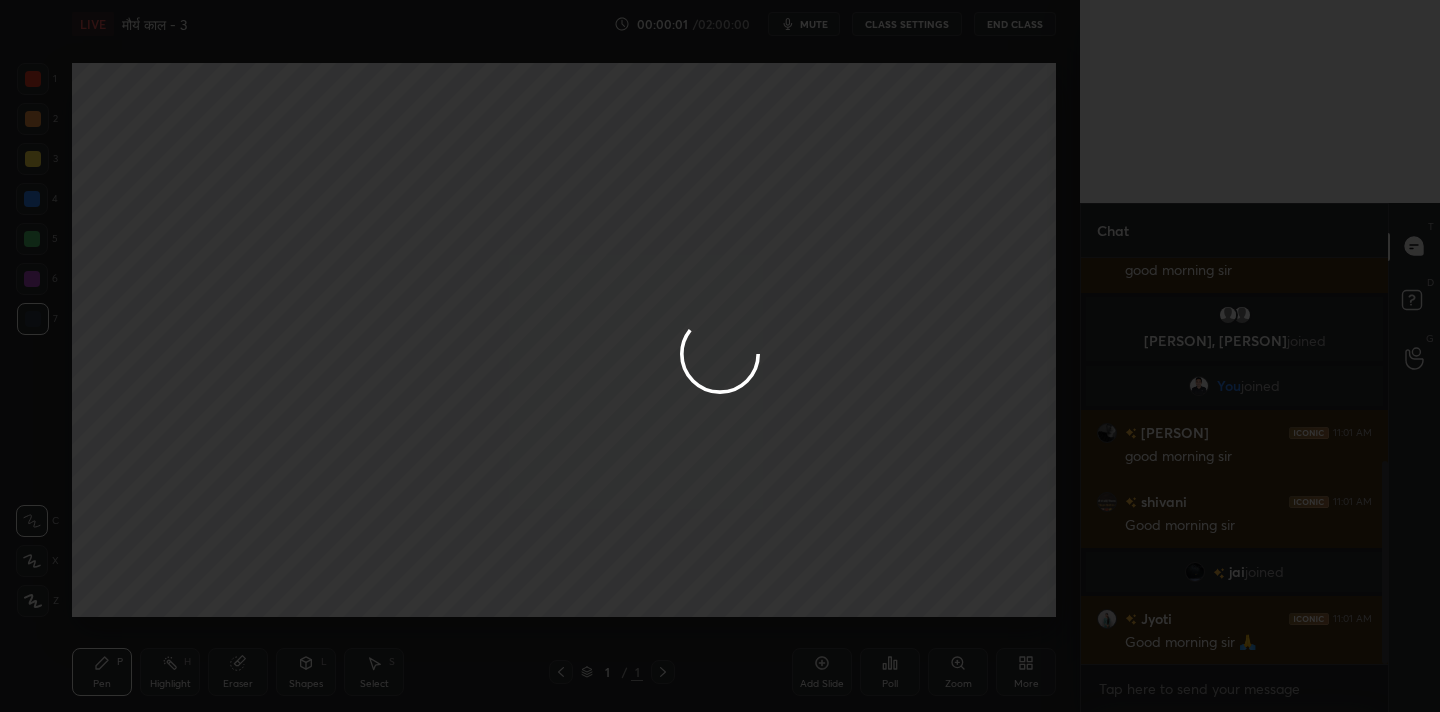 scroll, scrollTop: 458, scrollLeft: 0, axis: vertical 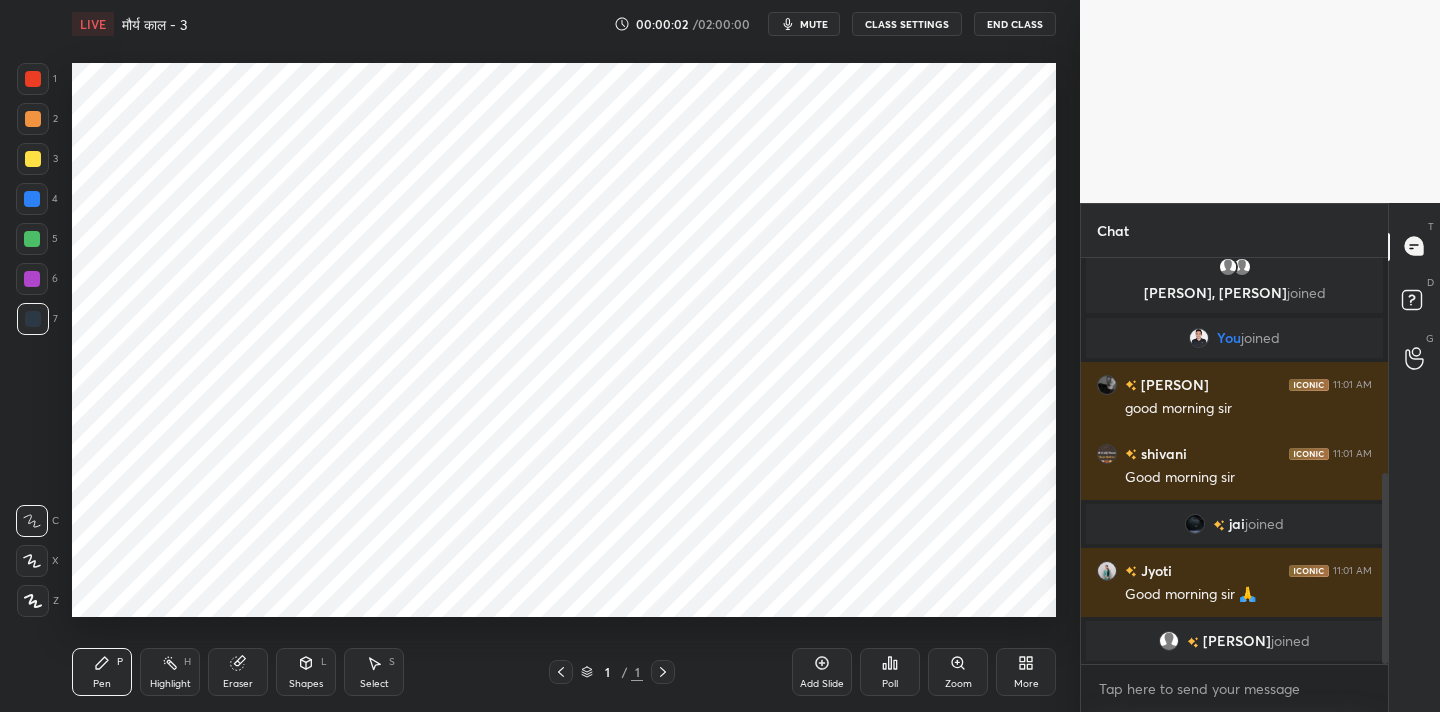 click at bounding box center [33, 601] 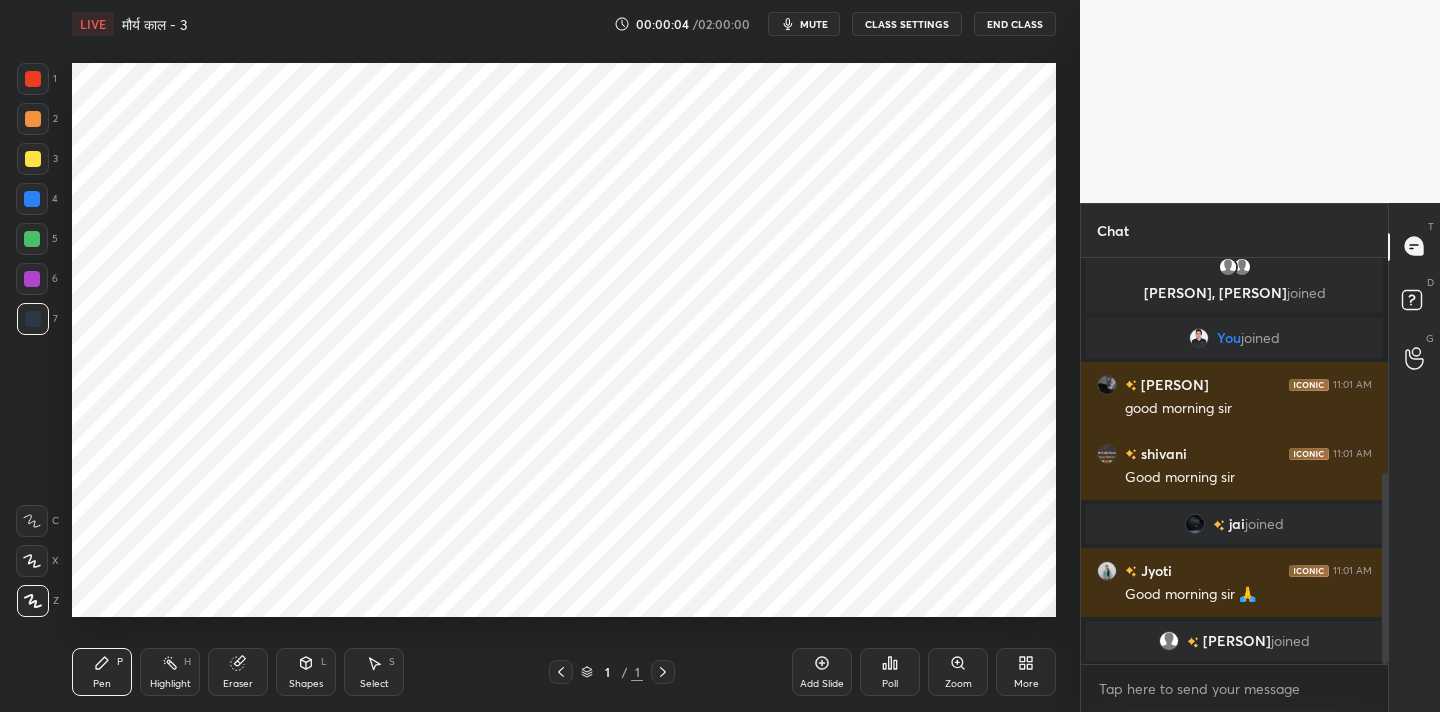 click at bounding box center (33, 79) 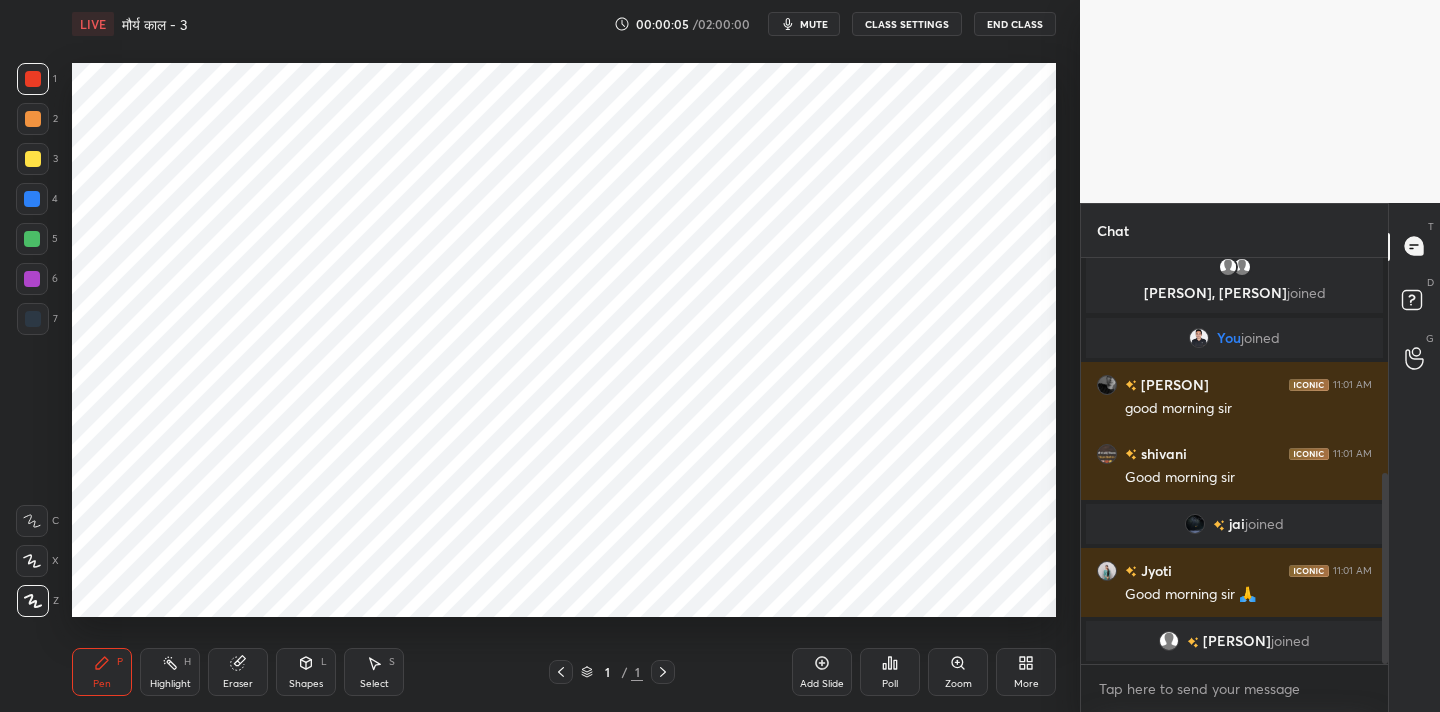 click on "More" at bounding box center (1026, 672) 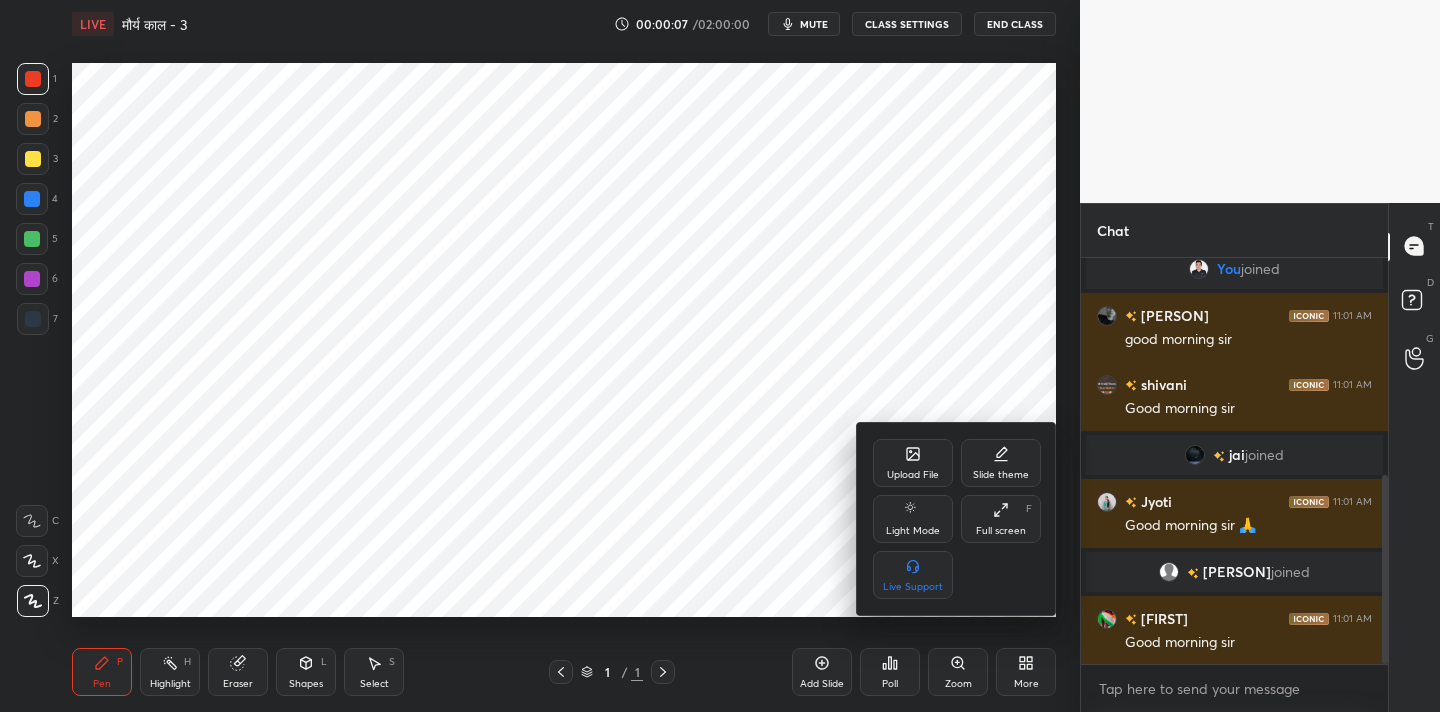 scroll, scrollTop: 608, scrollLeft: 0, axis: vertical 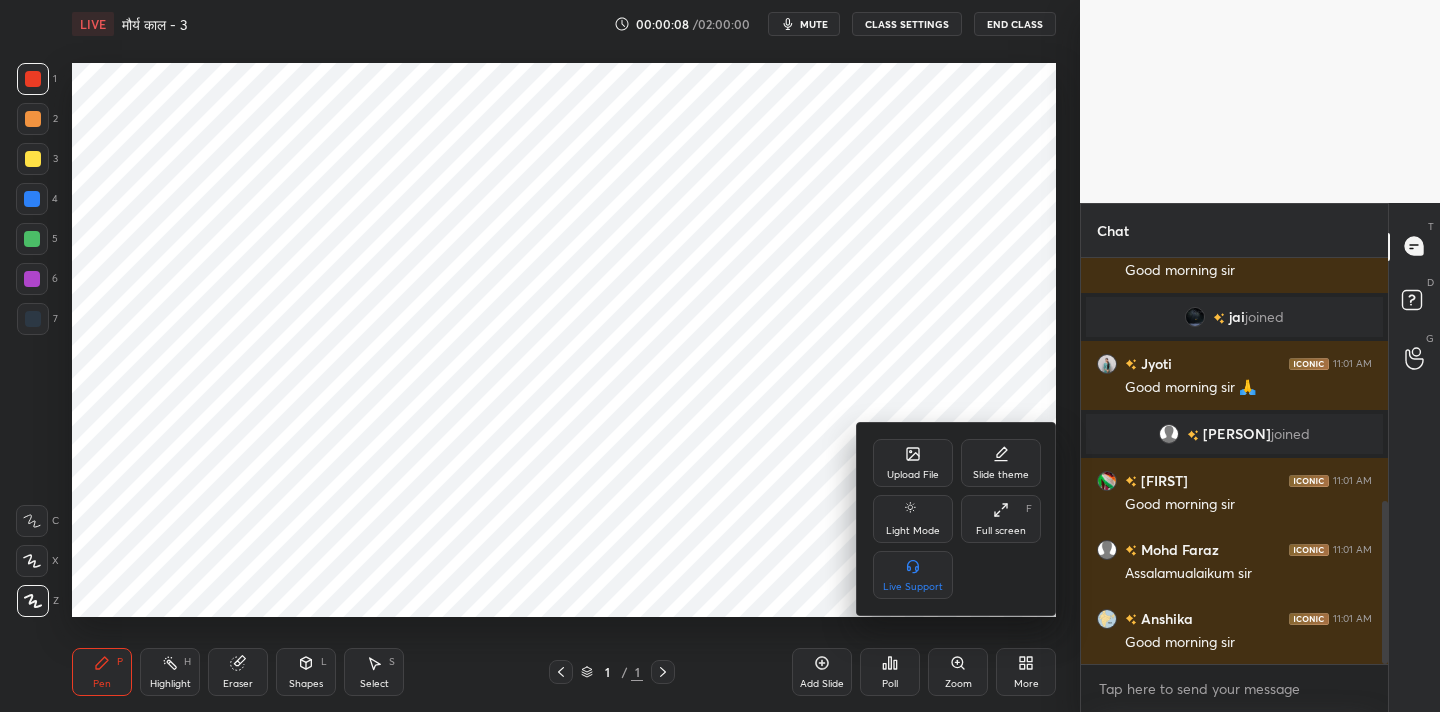 click at bounding box center [720, 356] 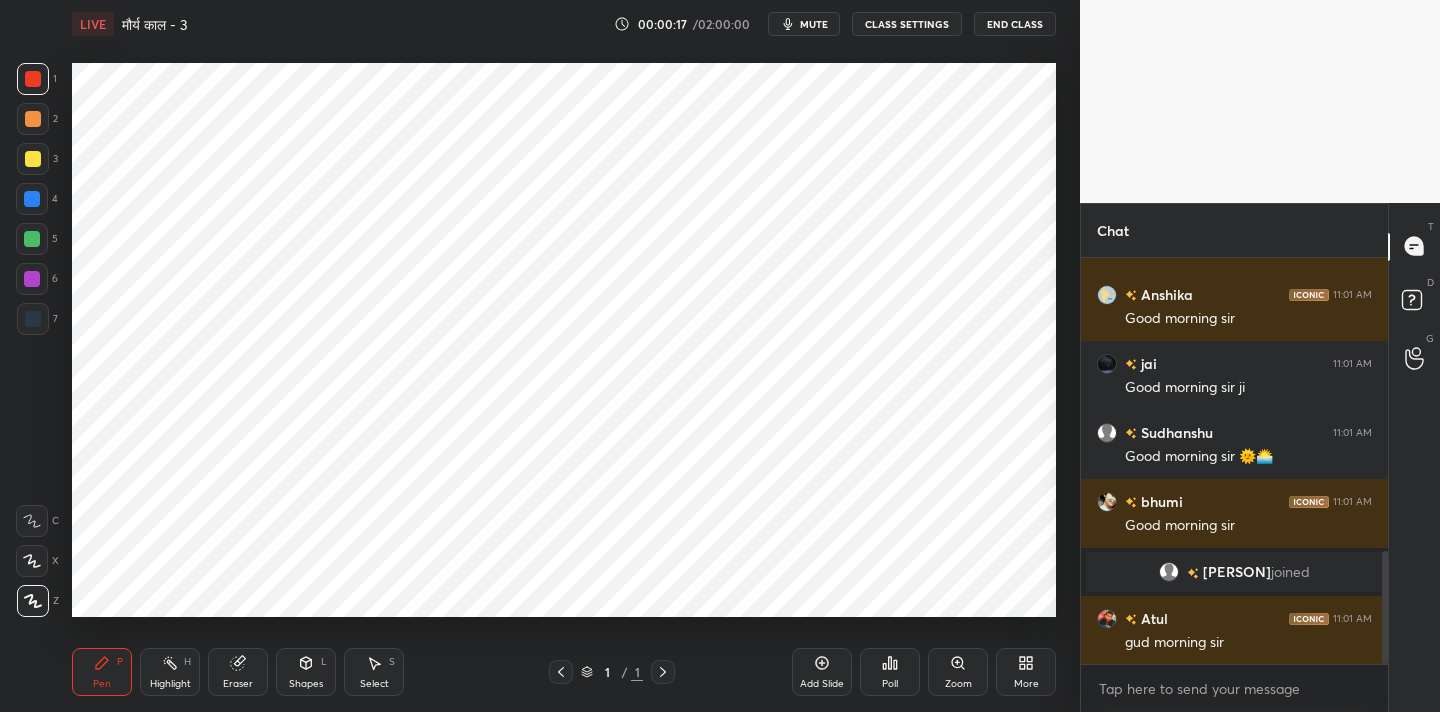 scroll, scrollTop: 1058, scrollLeft: 0, axis: vertical 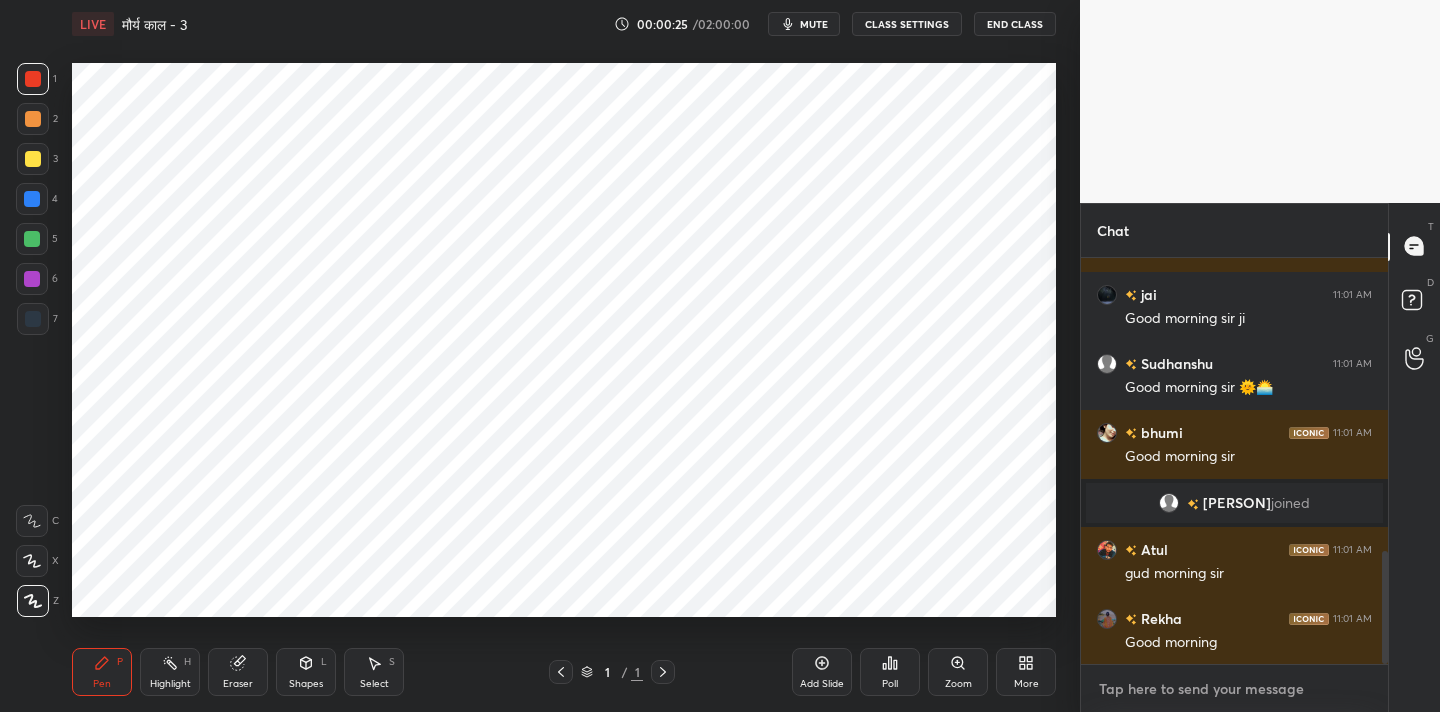 click at bounding box center (1234, 689) 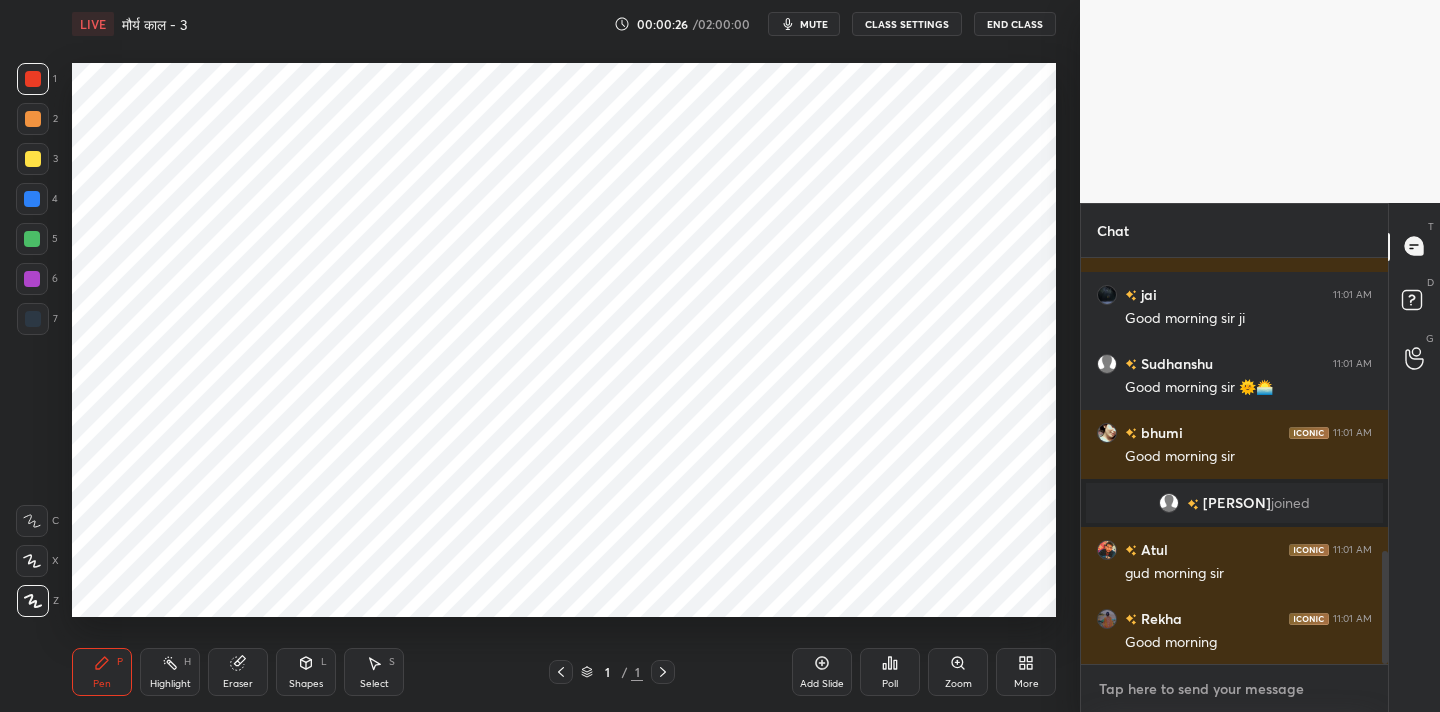 paste on "Channel link
https://t.me/AlamSirUnacademy" 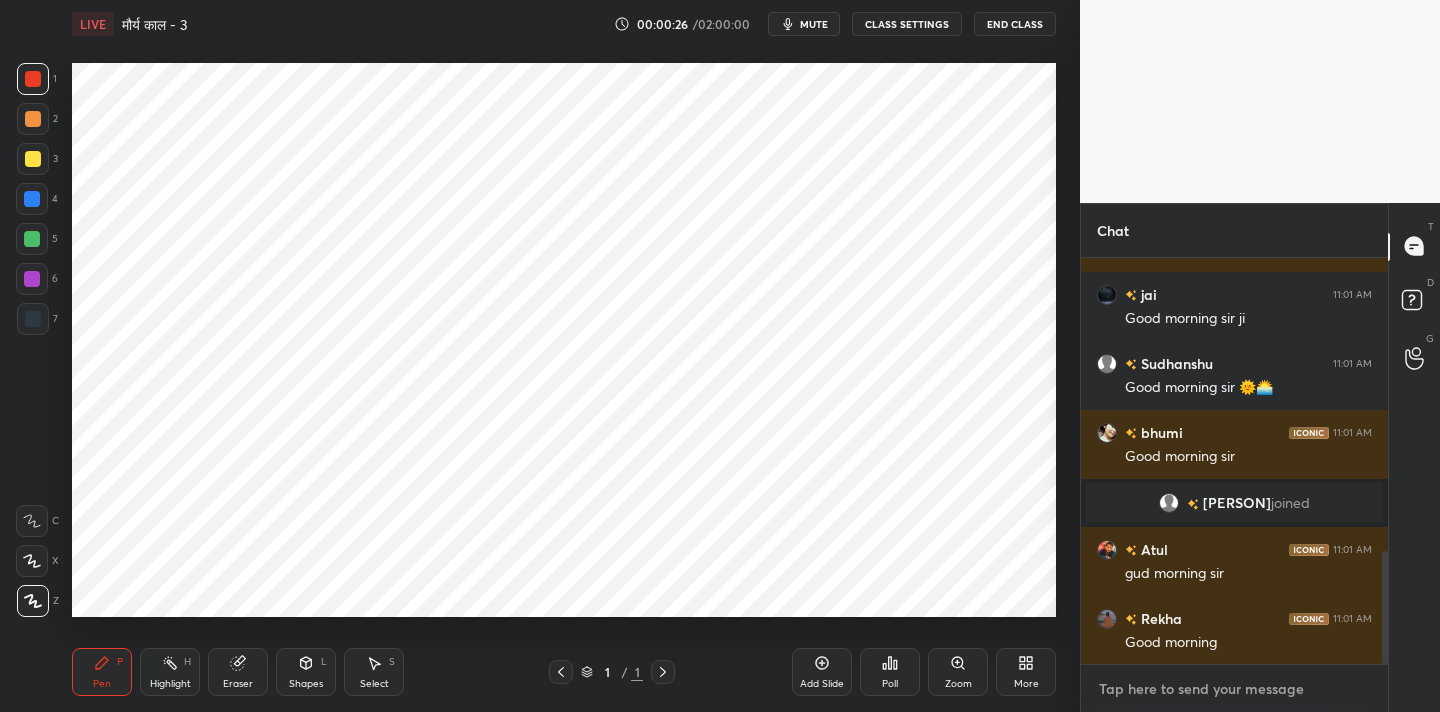 type on "Channel link
https://t.me/AlamSirUnacademy" 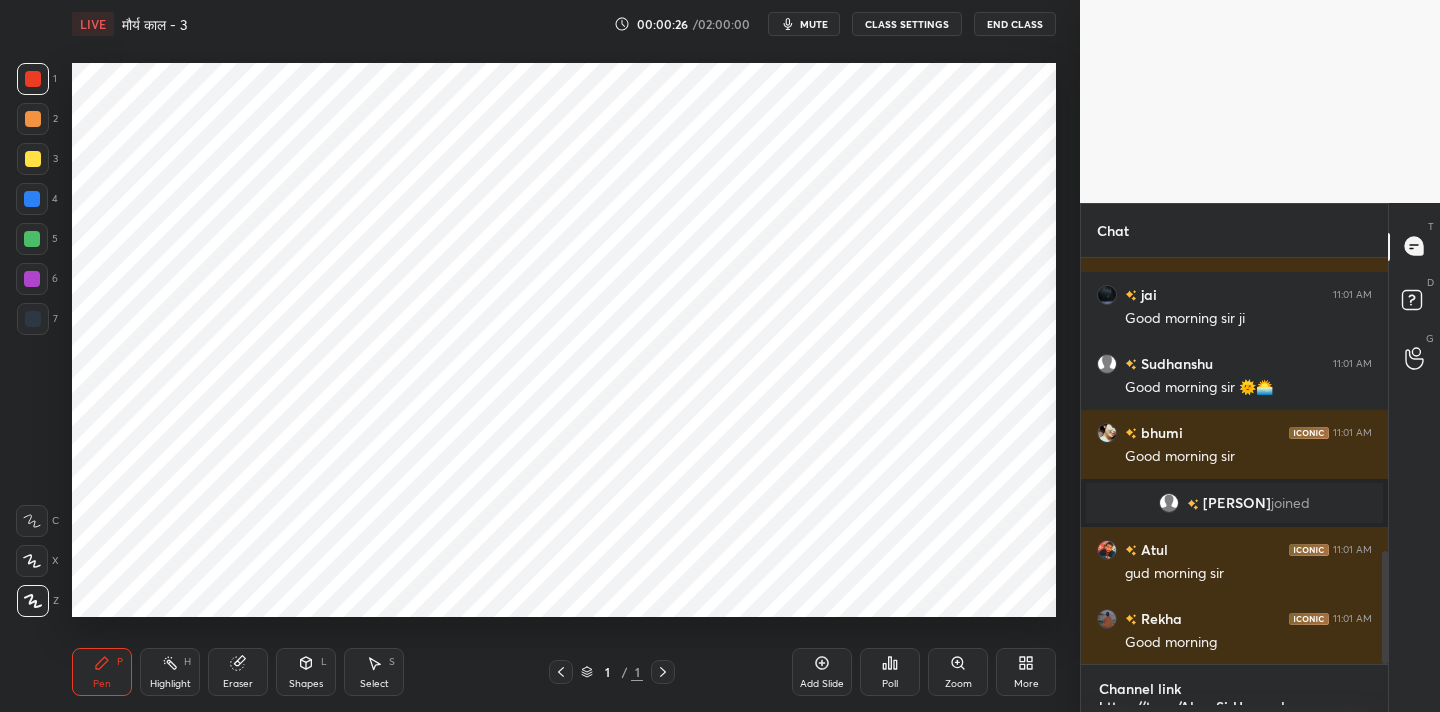 type on "x" 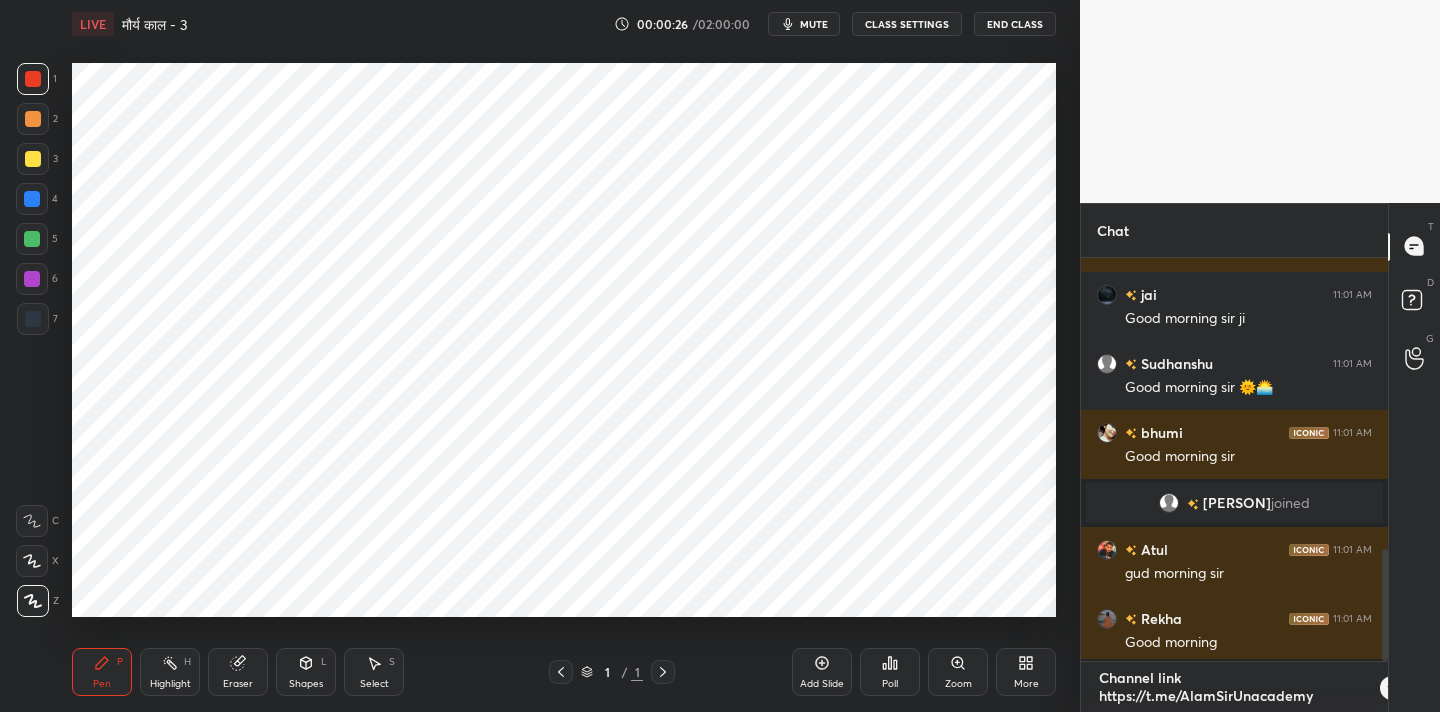 scroll, scrollTop: 0, scrollLeft: 0, axis: both 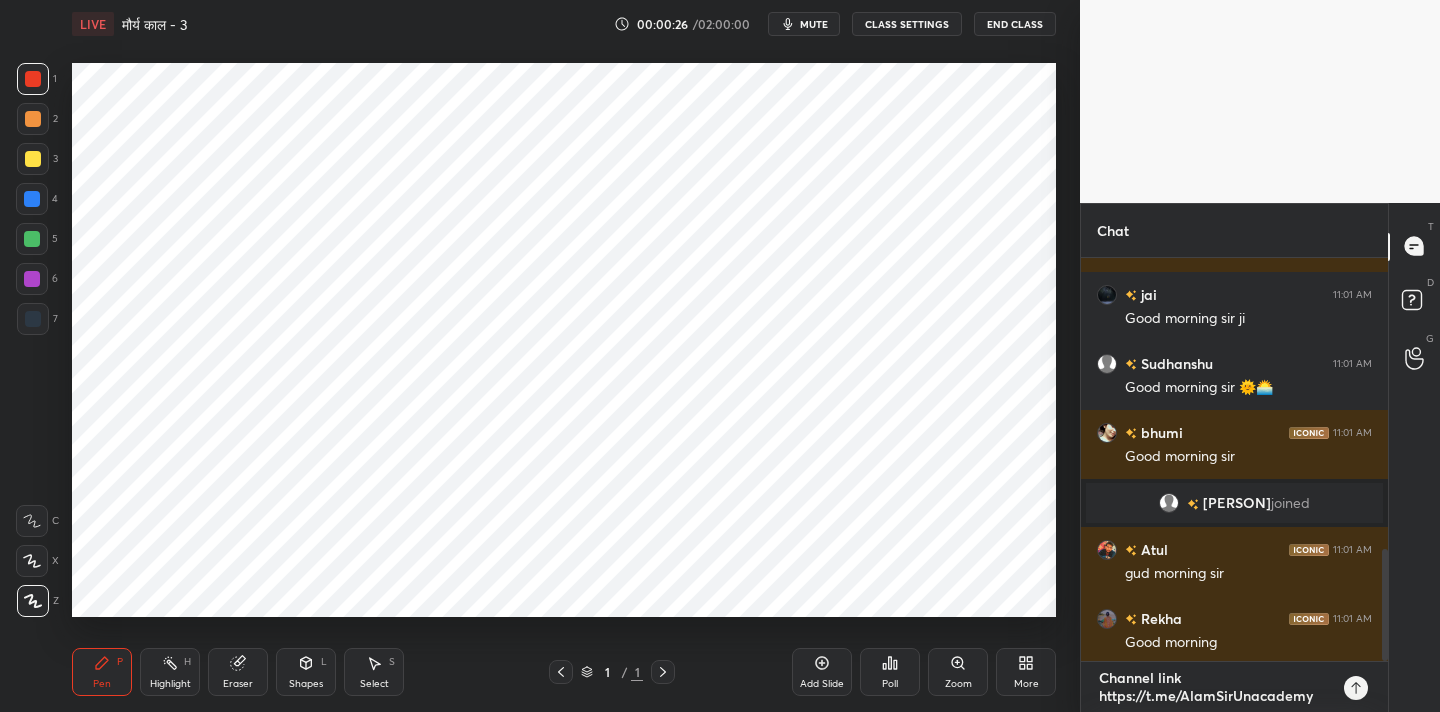type 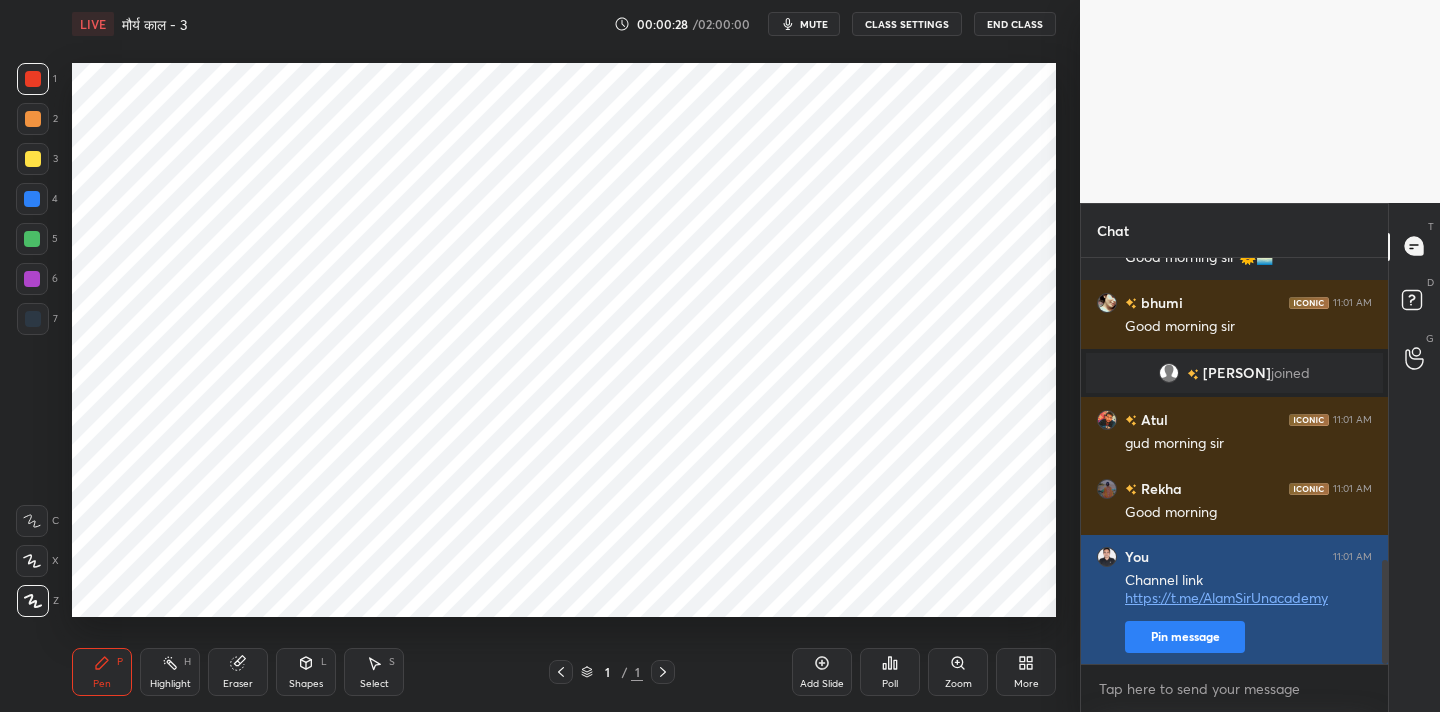 type on "x" 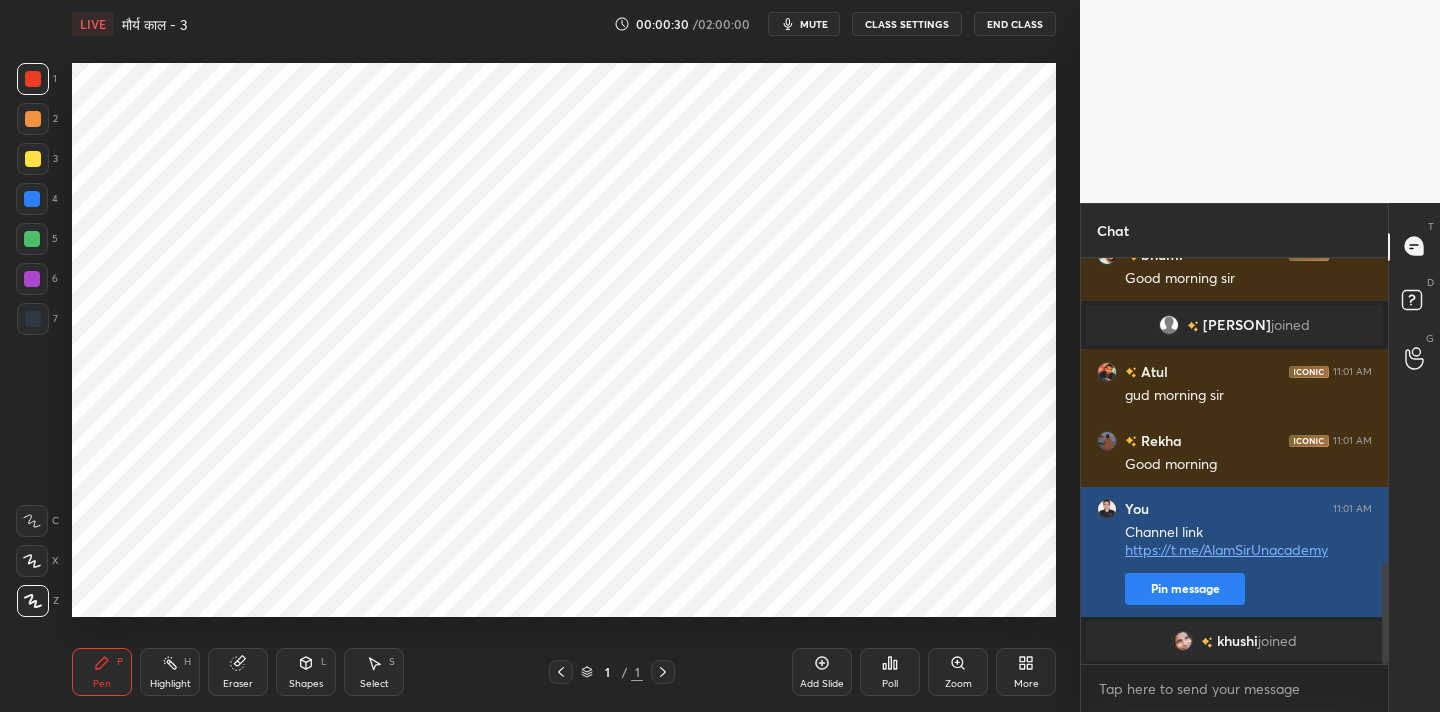 click on "Pin message" at bounding box center [1185, 589] 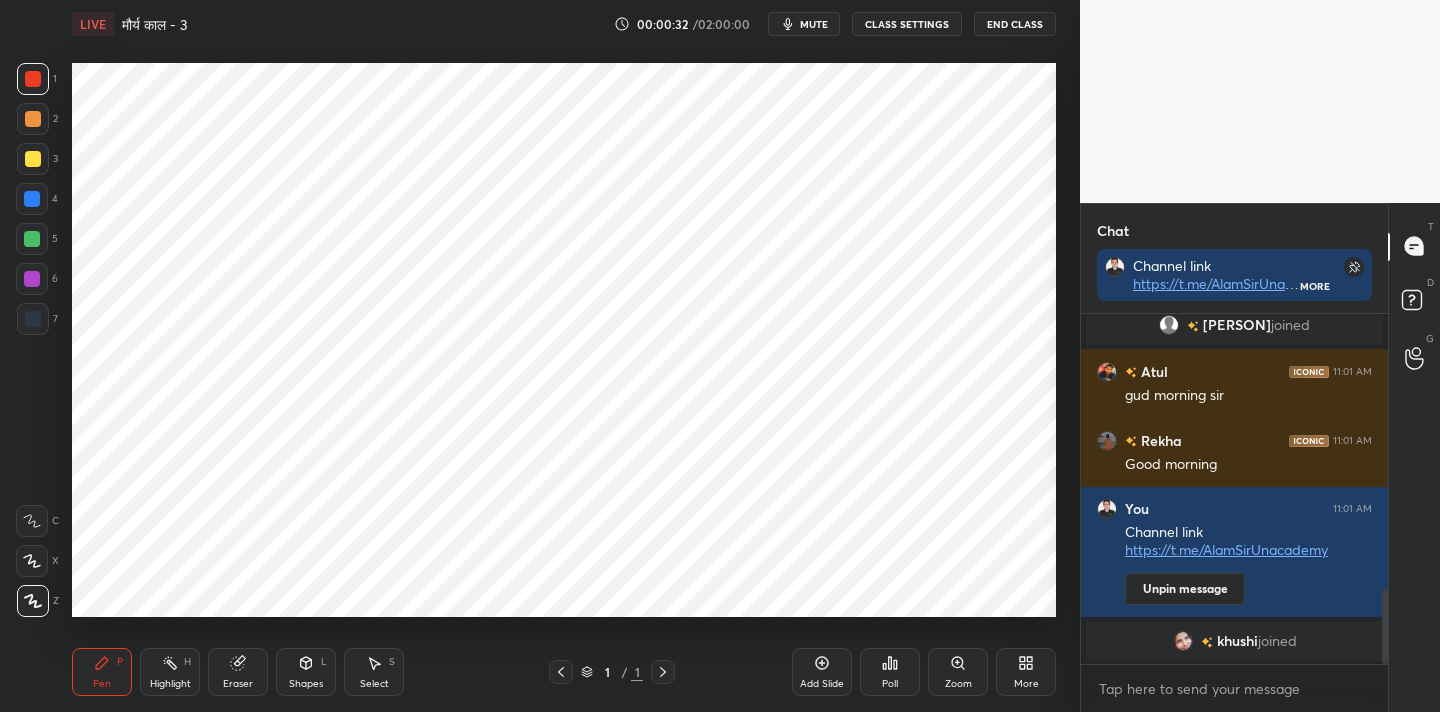 click 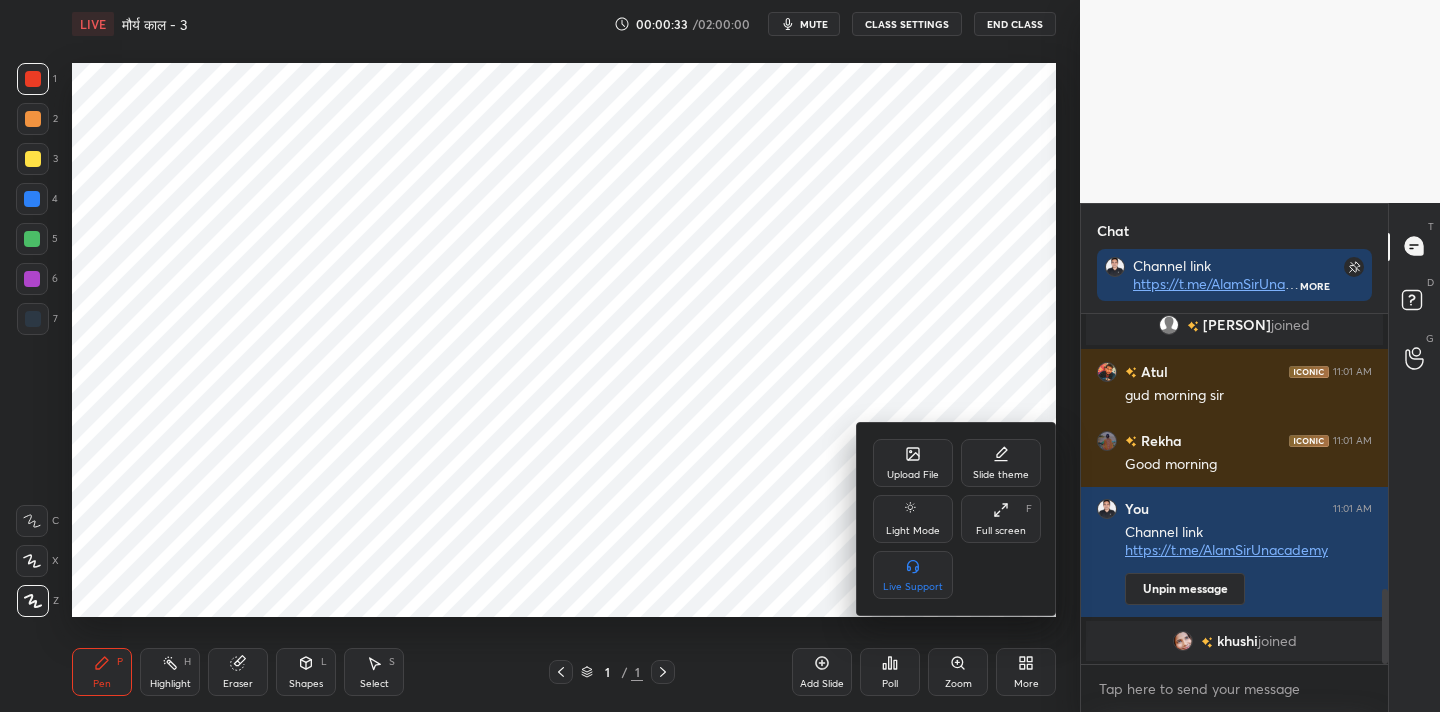 click on "Upload File" at bounding box center (913, 463) 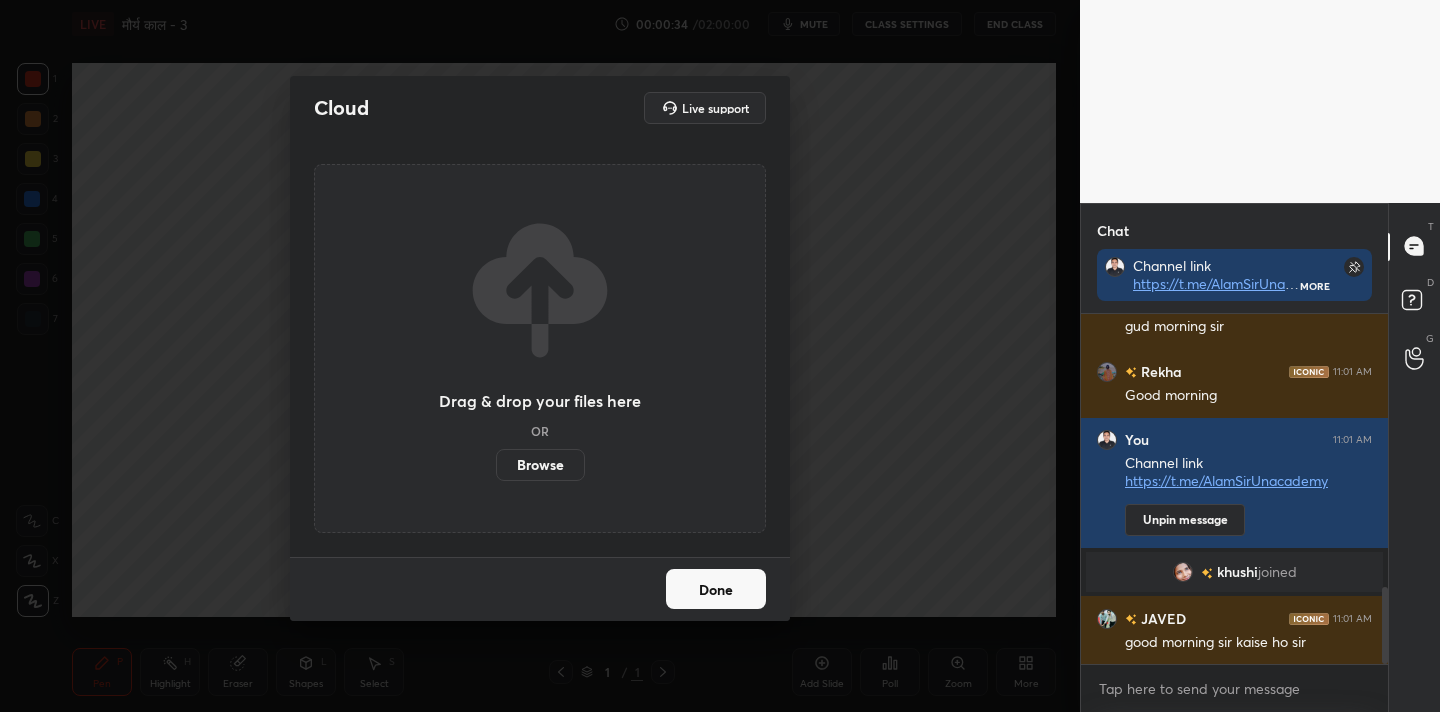 click on "Browse" at bounding box center [540, 465] 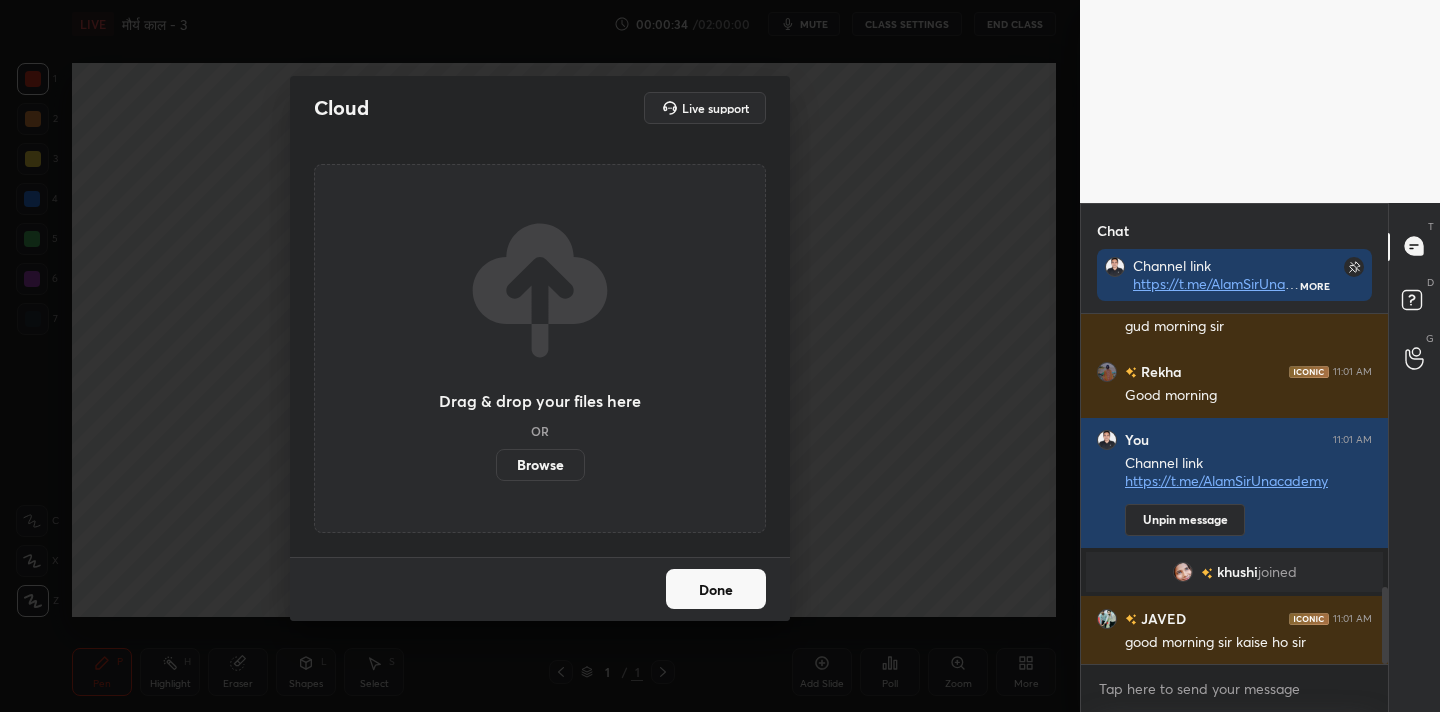 click on "Browse" at bounding box center [496, 465] 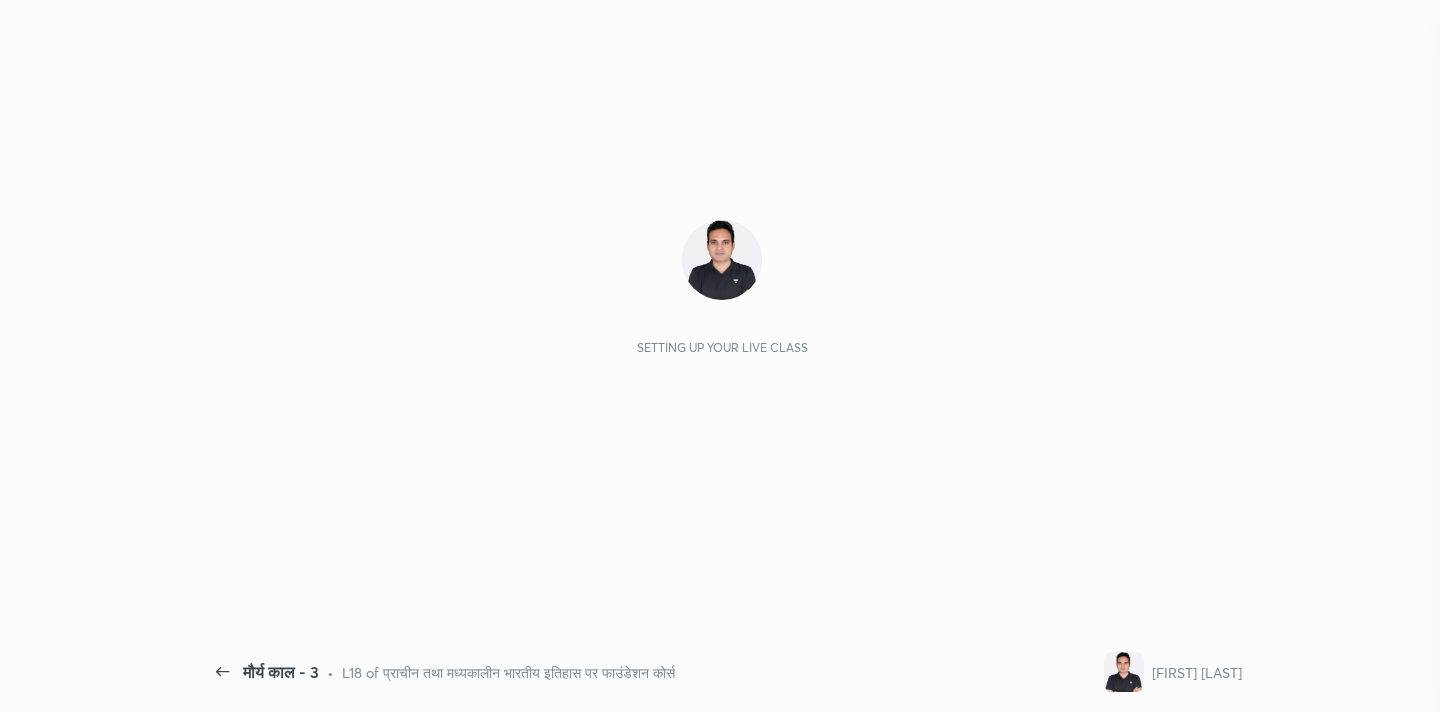 scroll, scrollTop: 0, scrollLeft: 0, axis: both 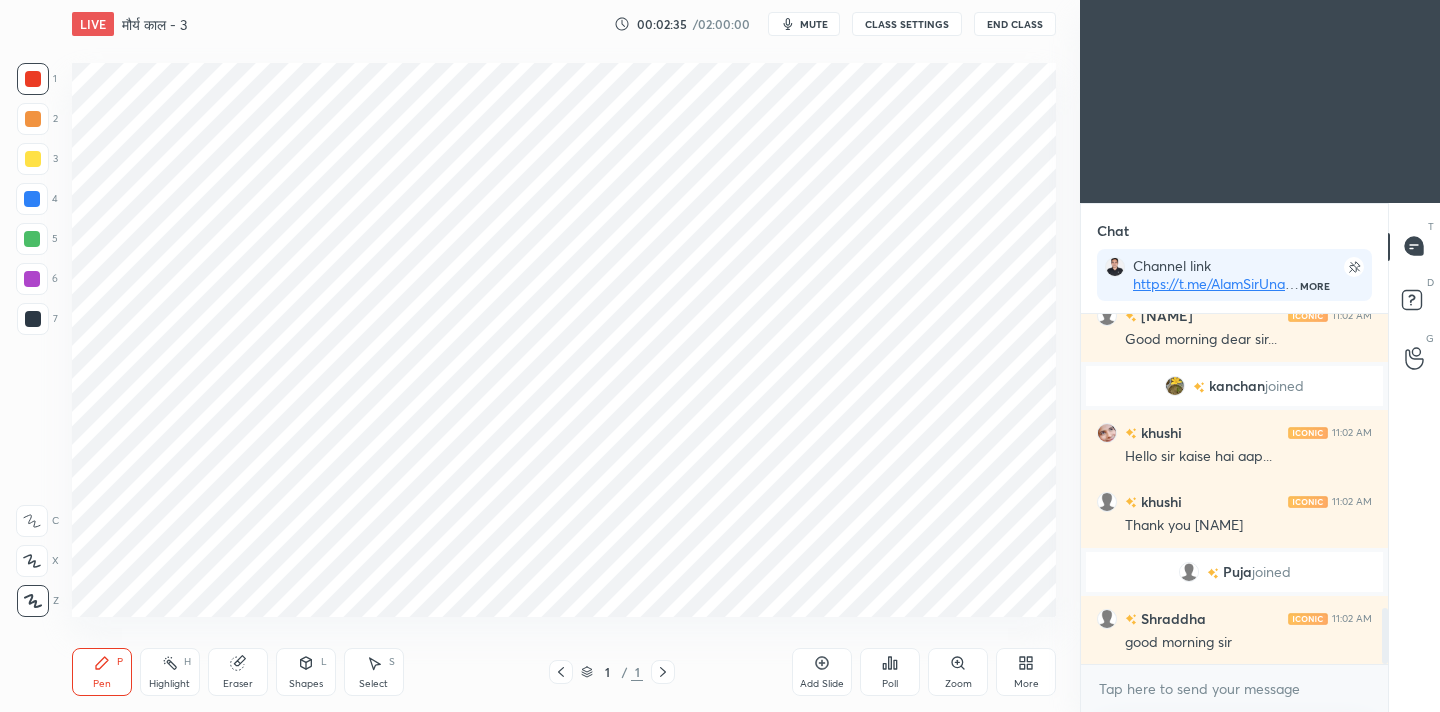 click 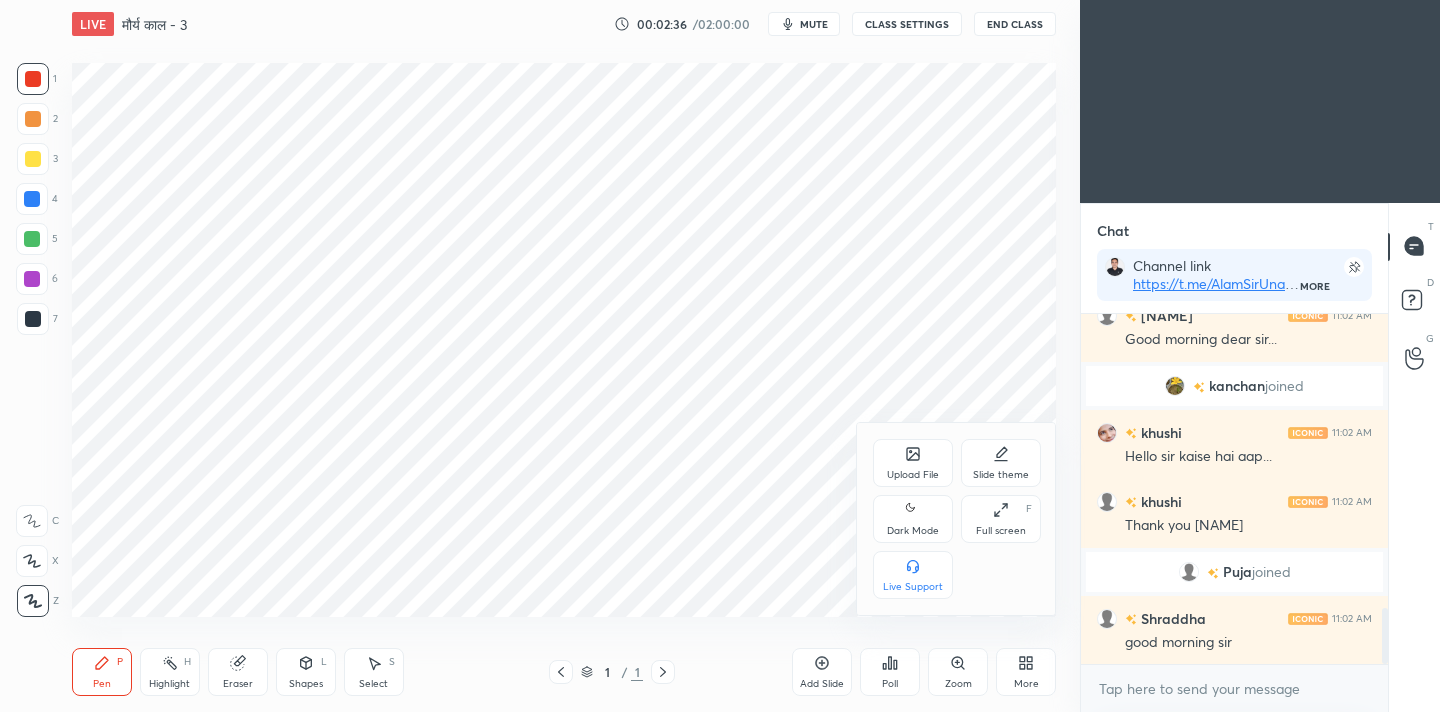 click 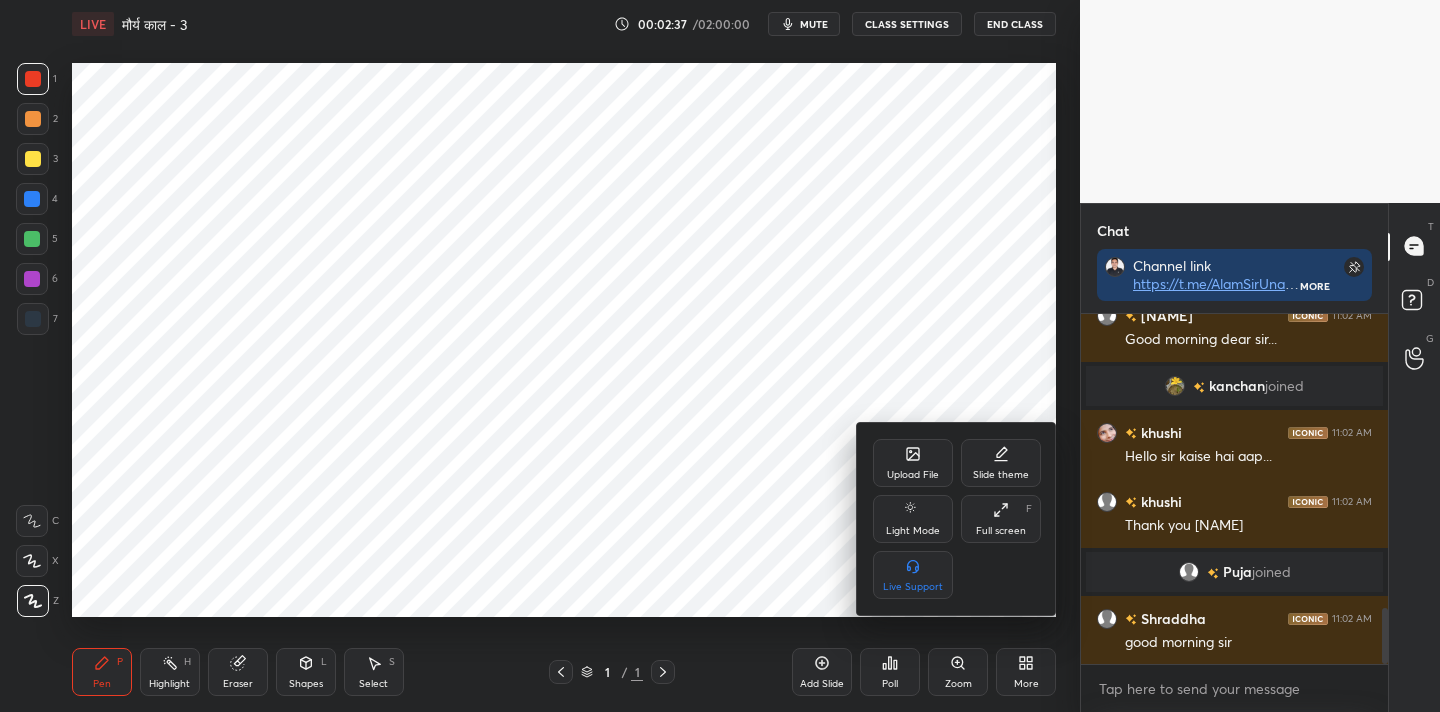 click 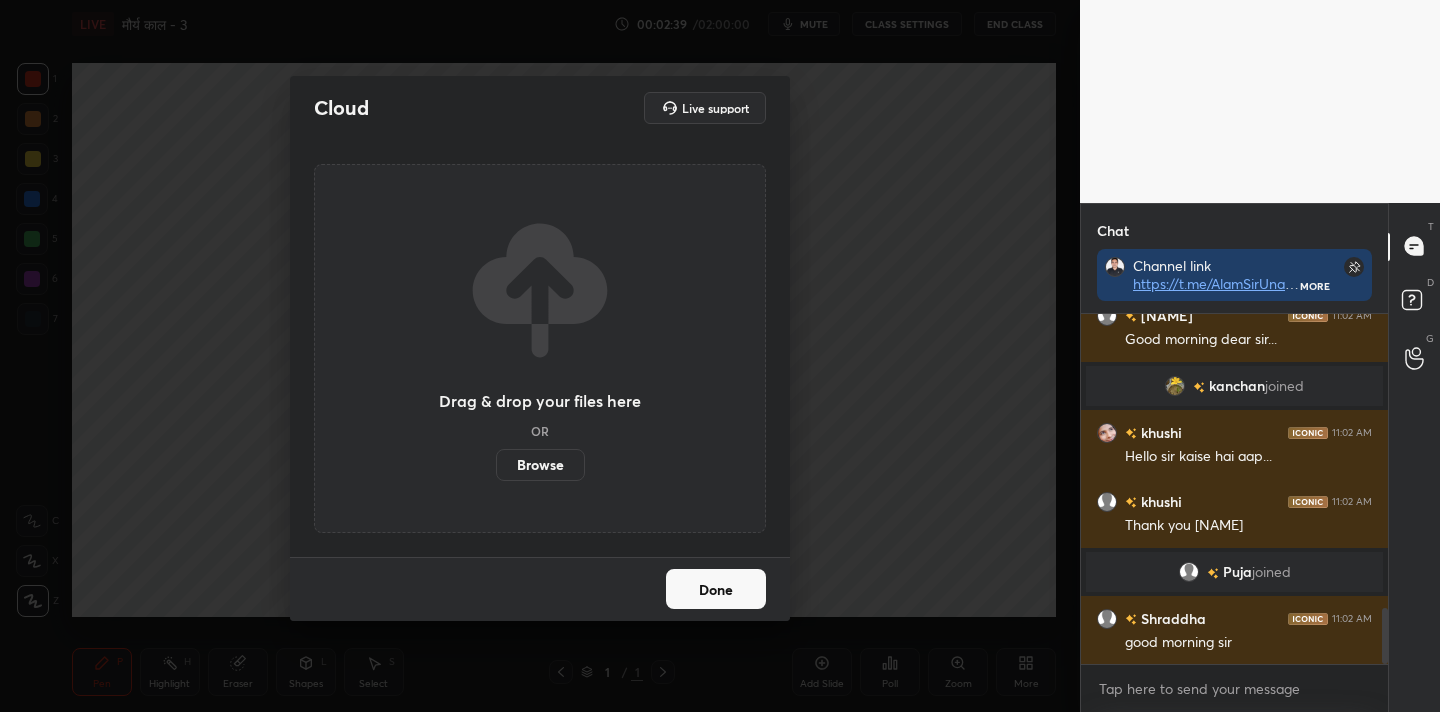 click on "Browse" at bounding box center [540, 465] 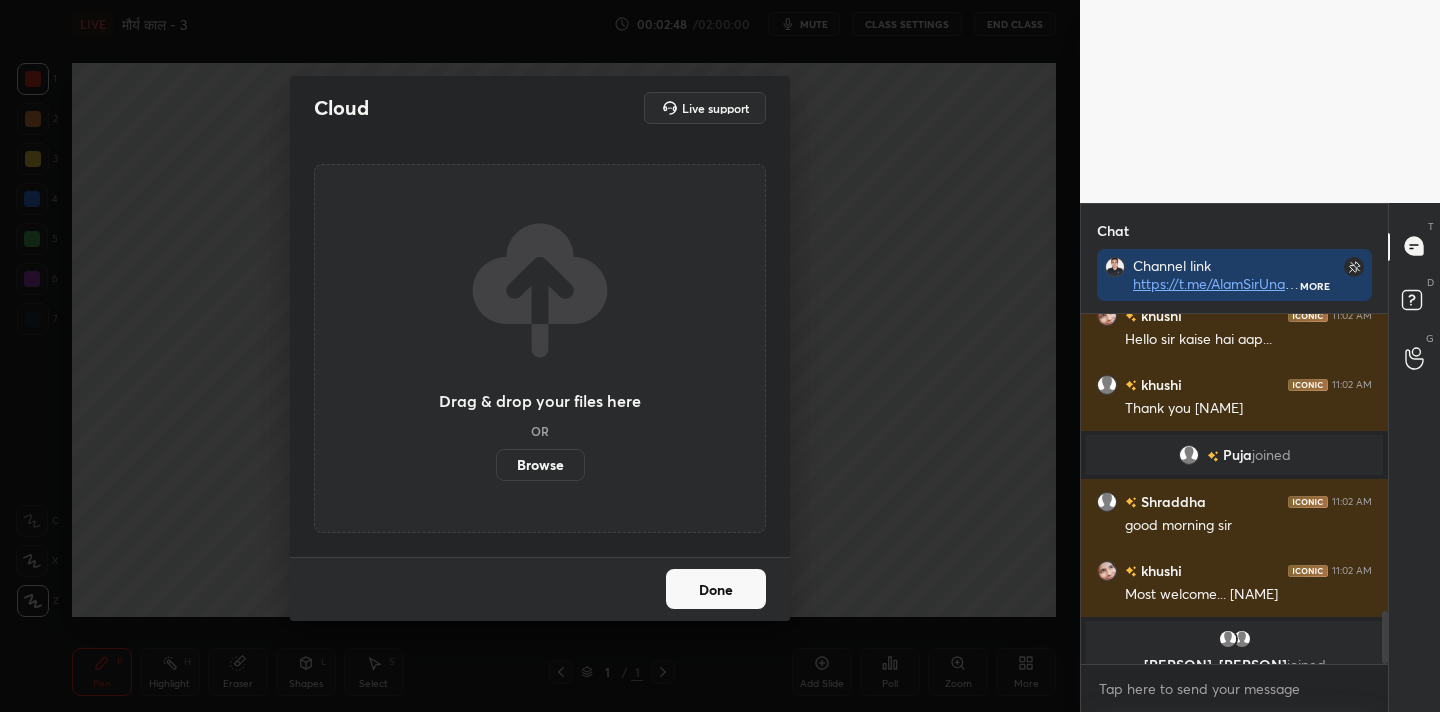 scroll, scrollTop: 1975, scrollLeft: 0, axis: vertical 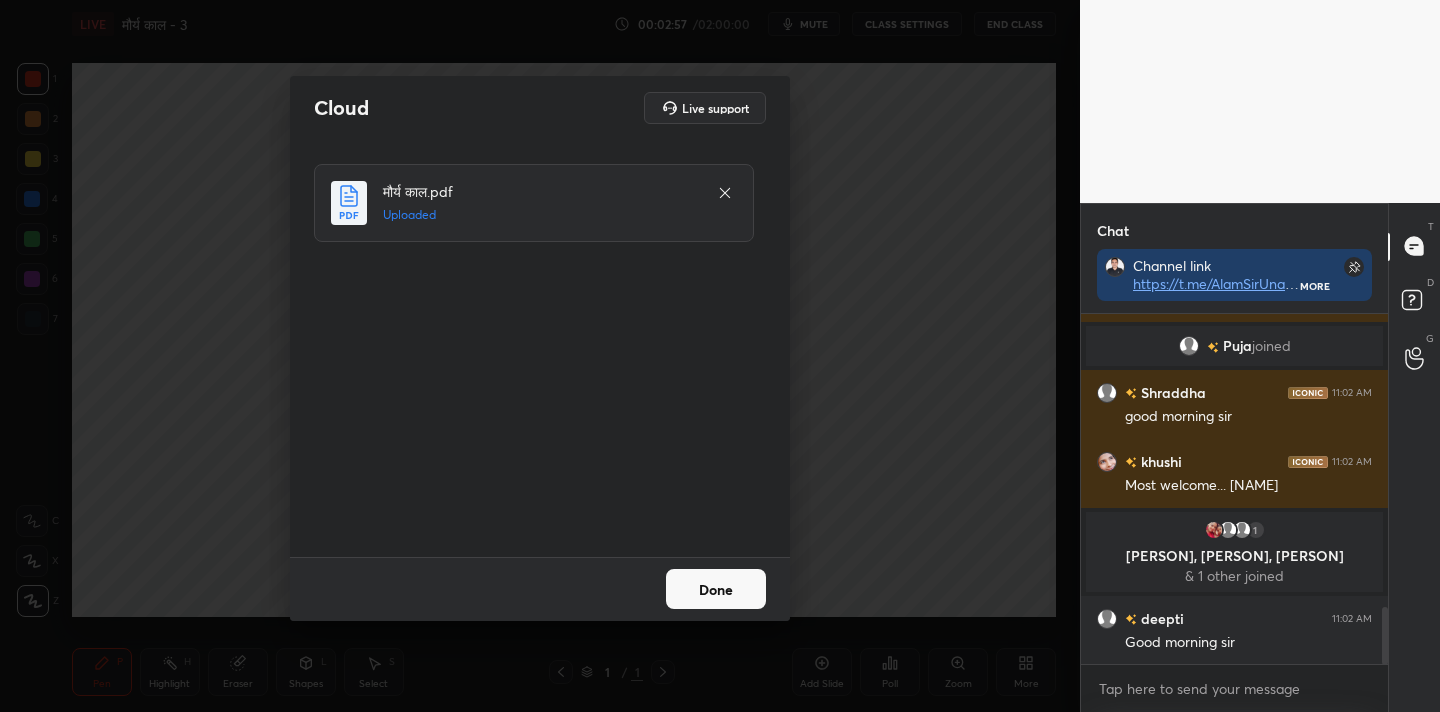 click on "Done" at bounding box center (716, 589) 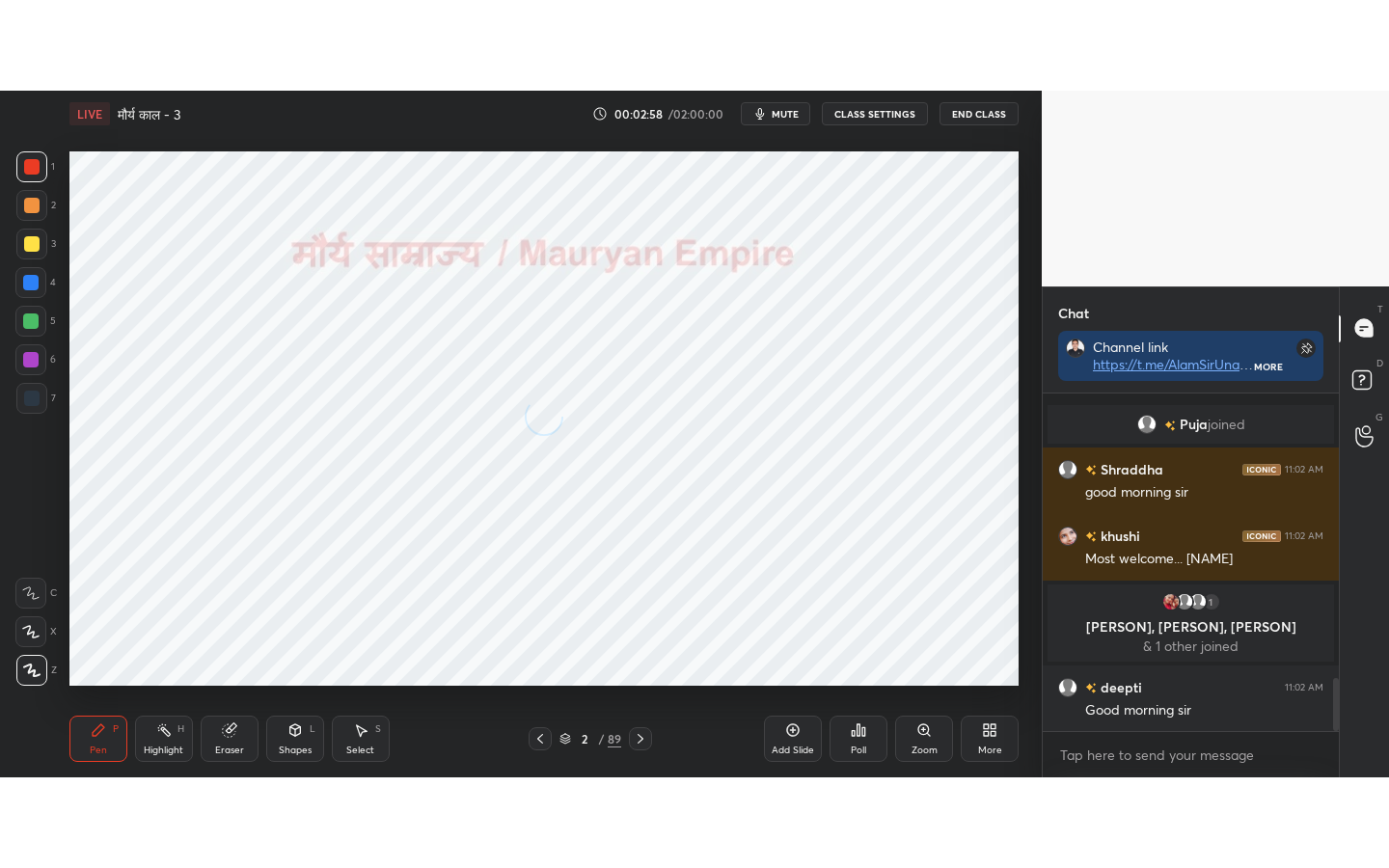 scroll, scrollTop: 1816, scrollLeft: 0, axis: vertical 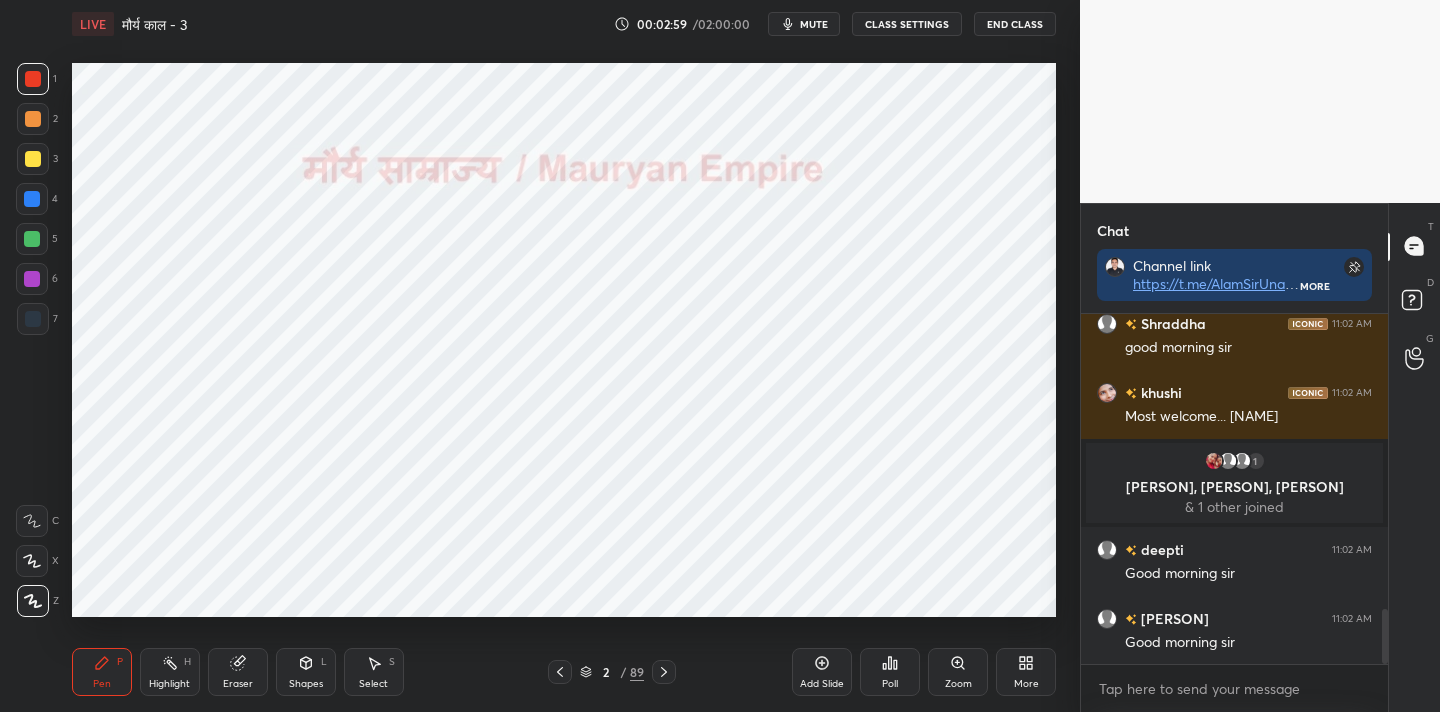 click on "More" at bounding box center (1026, 672) 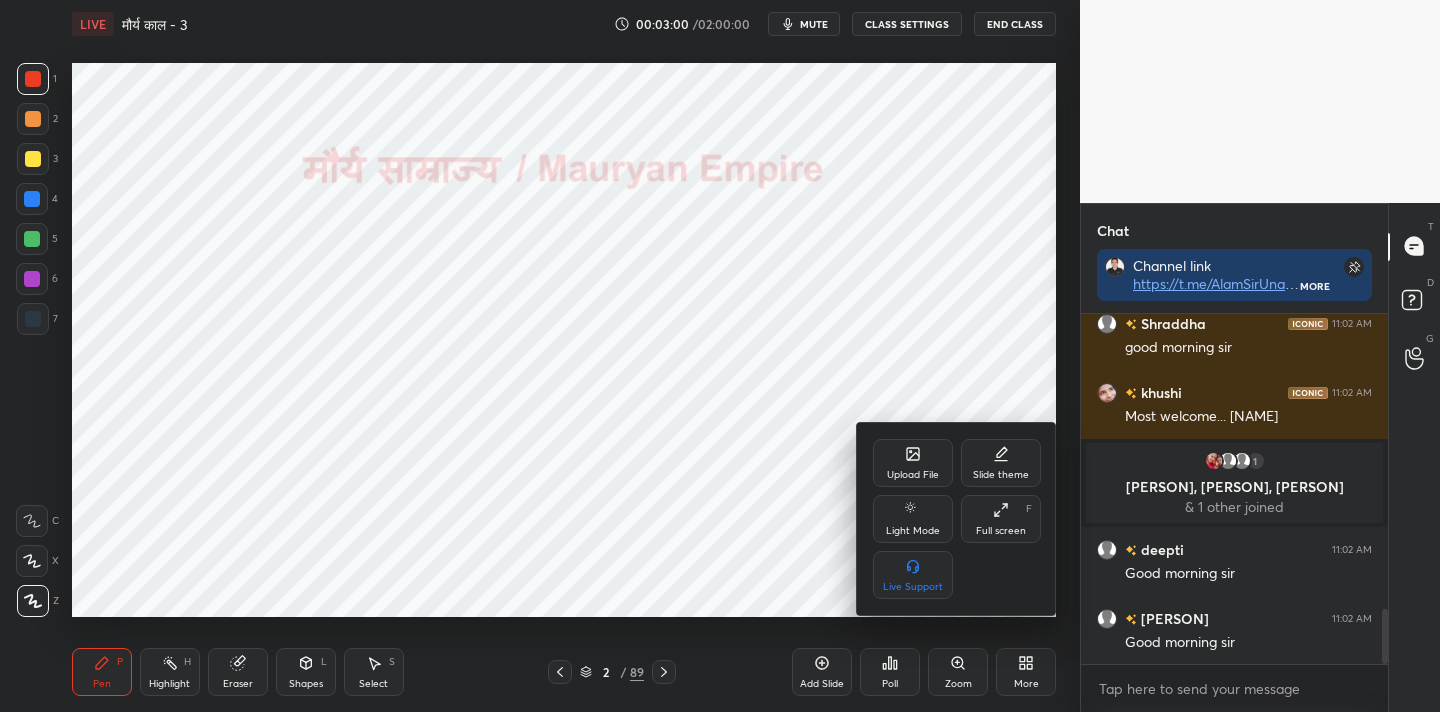 click on "Full screen F" at bounding box center [1001, 519] 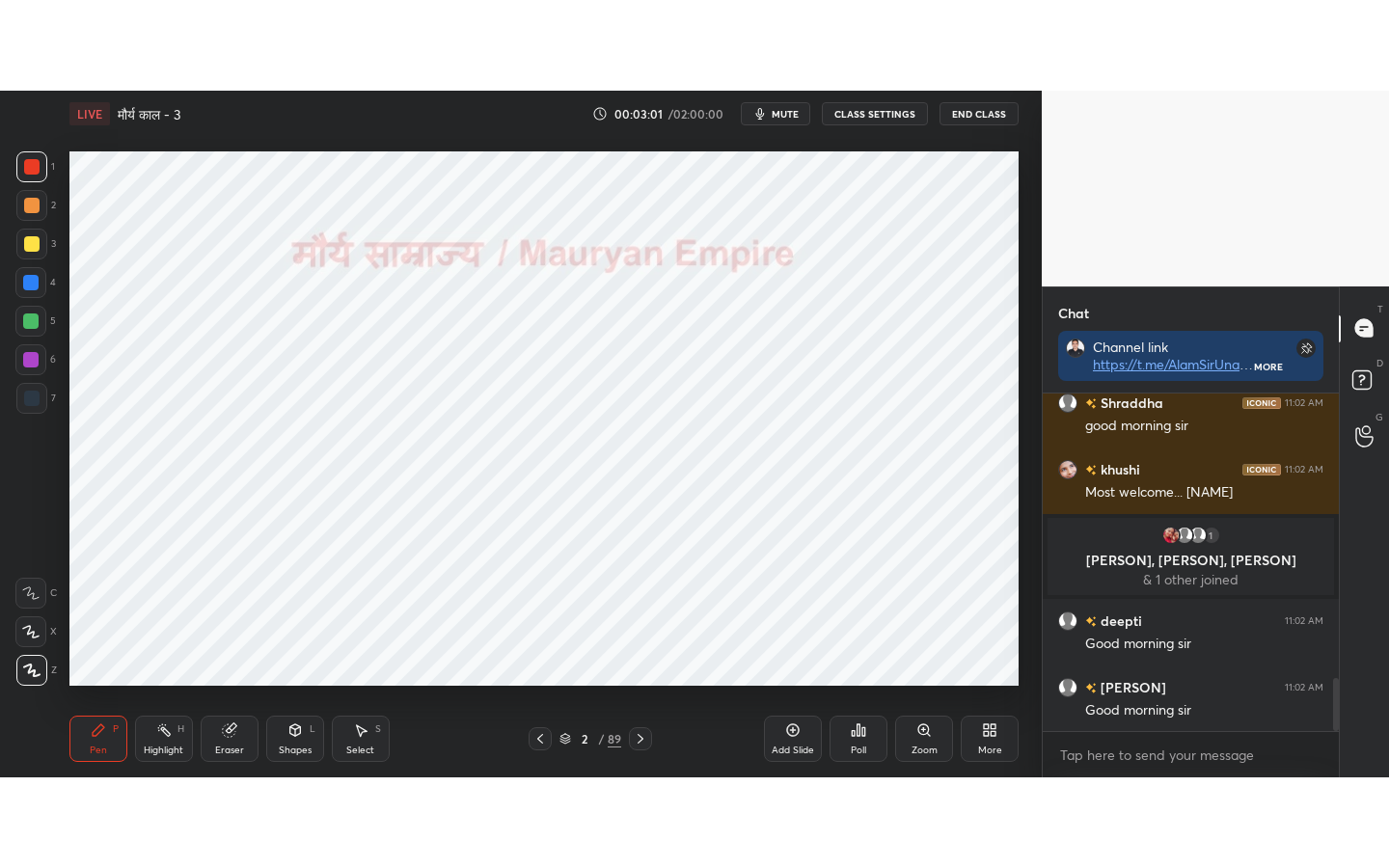 scroll, scrollTop: 95700, scrollLeft: 95494, axis: both 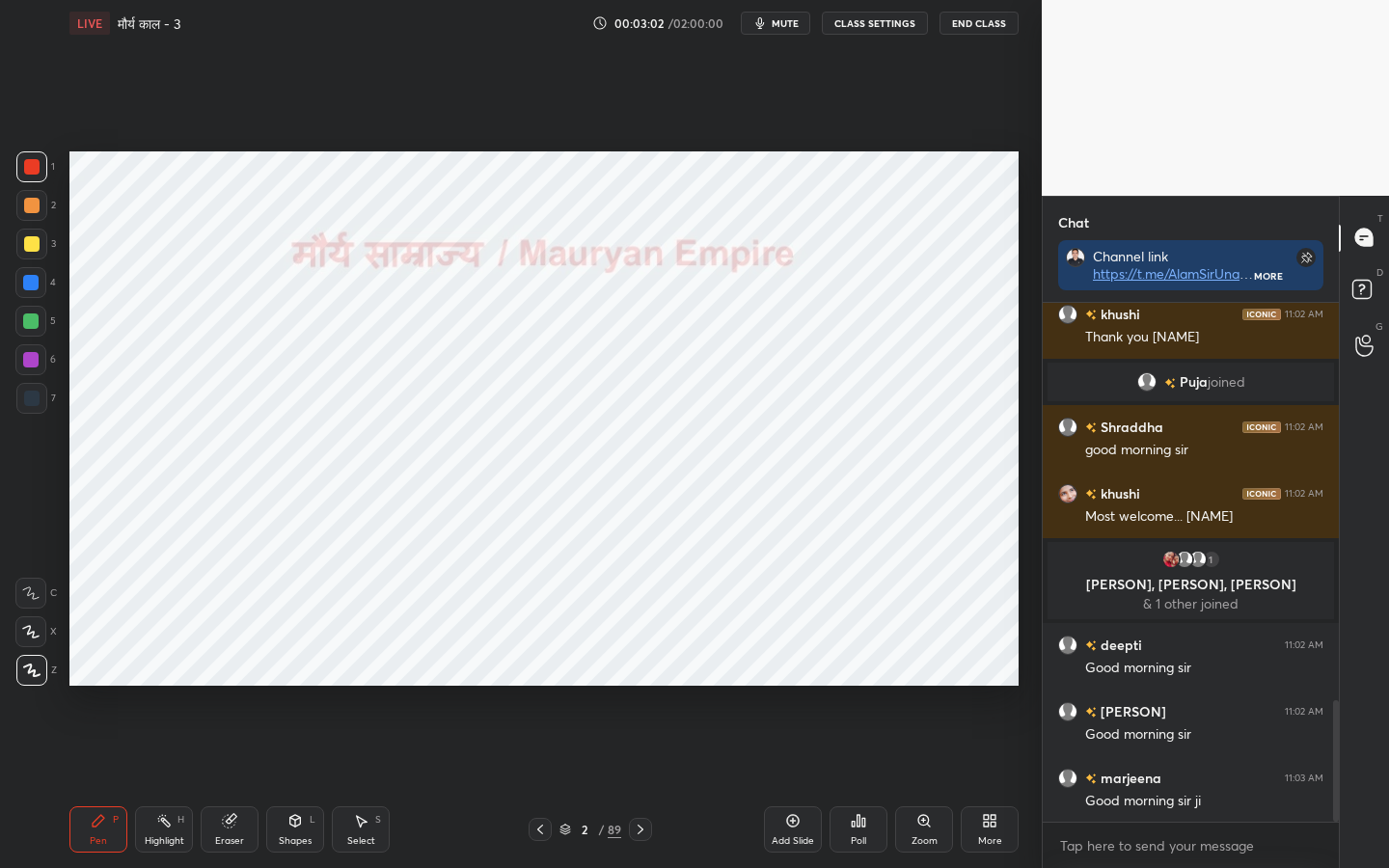click on "89" at bounding box center [614, 829] 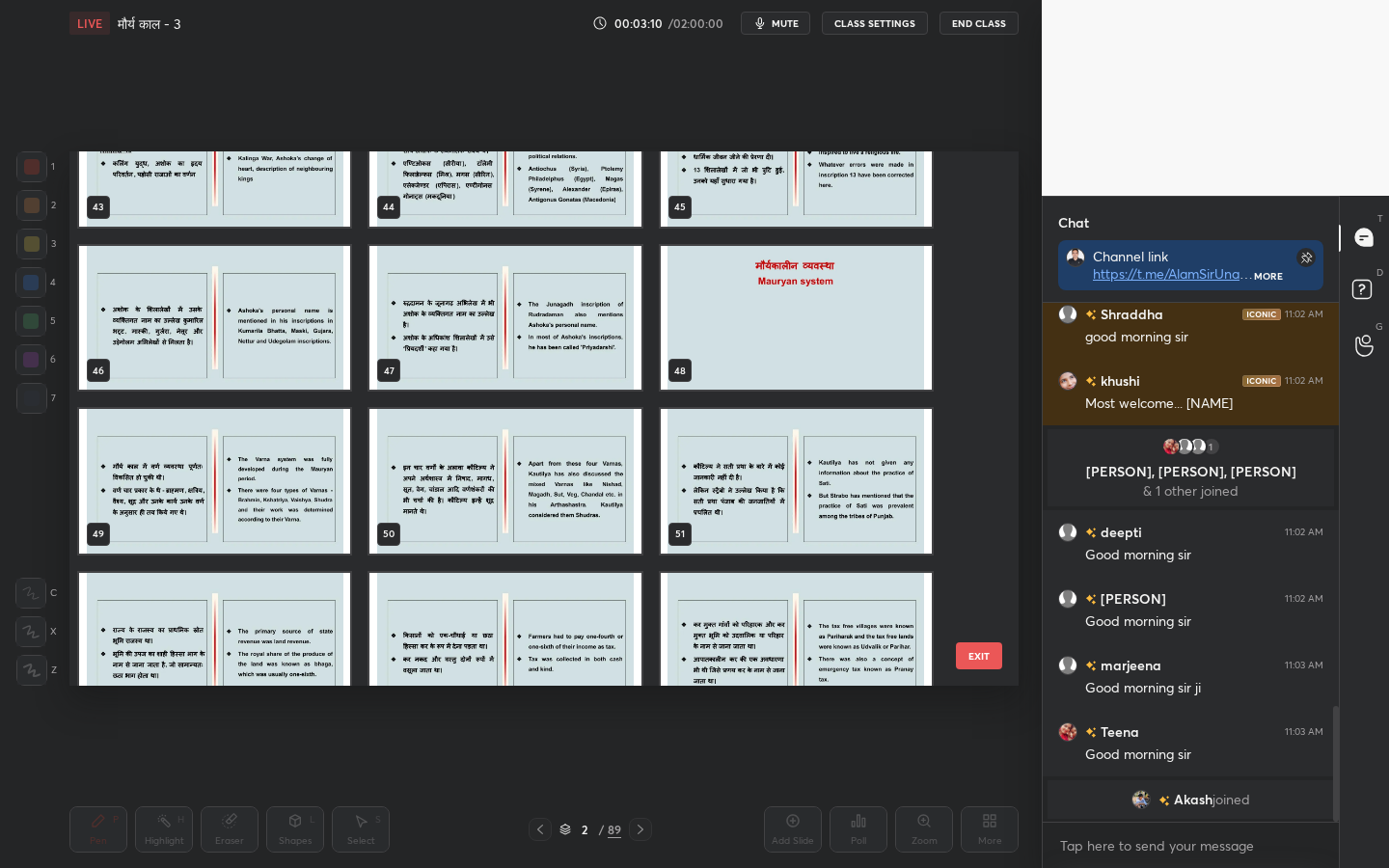 click at bounding box center [796, 318] 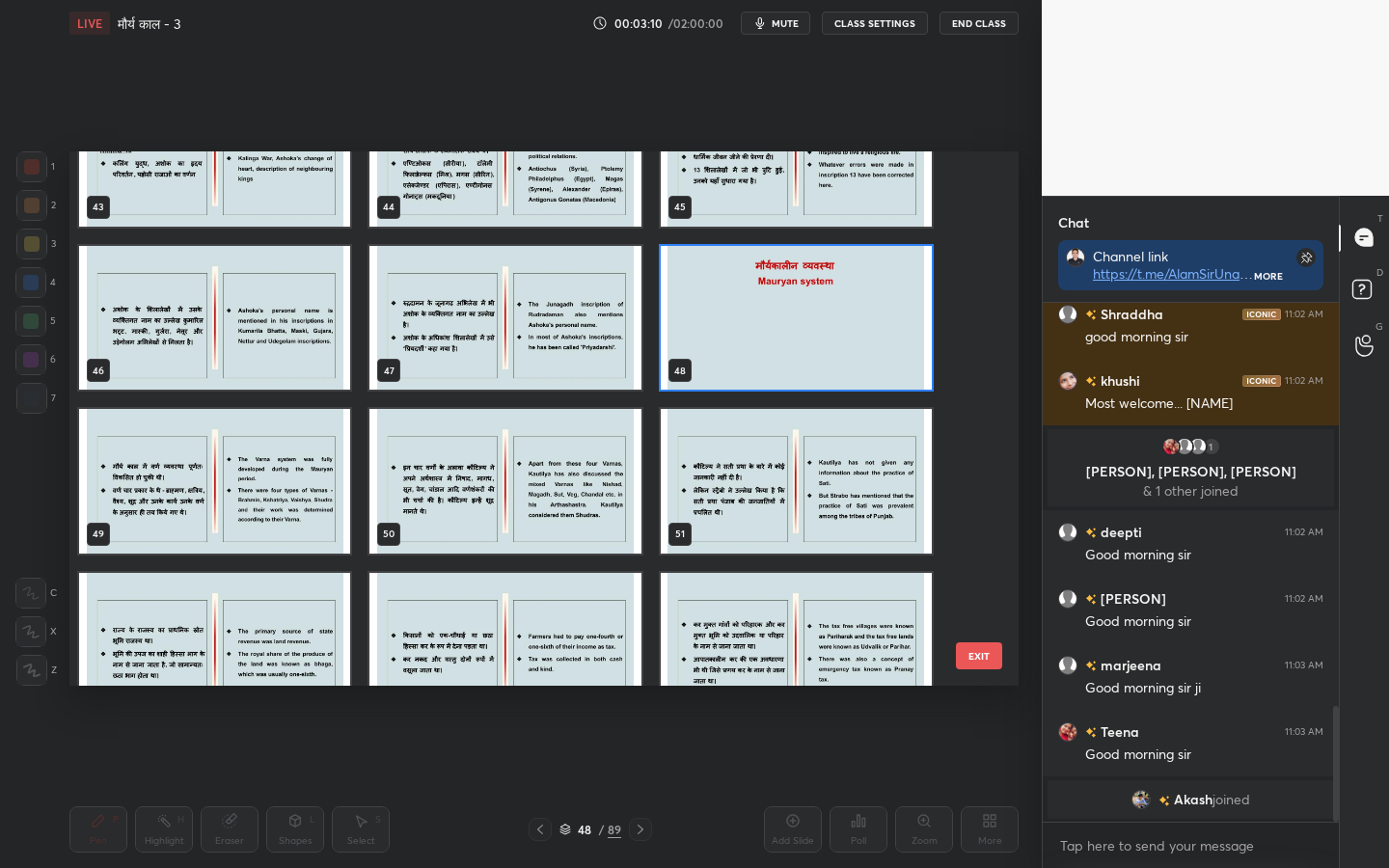 click at bounding box center [796, 318] 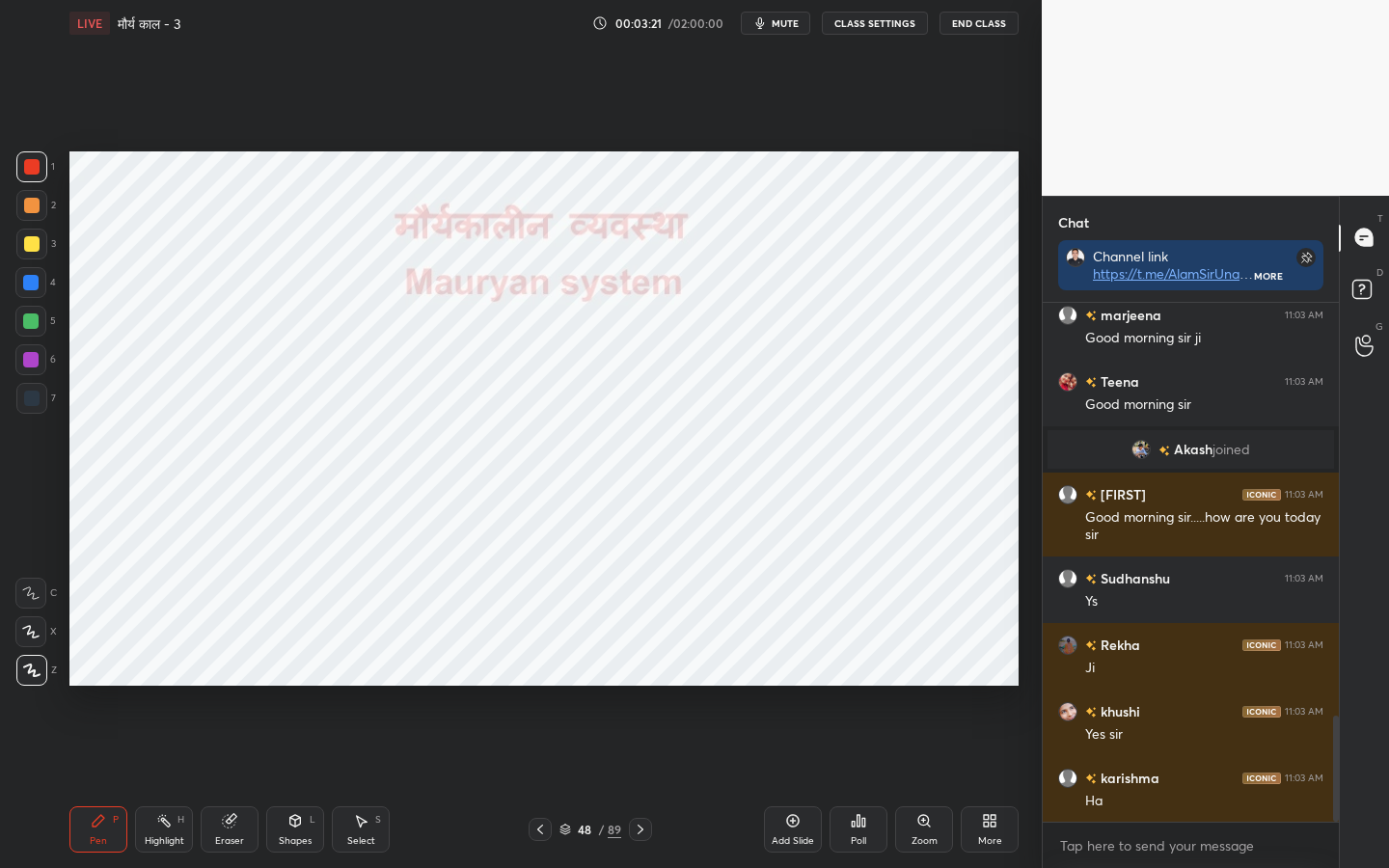 click on "Poll" at bounding box center [858, 829] 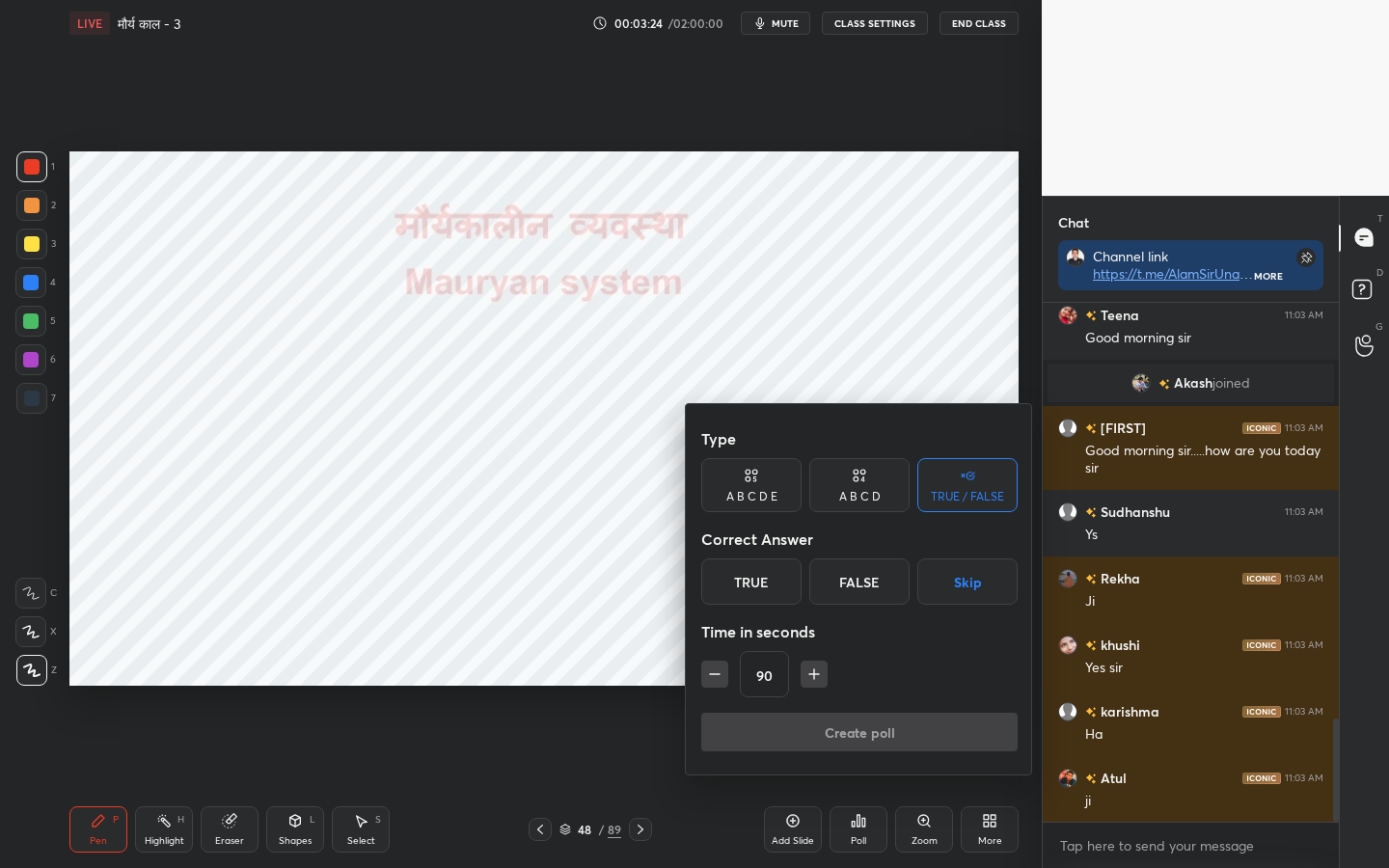 click on "True" at bounding box center [751, 582] 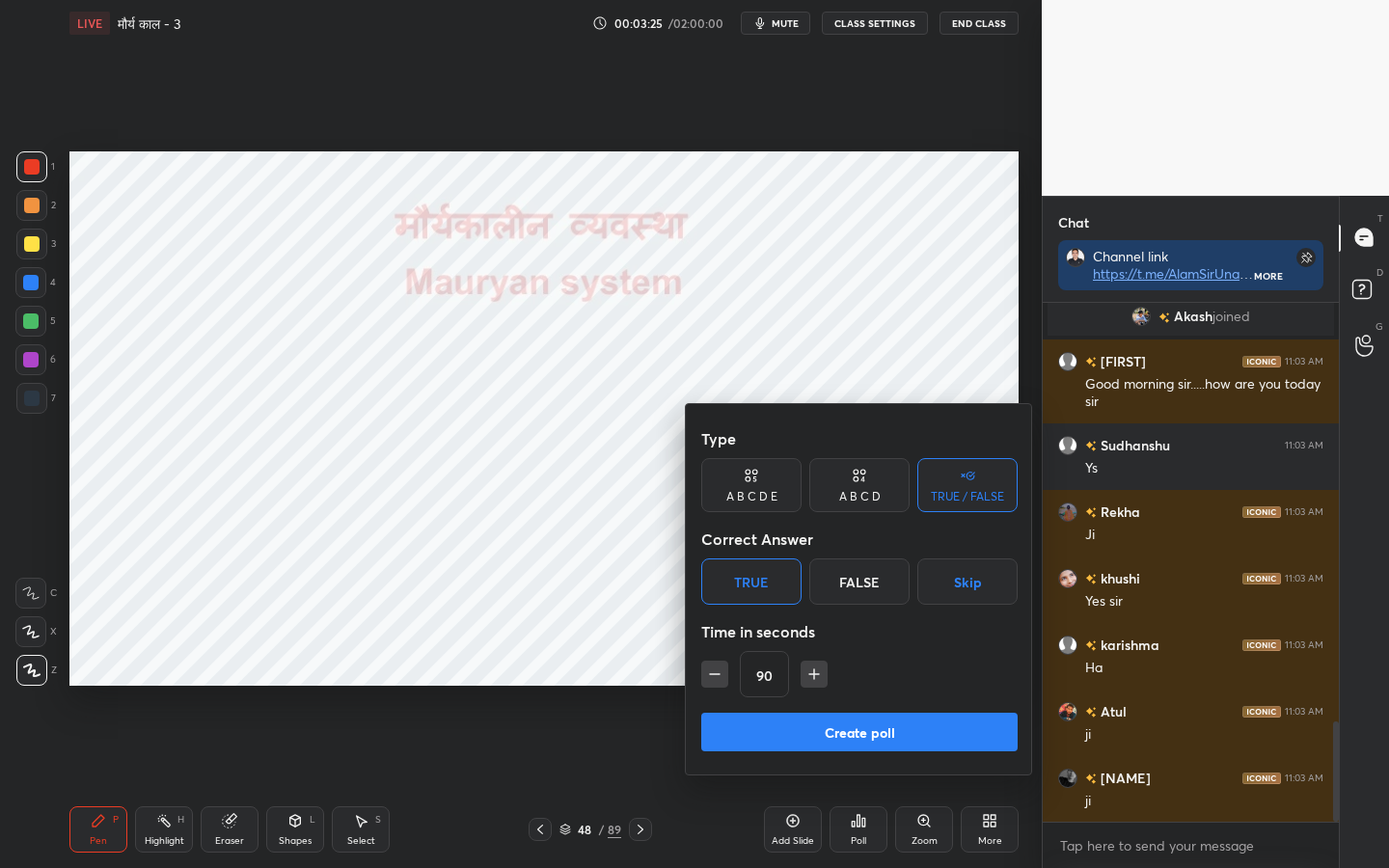 click on "Create poll" at bounding box center (859, 732) 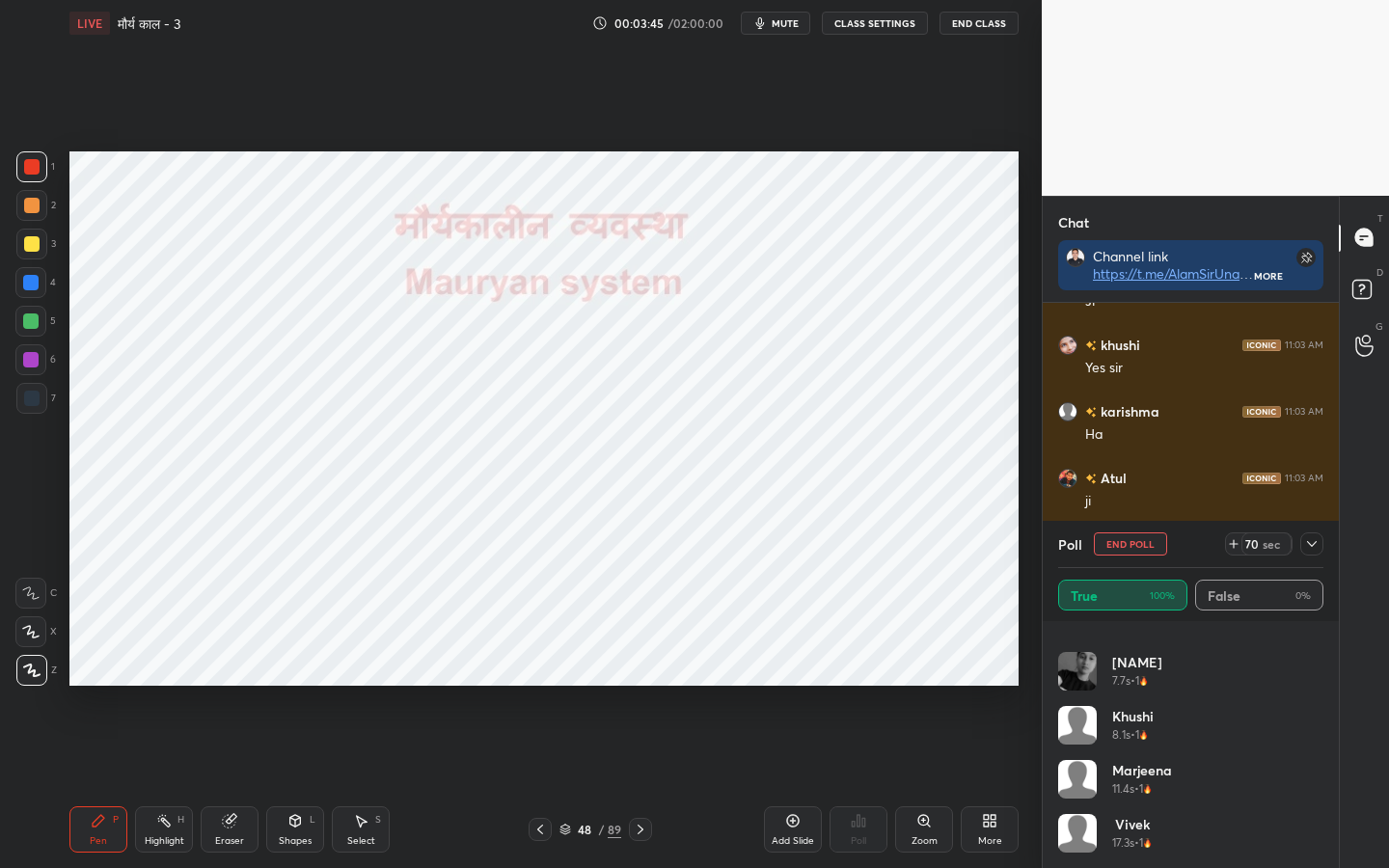 click on "Poll End Poll 70  sec" at bounding box center [1190, 544] 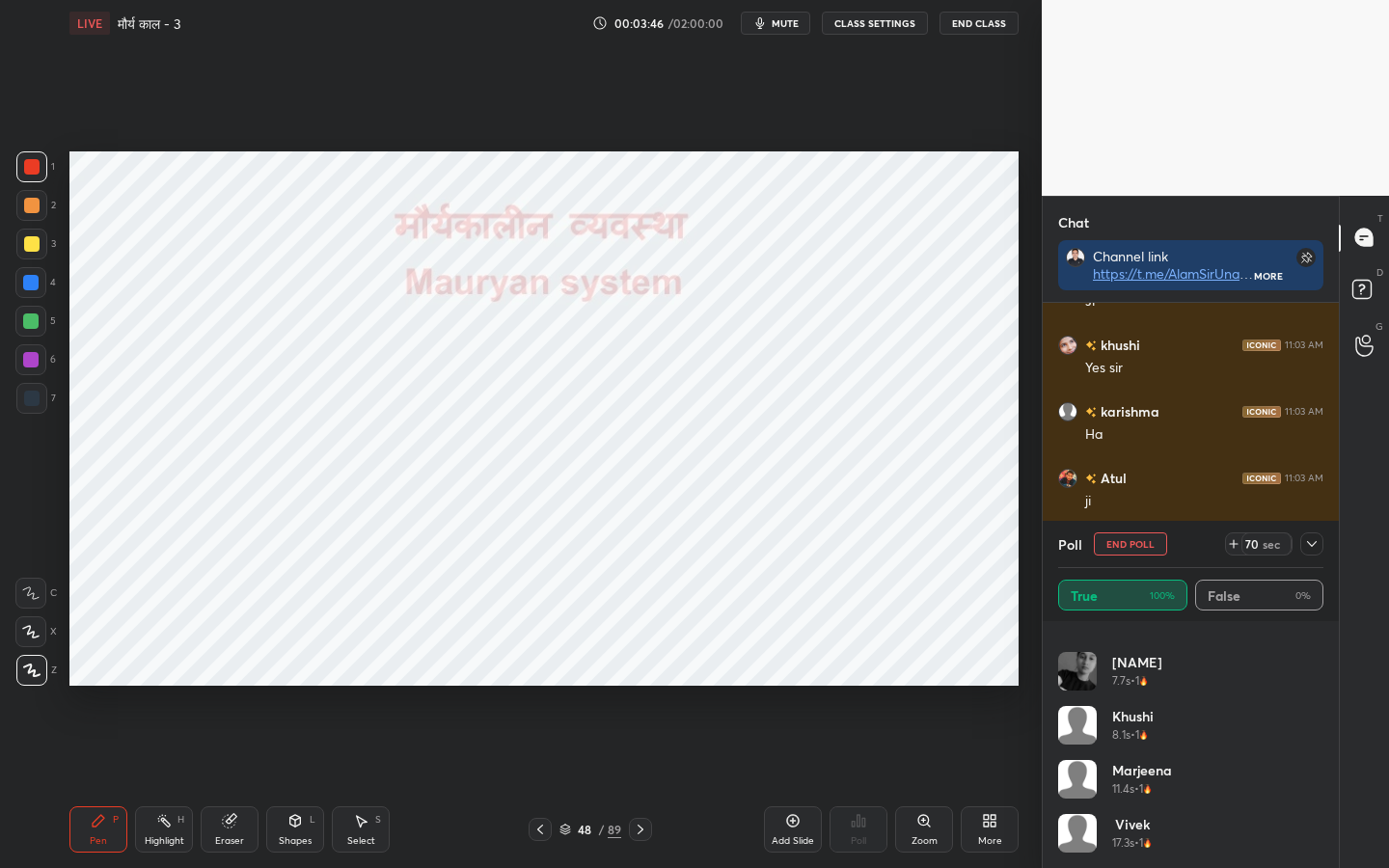 click 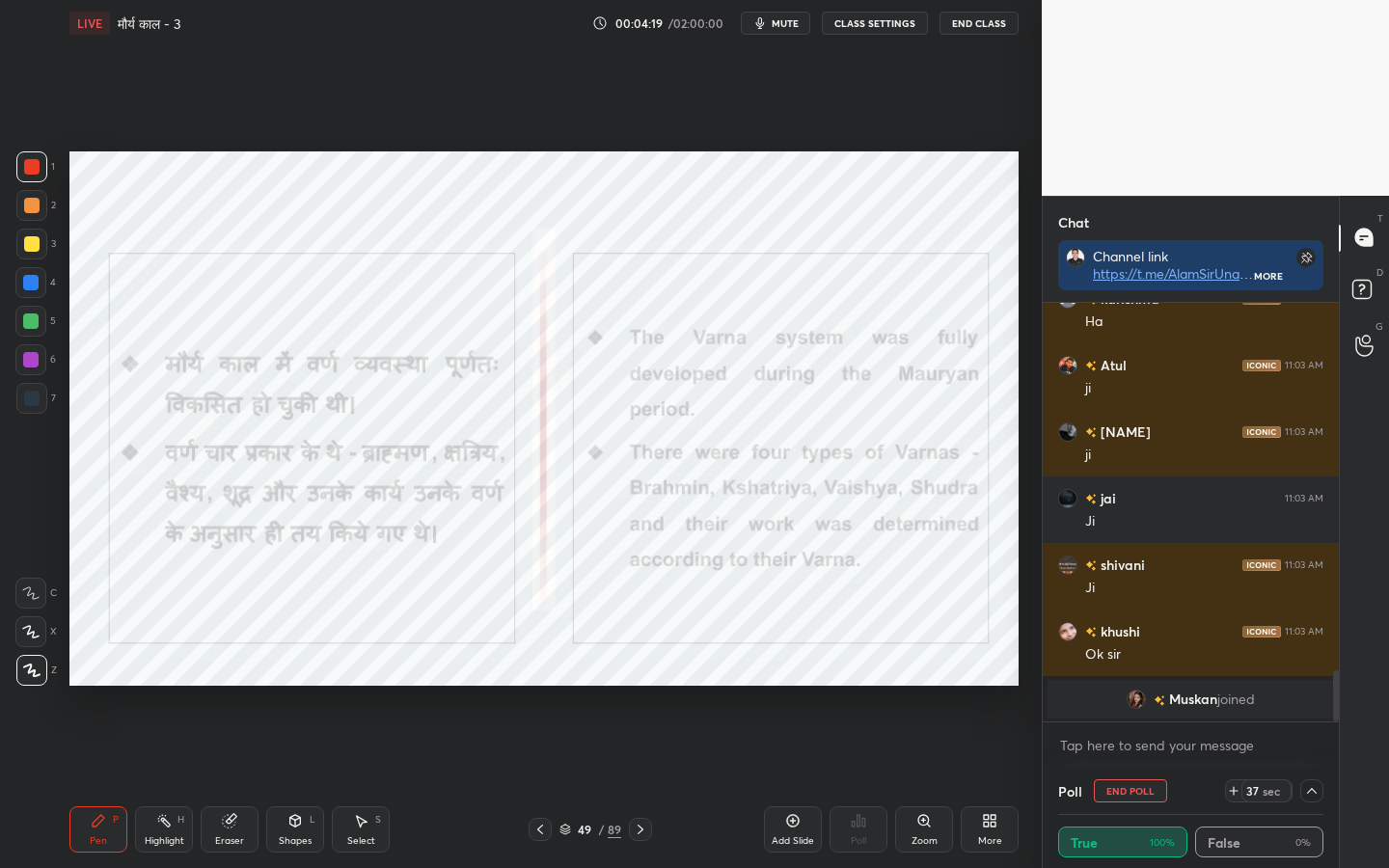 click on "Muskan" at bounding box center [1193, 699] 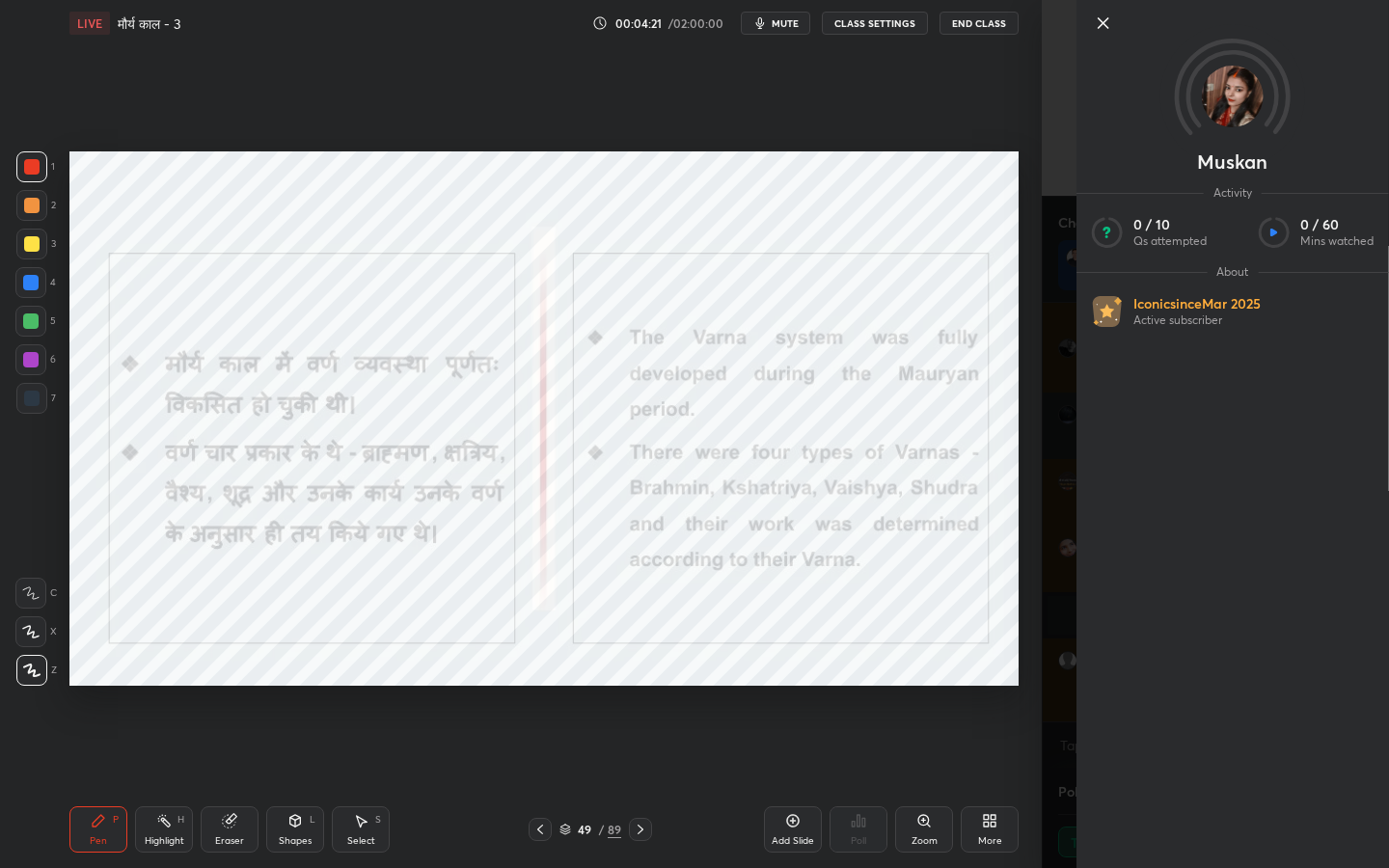 click on "1 2 3 4 5 6 7 C X Z C X Z E E Erase all   H H LIVE मौर्य काल - 3 00:04:21 /  02:00:00 mute CLASS SETTINGS End Class Setting up your live class Poll for   secs No correct answer Start poll Back मौर्य काल - 3 • L18 of प्राचीन तथा मध्यकालीन भारतीय इतिहास पर फाउंडेशन कोर्स [NAME] Pen P Highlight H Eraser Shapes L Select S 49 / 89 Add Slide Poll Zoom More" at bounding box center (521, 434) 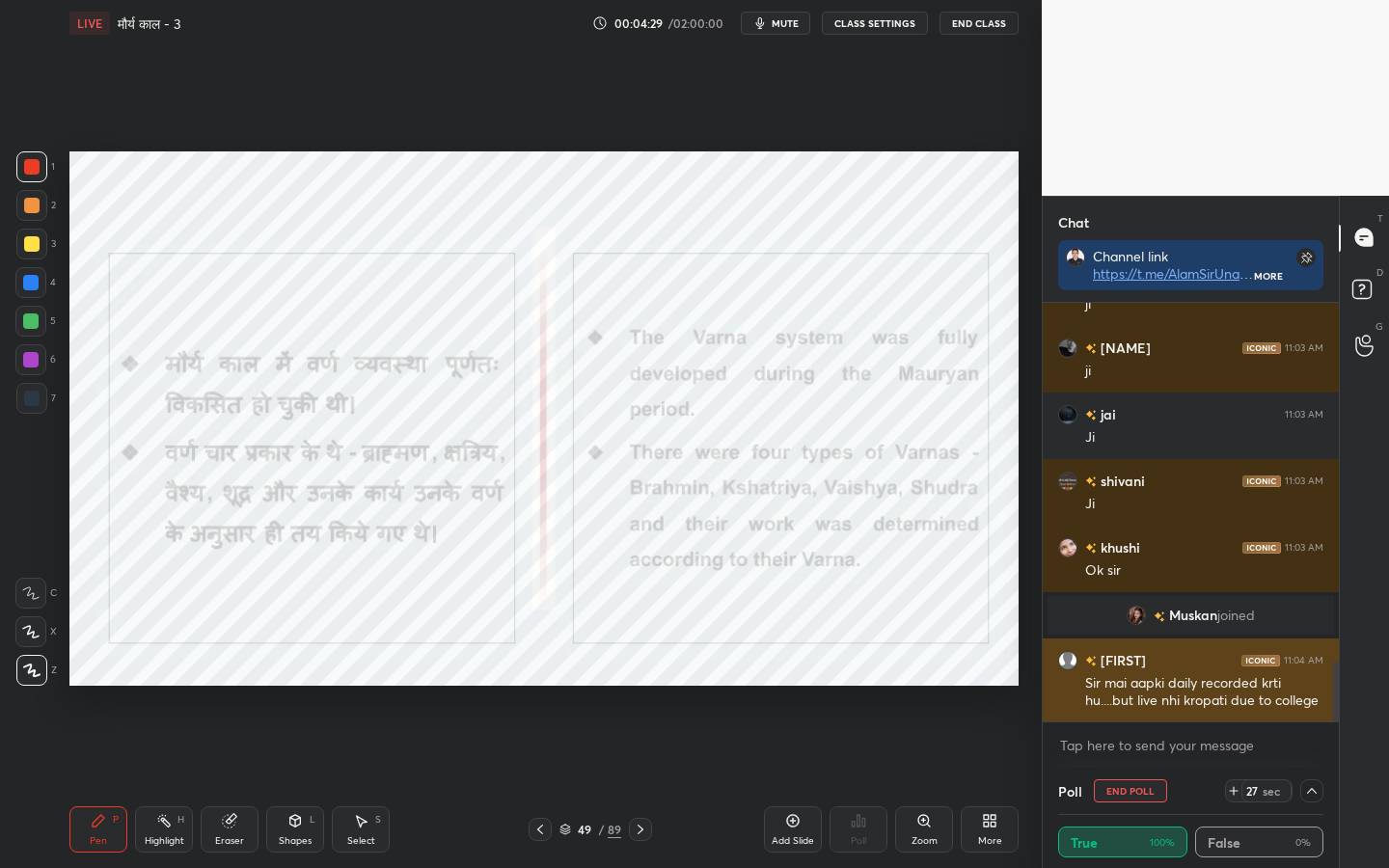 scroll, scrollTop: 2562, scrollLeft: 0, axis: vertical 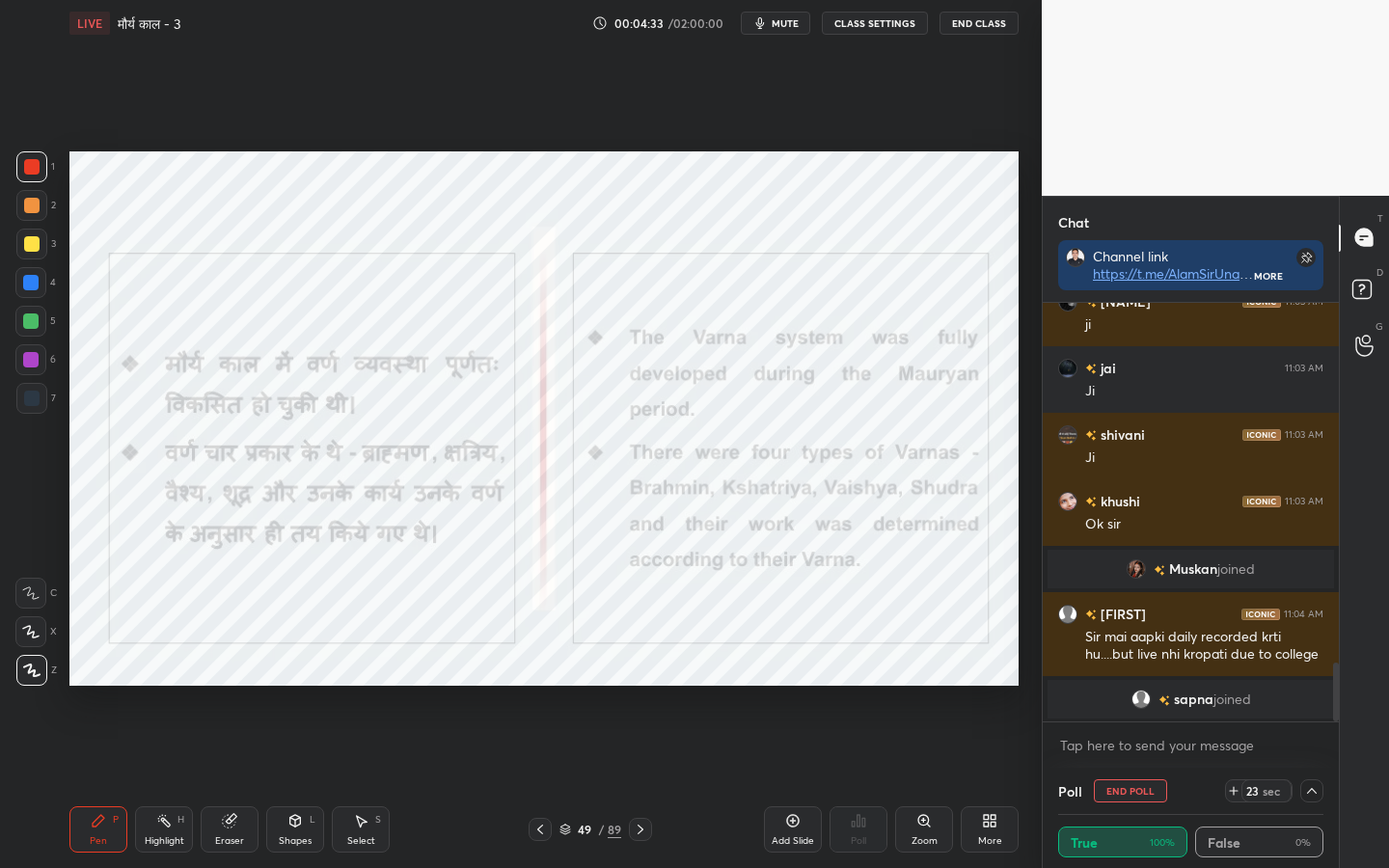 click on "Eraser" at bounding box center [230, 841] 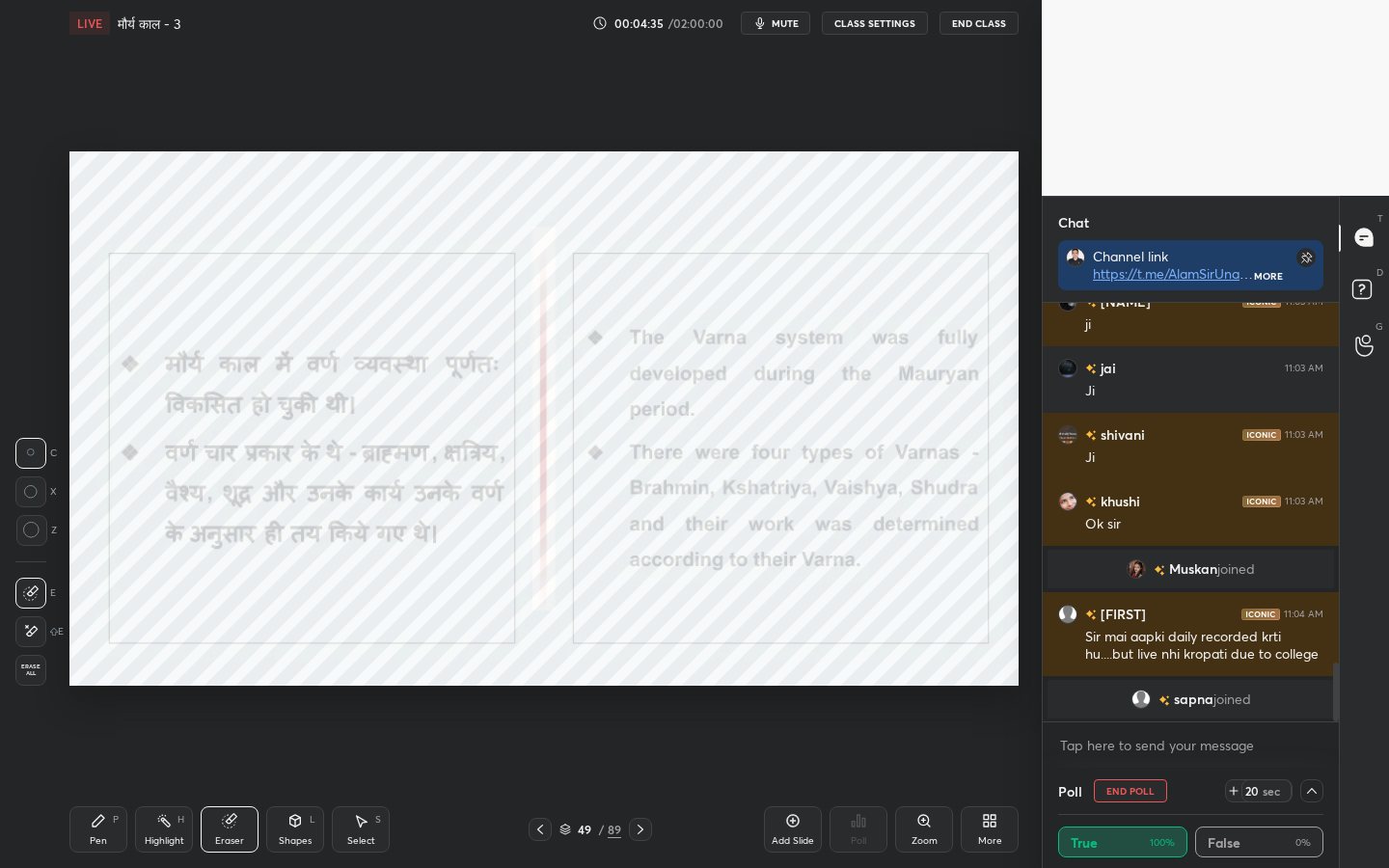click on "Erase all" at bounding box center (31, 670) 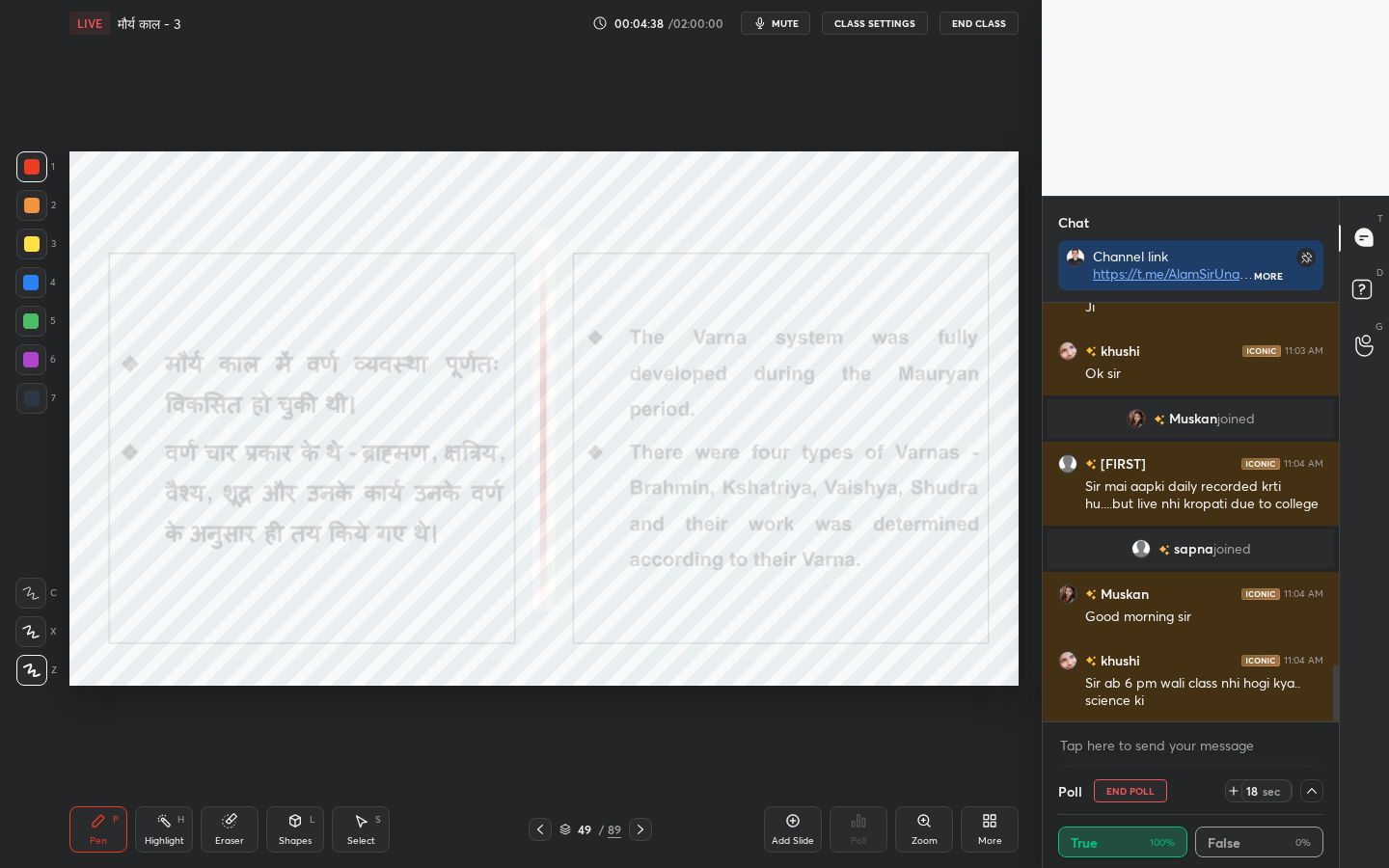scroll, scrollTop: 2746, scrollLeft: 0, axis: vertical 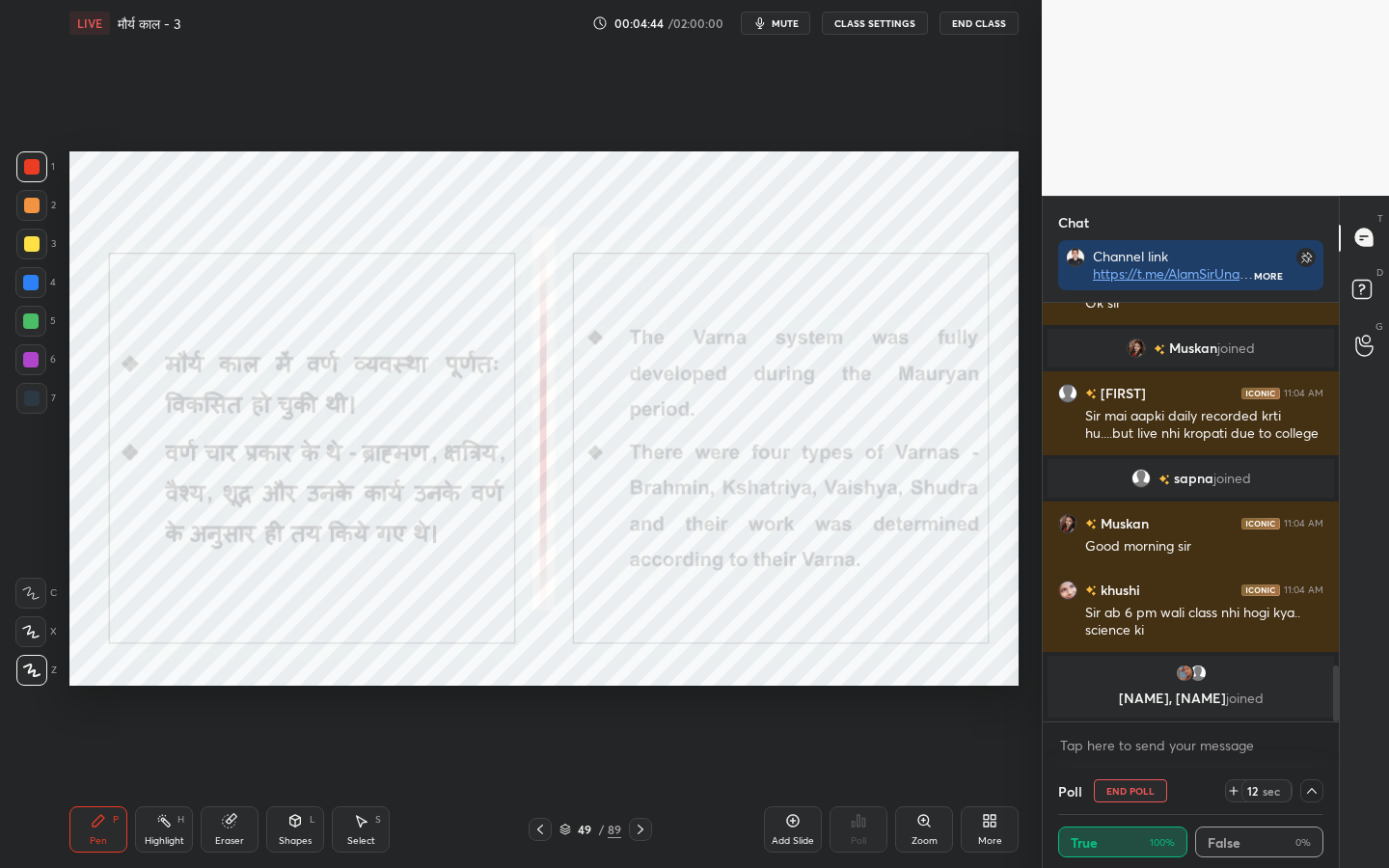 click 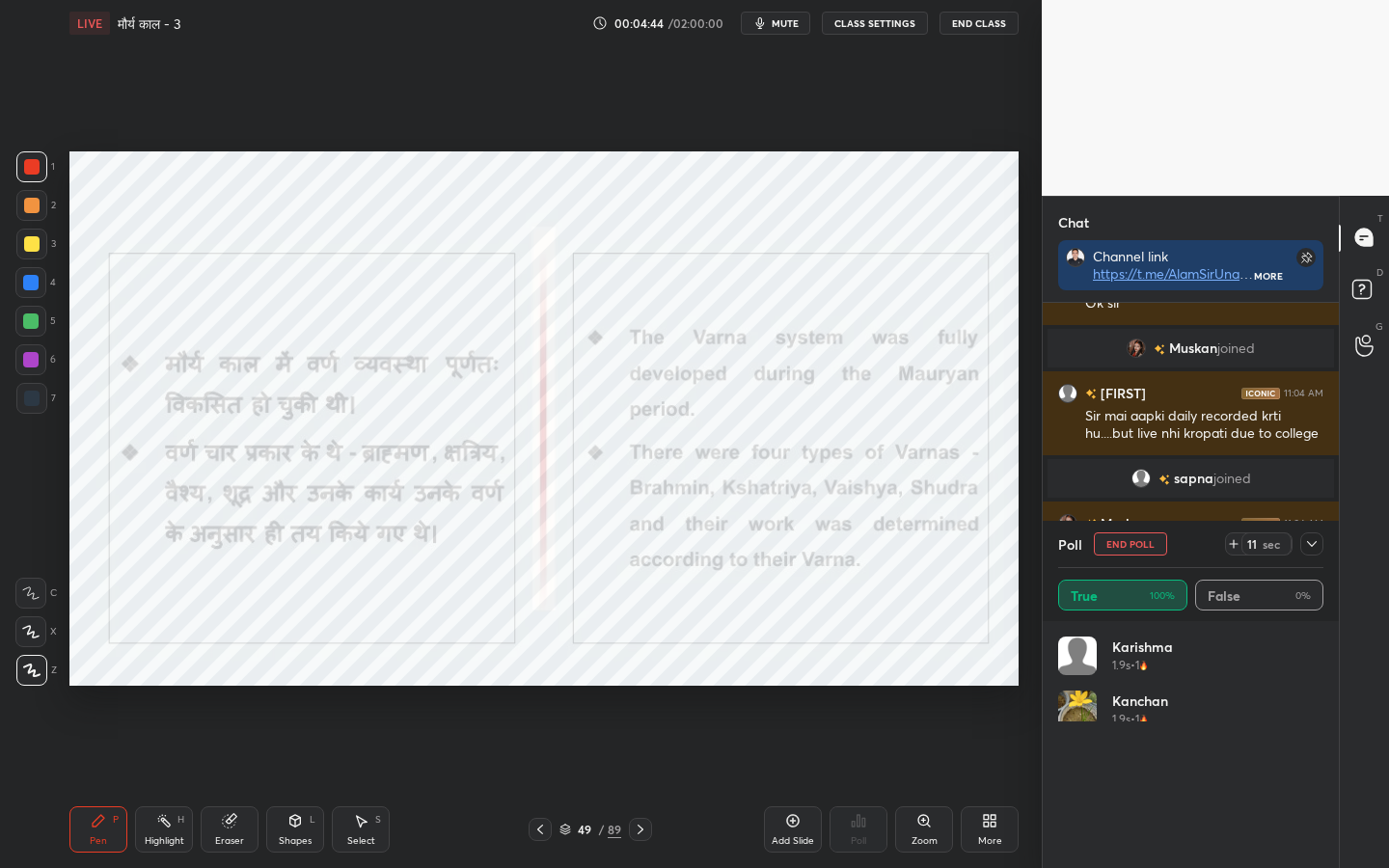 scroll, scrollTop: 7, scrollLeft: 7, axis: both 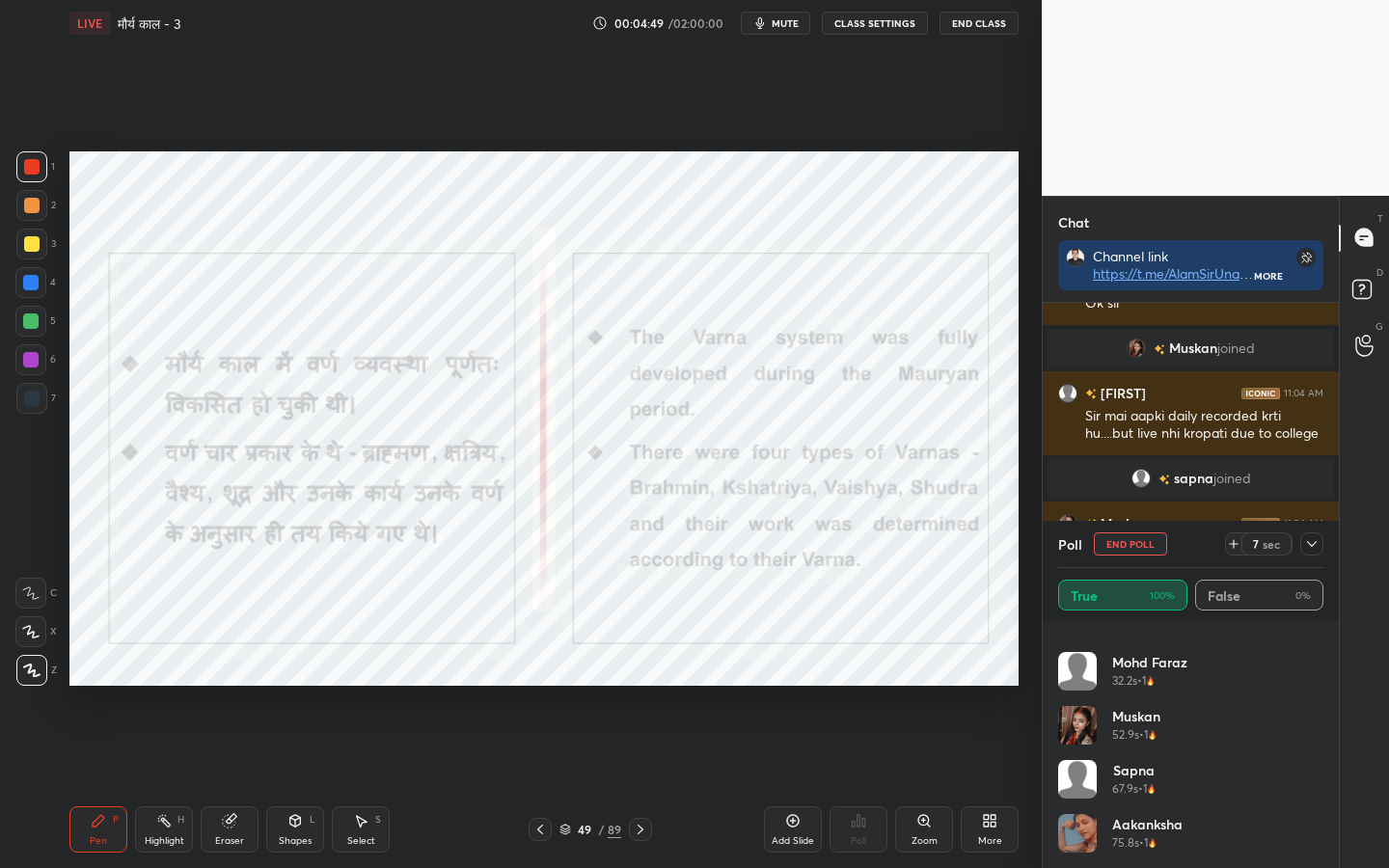 click 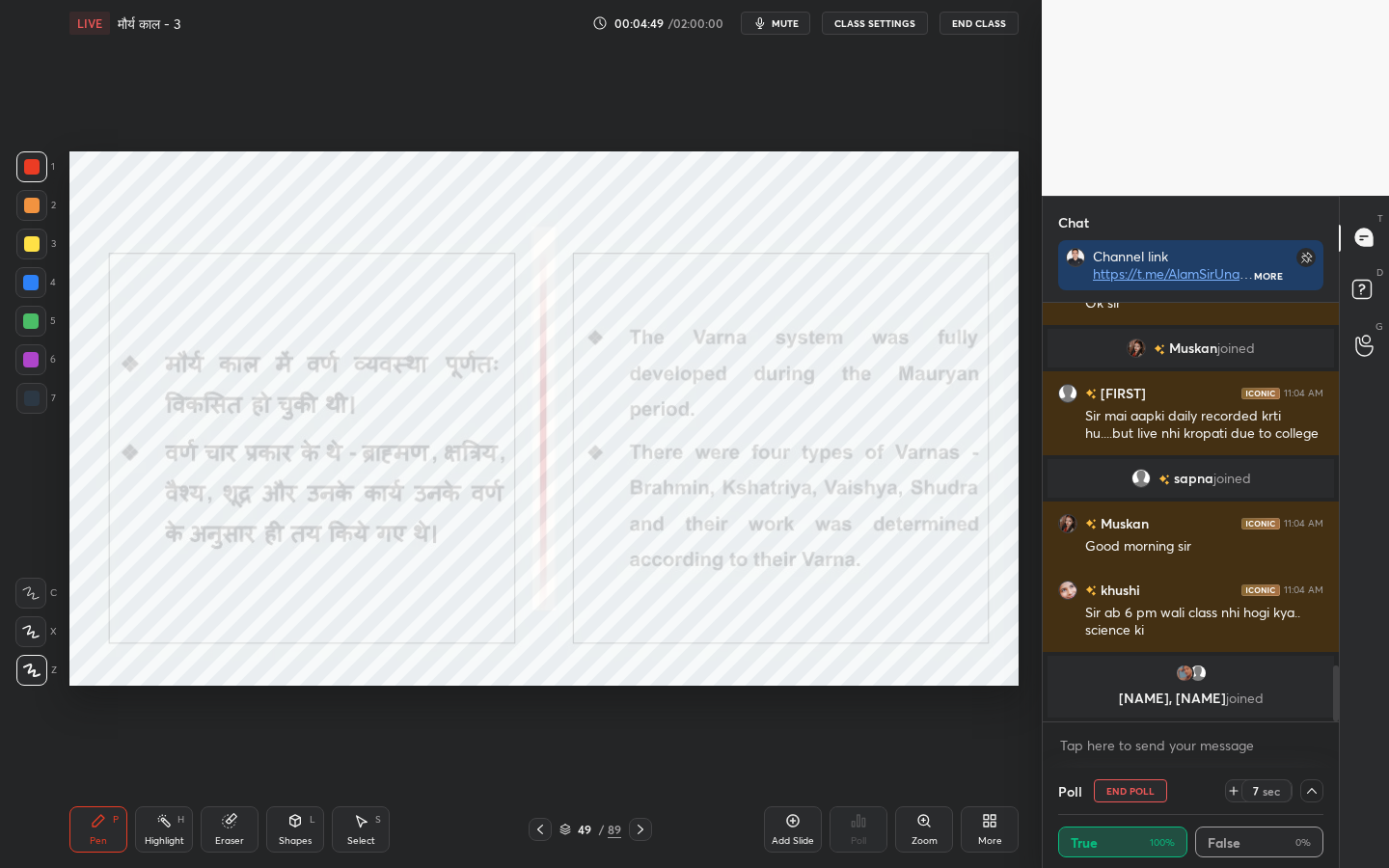 scroll, scrollTop: 17, scrollLeft: 259, axis: both 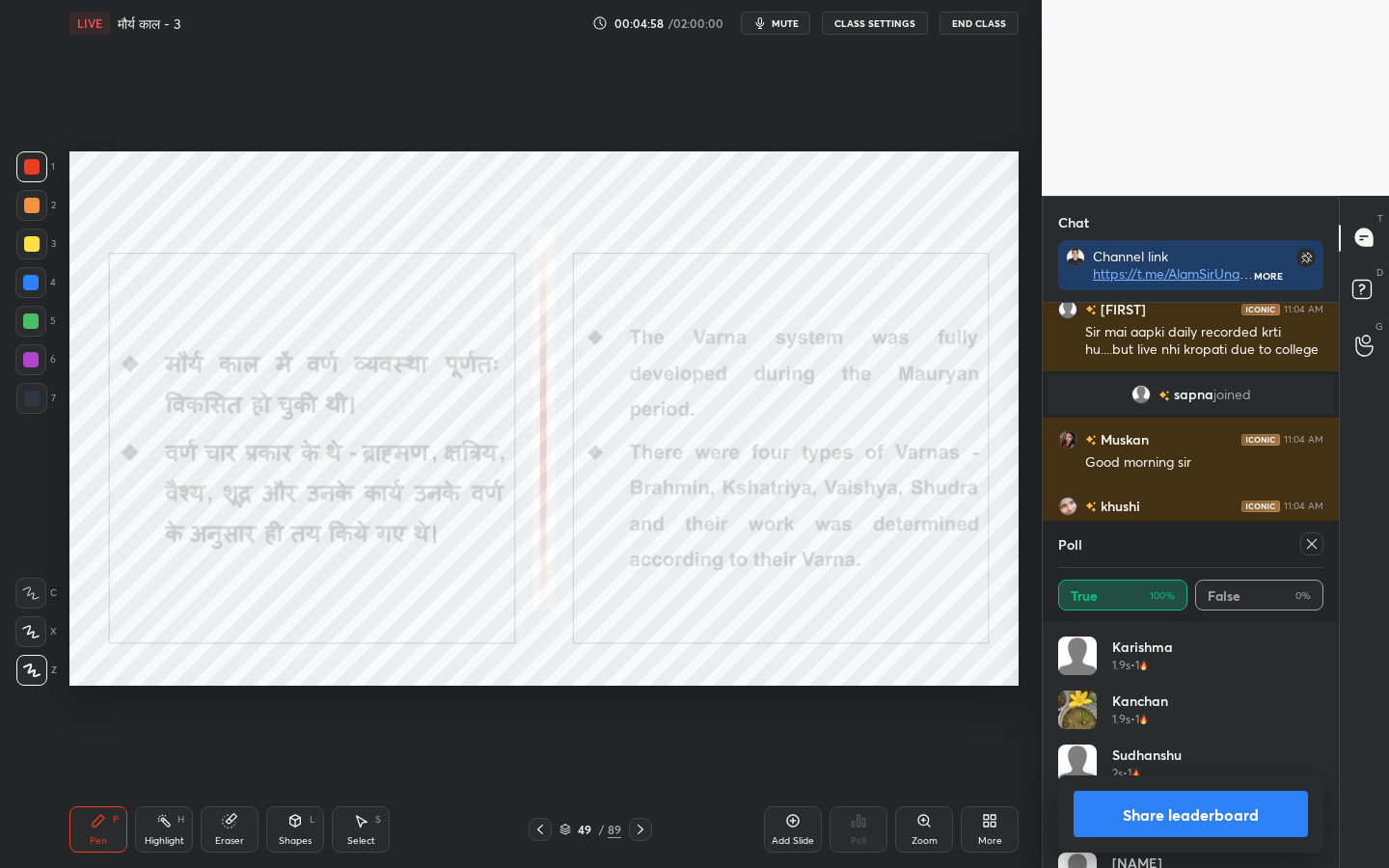 click 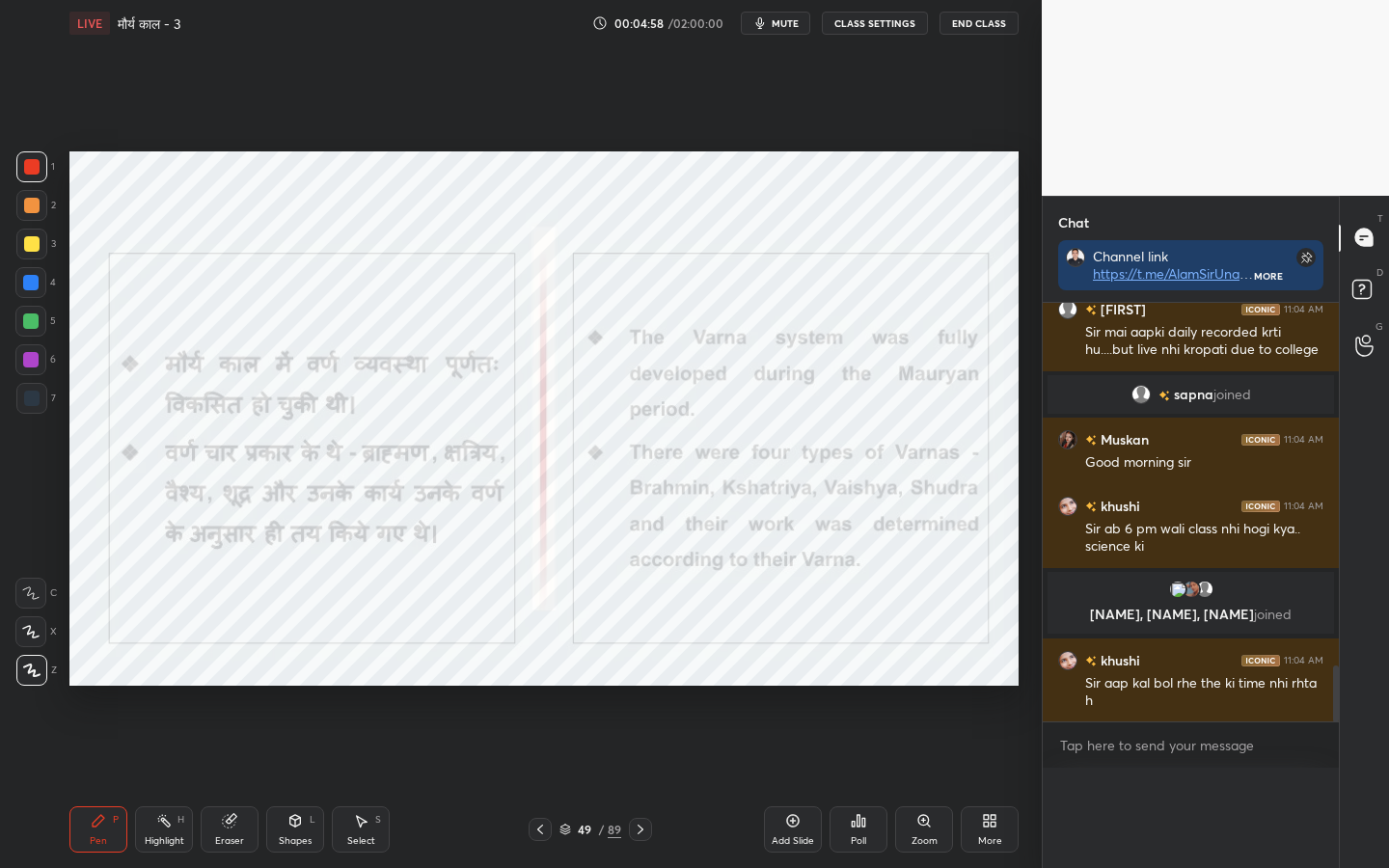 scroll, scrollTop: 0, scrollLeft: 0, axis: both 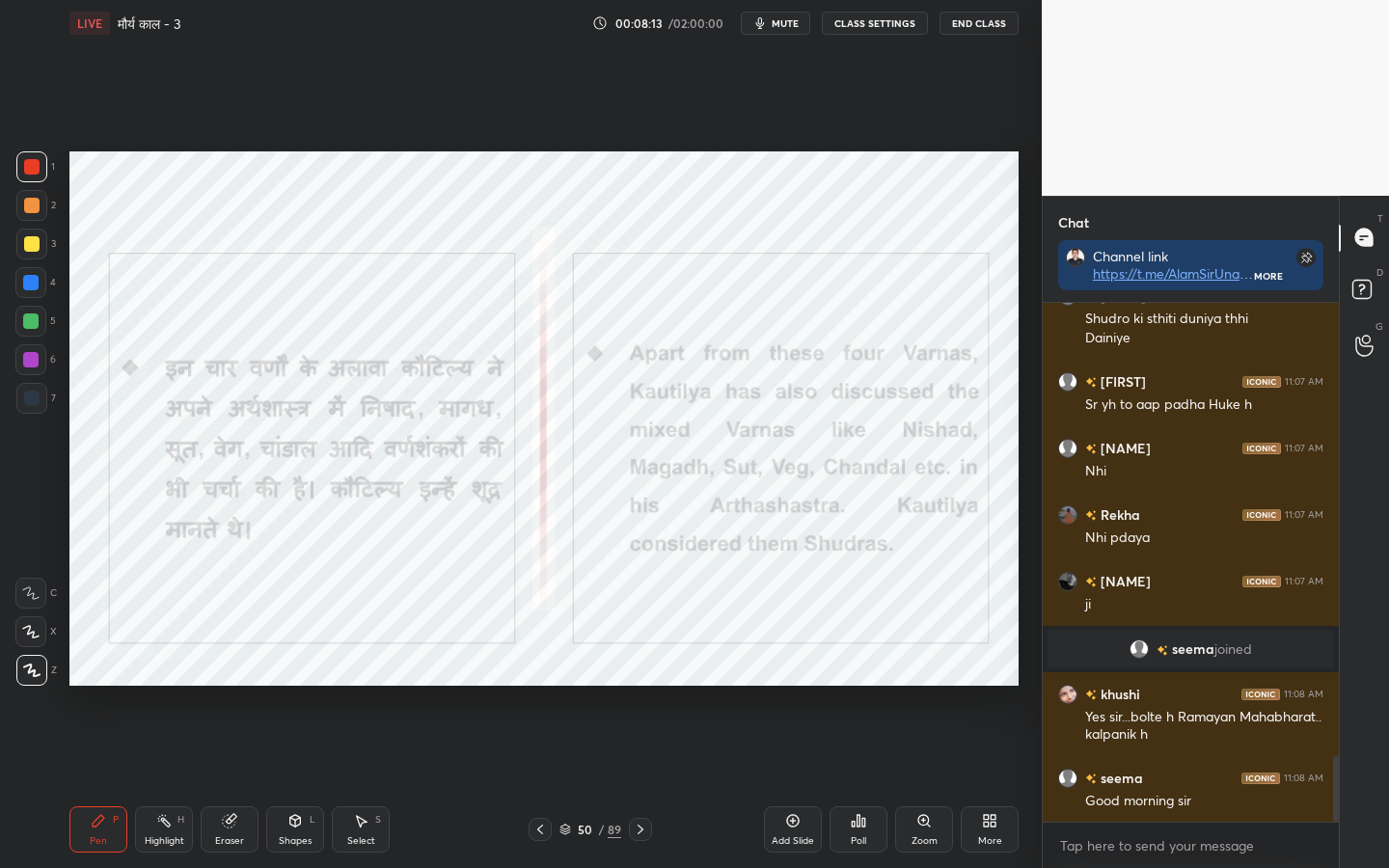 click on "Eraser" at bounding box center [230, 841] 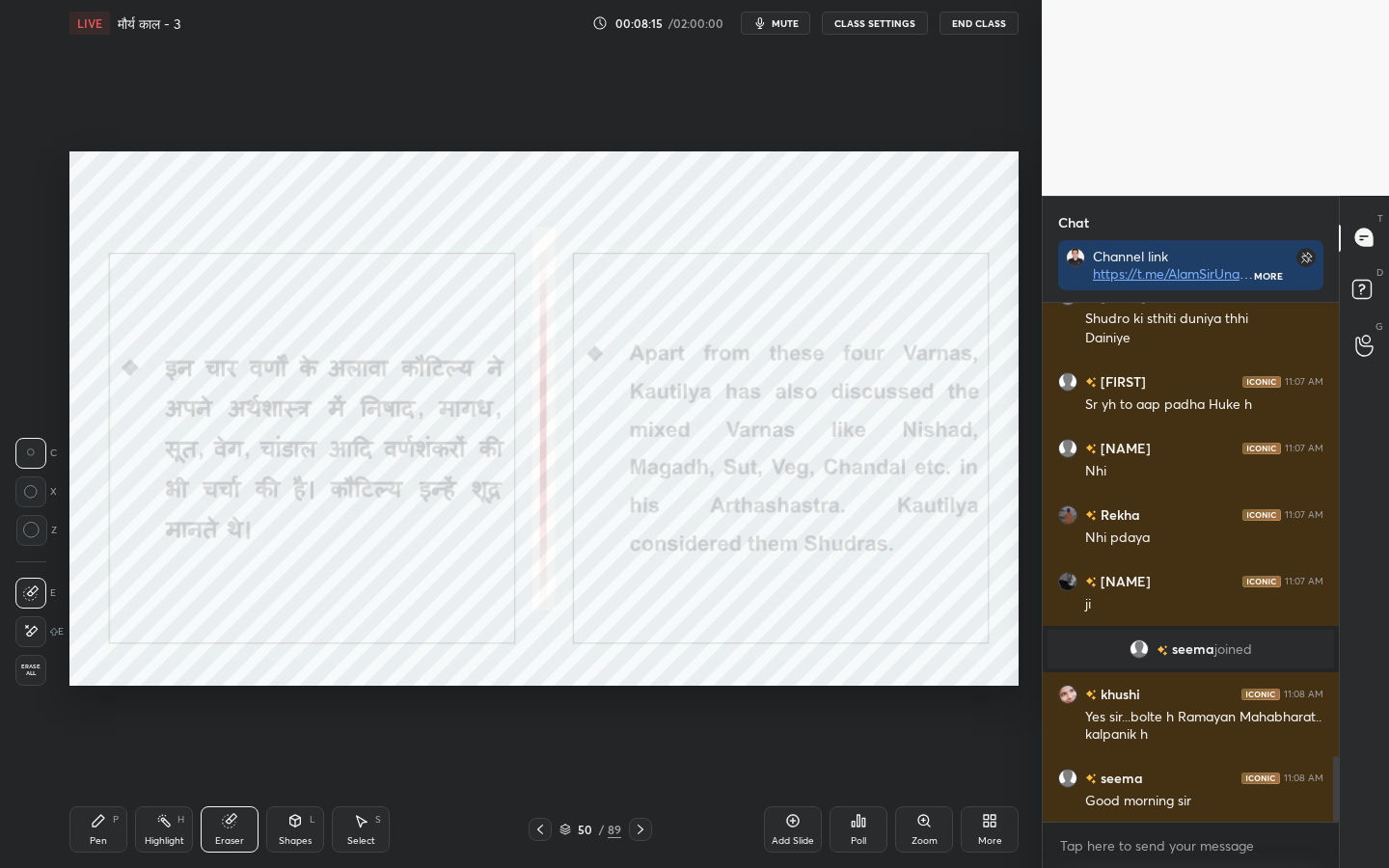 click on "Erase all" at bounding box center (31, 670) 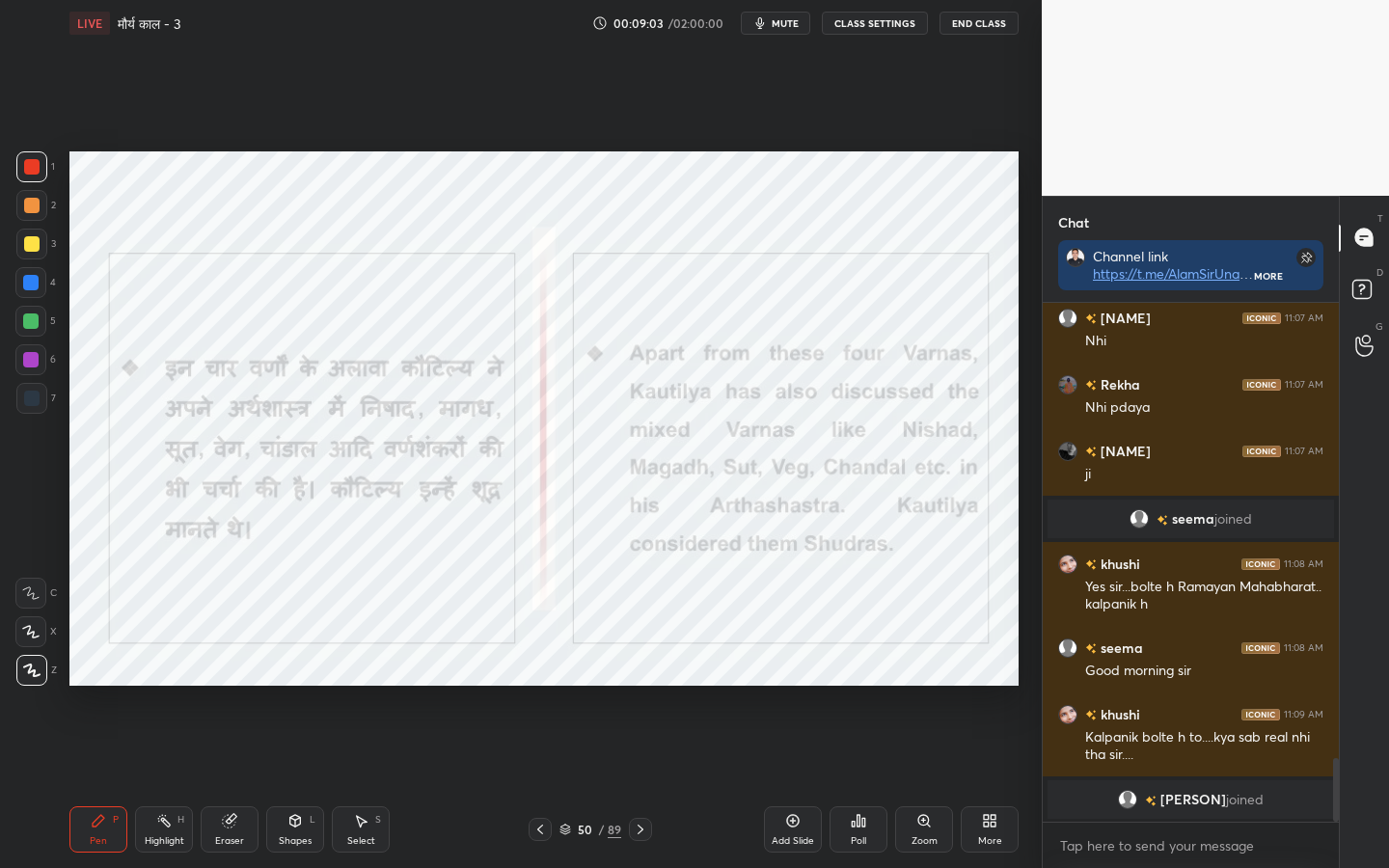 scroll, scrollTop: 3726, scrollLeft: 0, axis: vertical 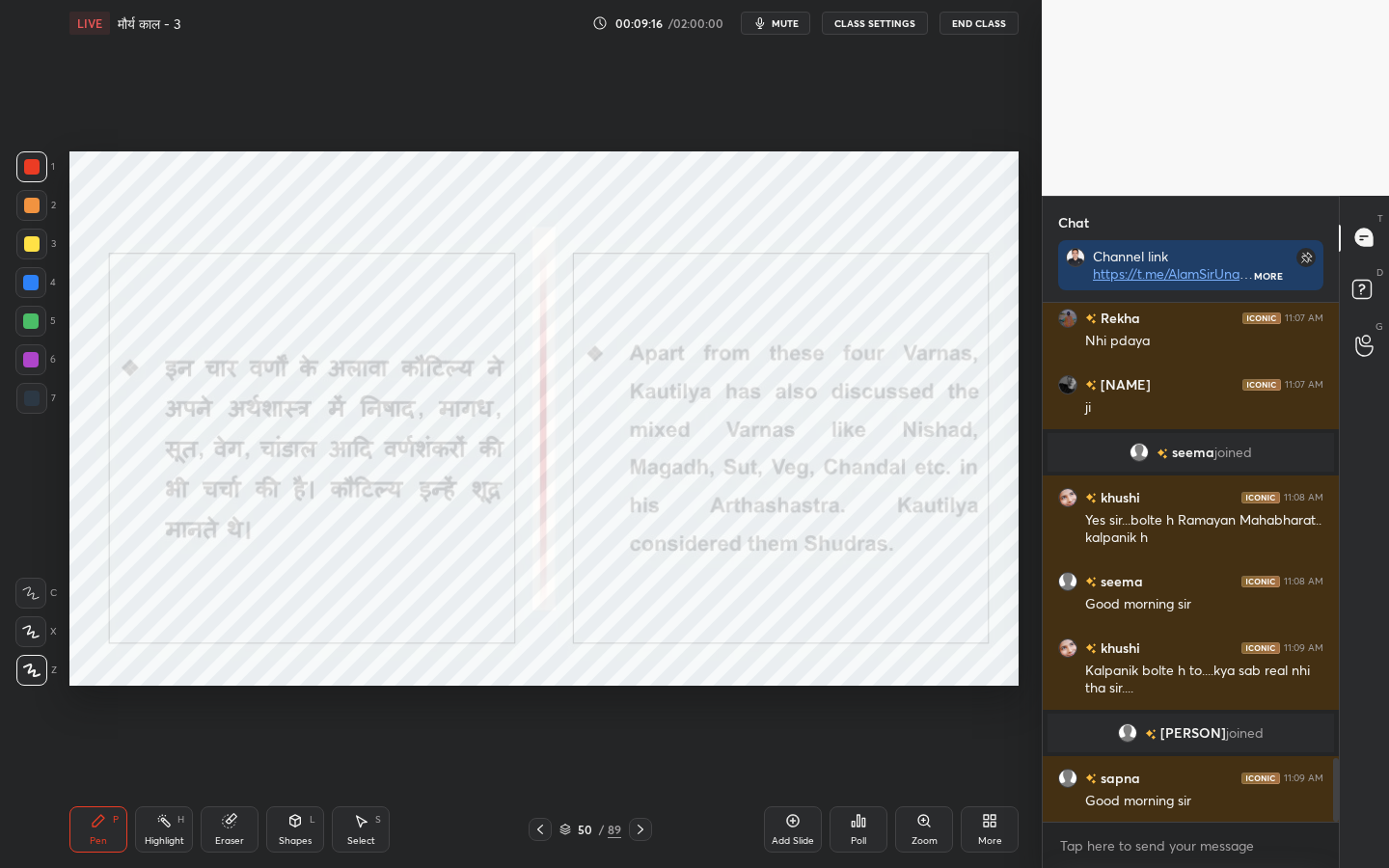drag, startPoint x: 240, startPoint y: 829, endPoint x: 230, endPoint y: 831, distance: 10.19804 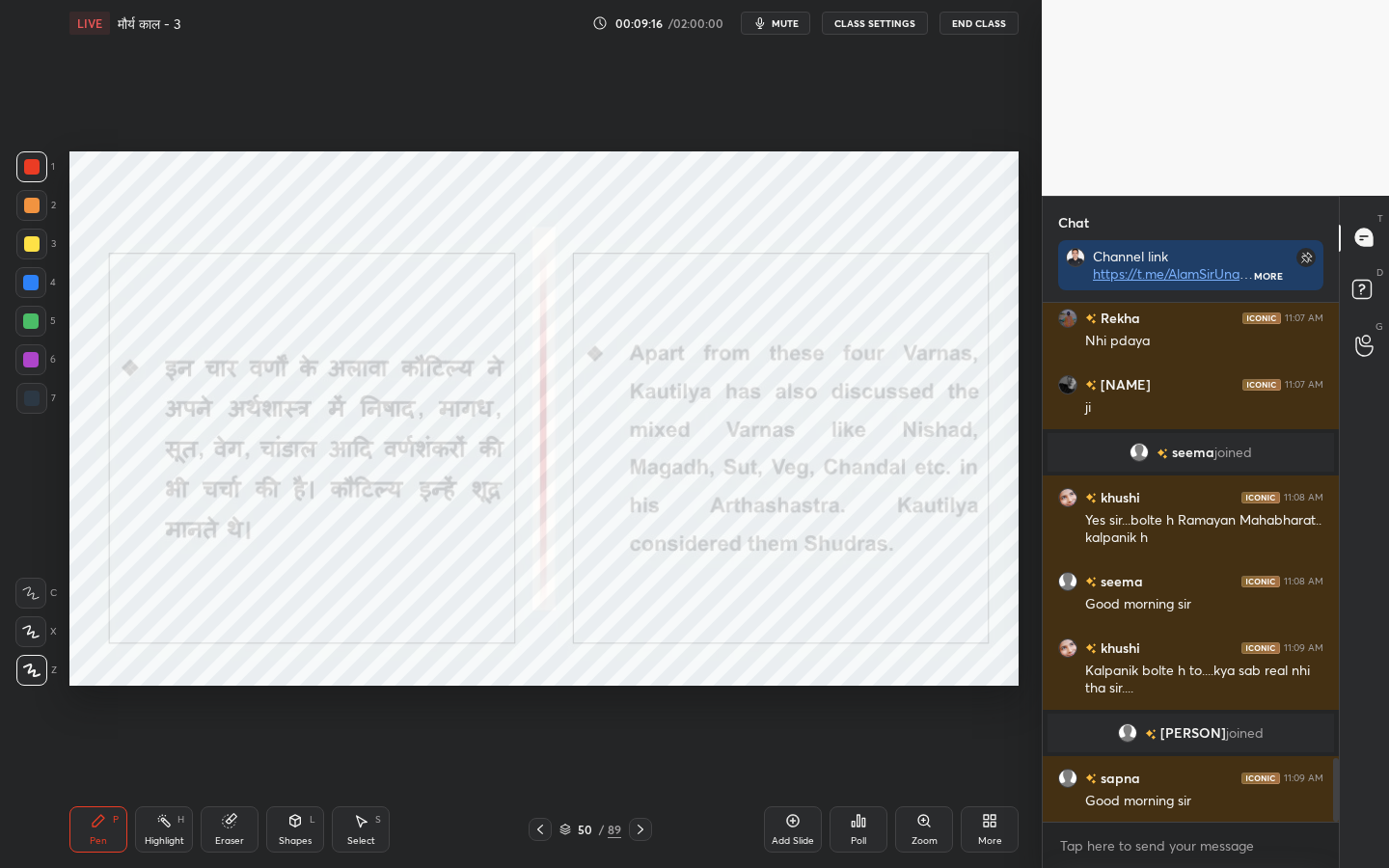 click on "Eraser" at bounding box center (230, 829) 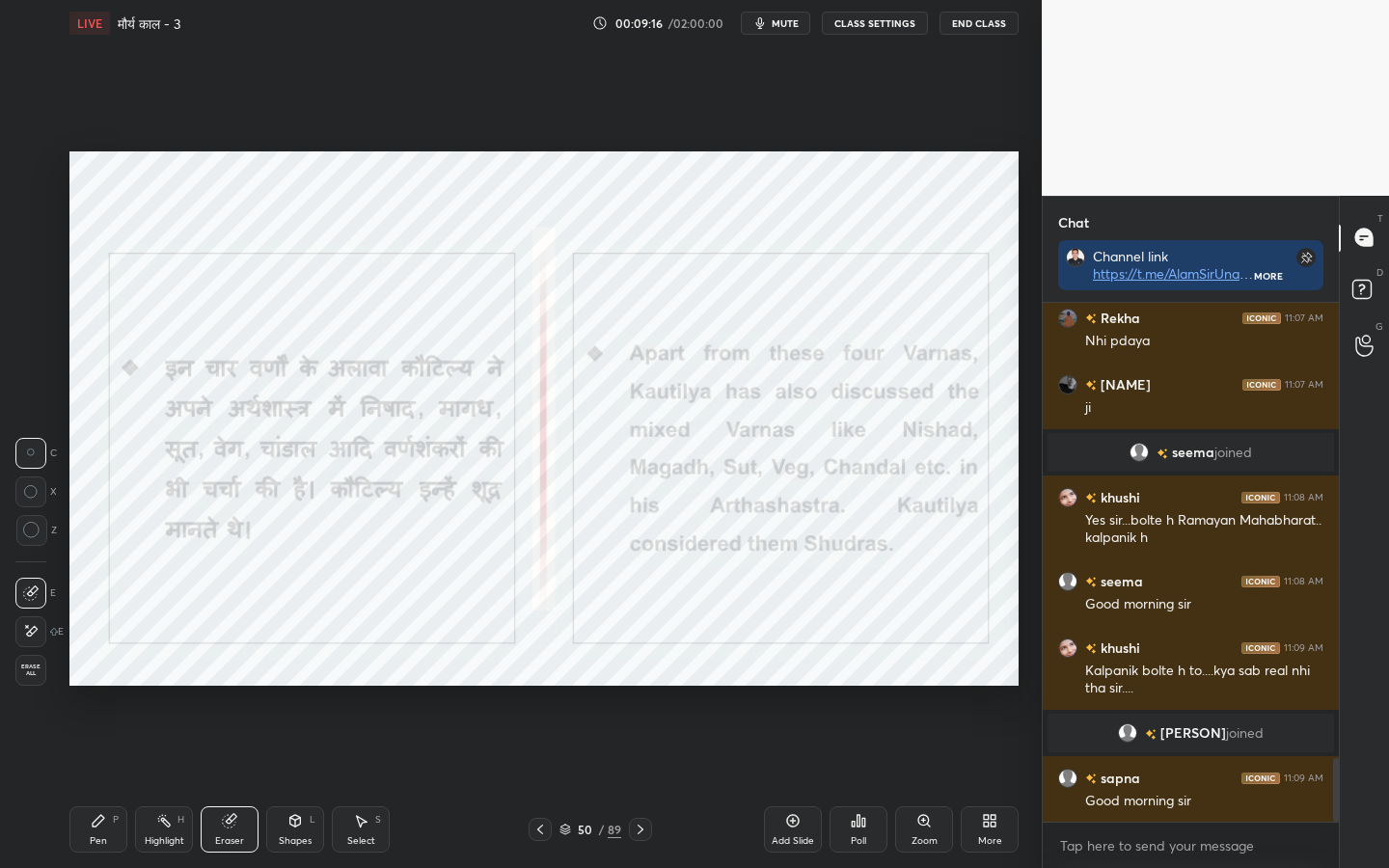 click on "Erase all" at bounding box center [31, 670] 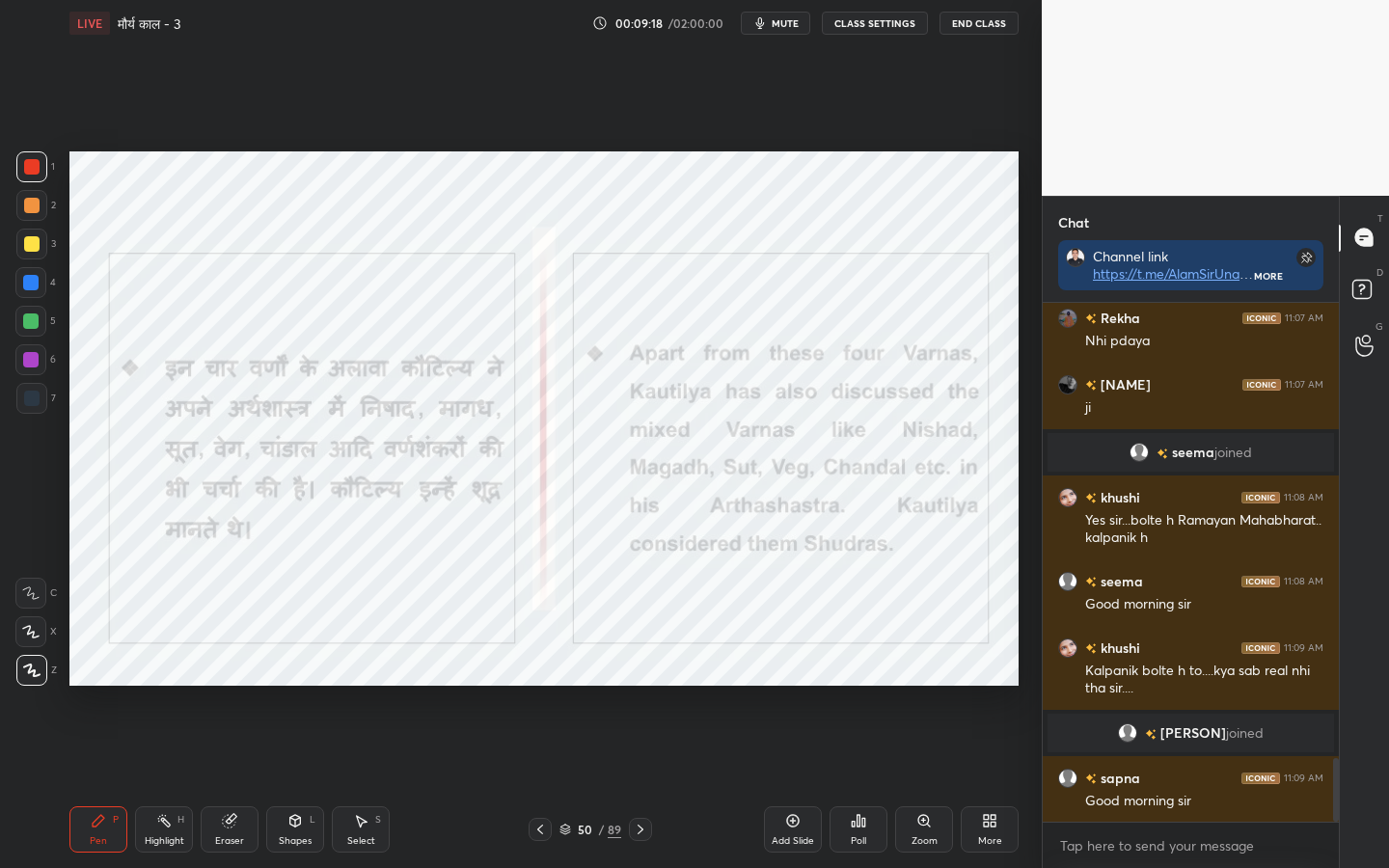 click on "mute" at bounding box center [785, 23] 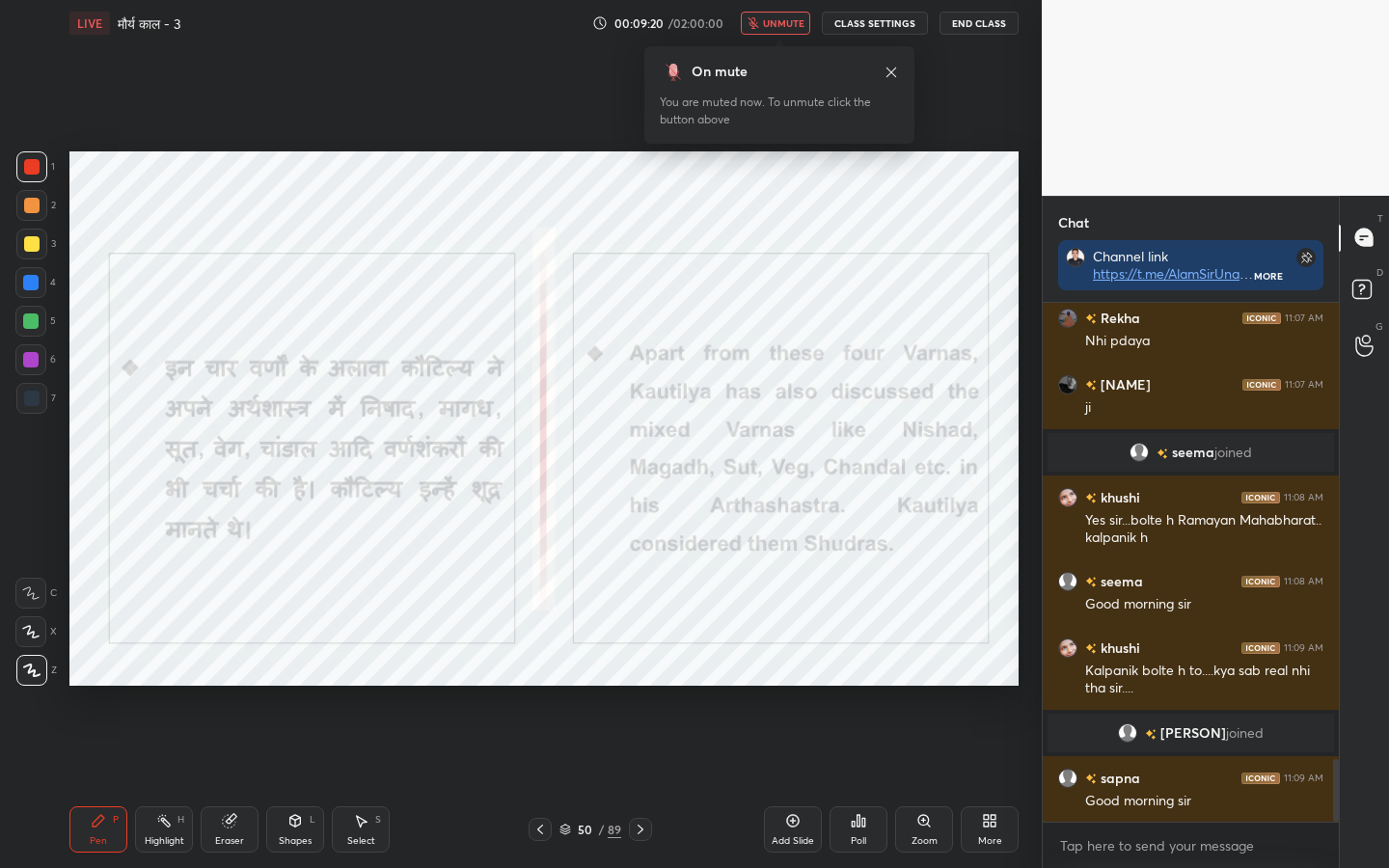 scroll, scrollTop: 3792, scrollLeft: 0, axis: vertical 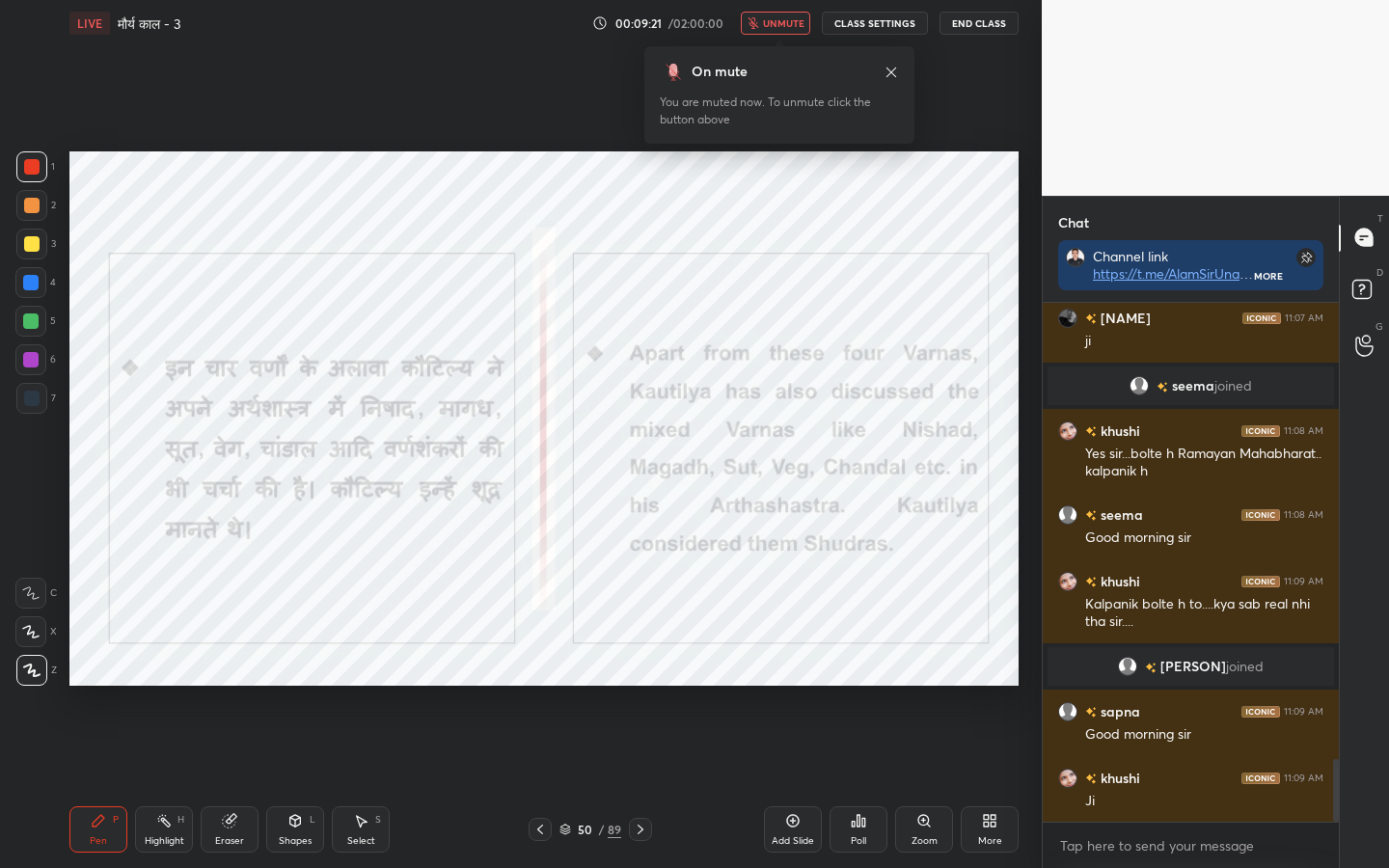 click on "unmute" at bounding box center [783, 23] 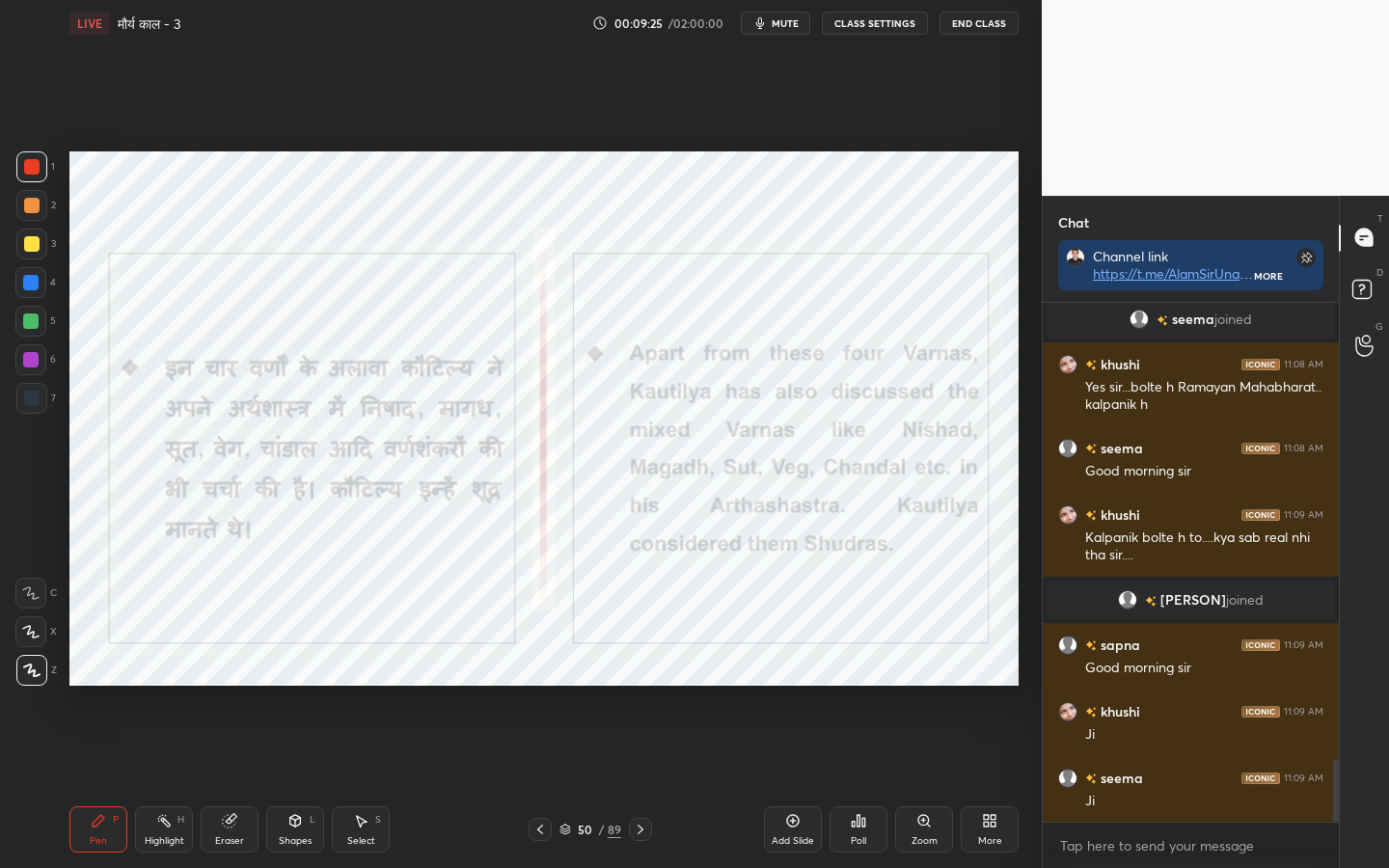 scroll, scrollTop: 3925, scrollLeft: 0, axis: vertical 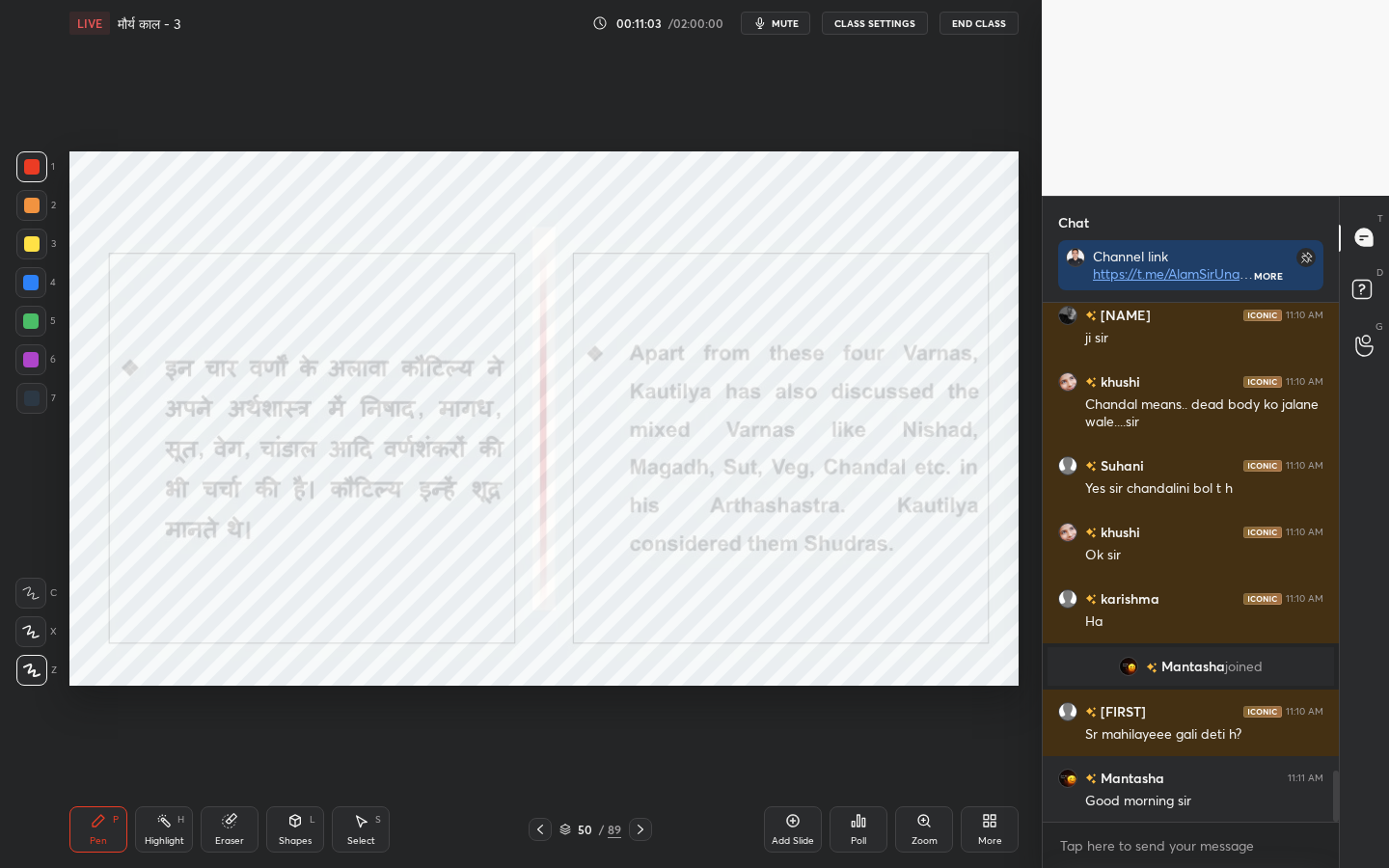 click on "Eraser" at bounding box center (230, 841) 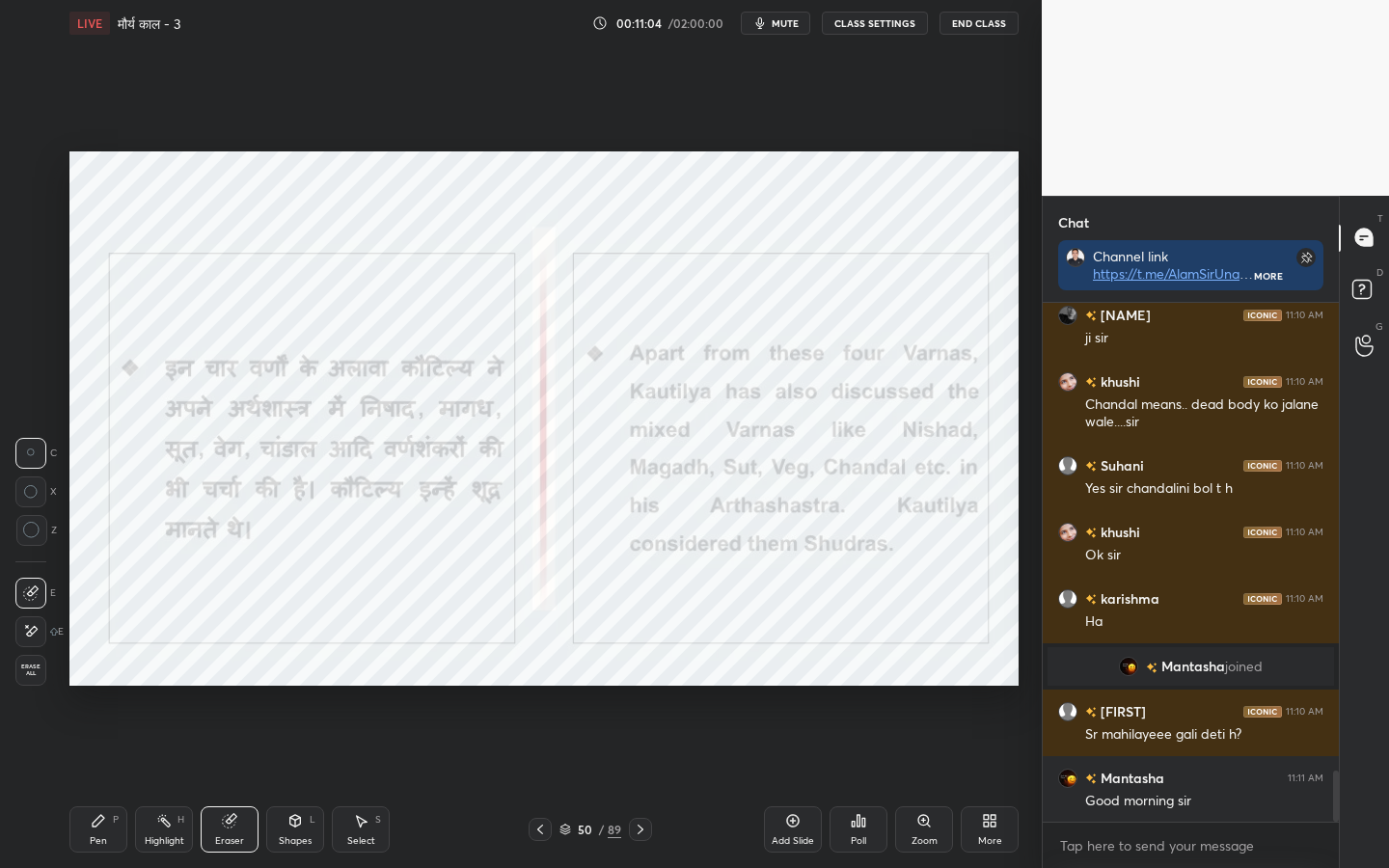 click on "Erase all" at bounding box center (31, 670) 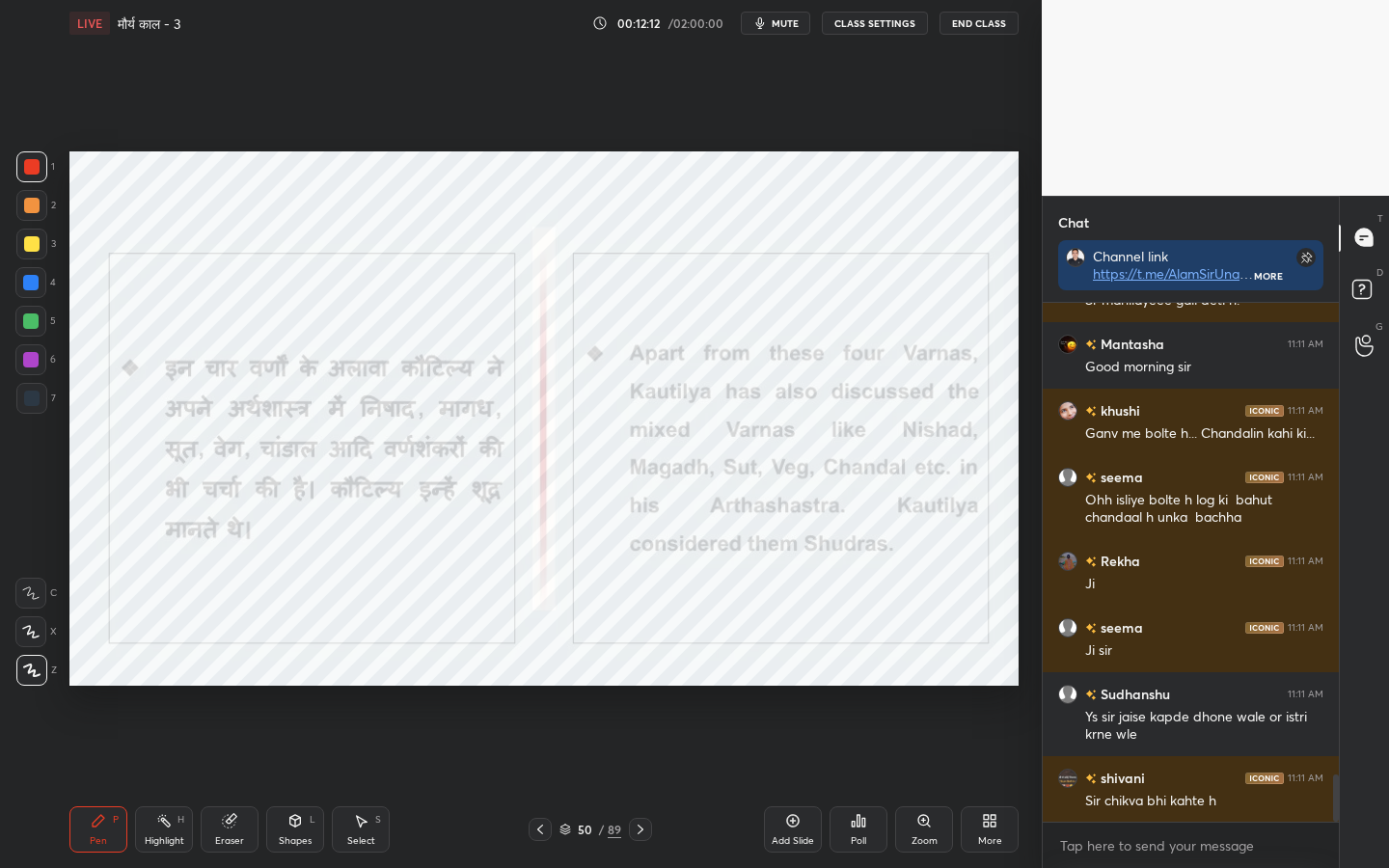 scroll, scrollTop: 5279, scrollLeft: 0, axis: vertical 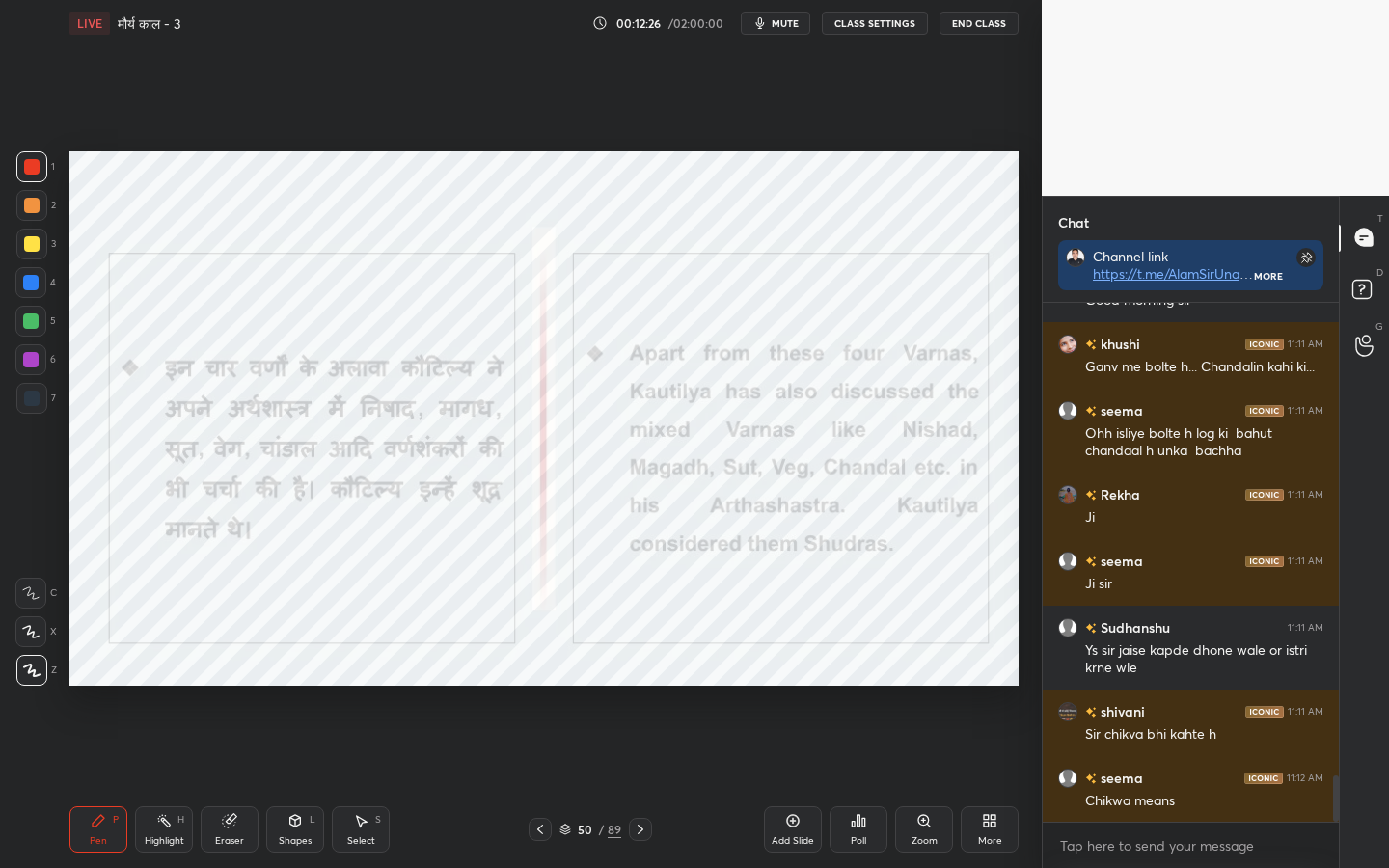 drag, startPoint x: 238, startPoint y: 835, endPoint x: 211, endPoint y: 807, distance: 38.897301 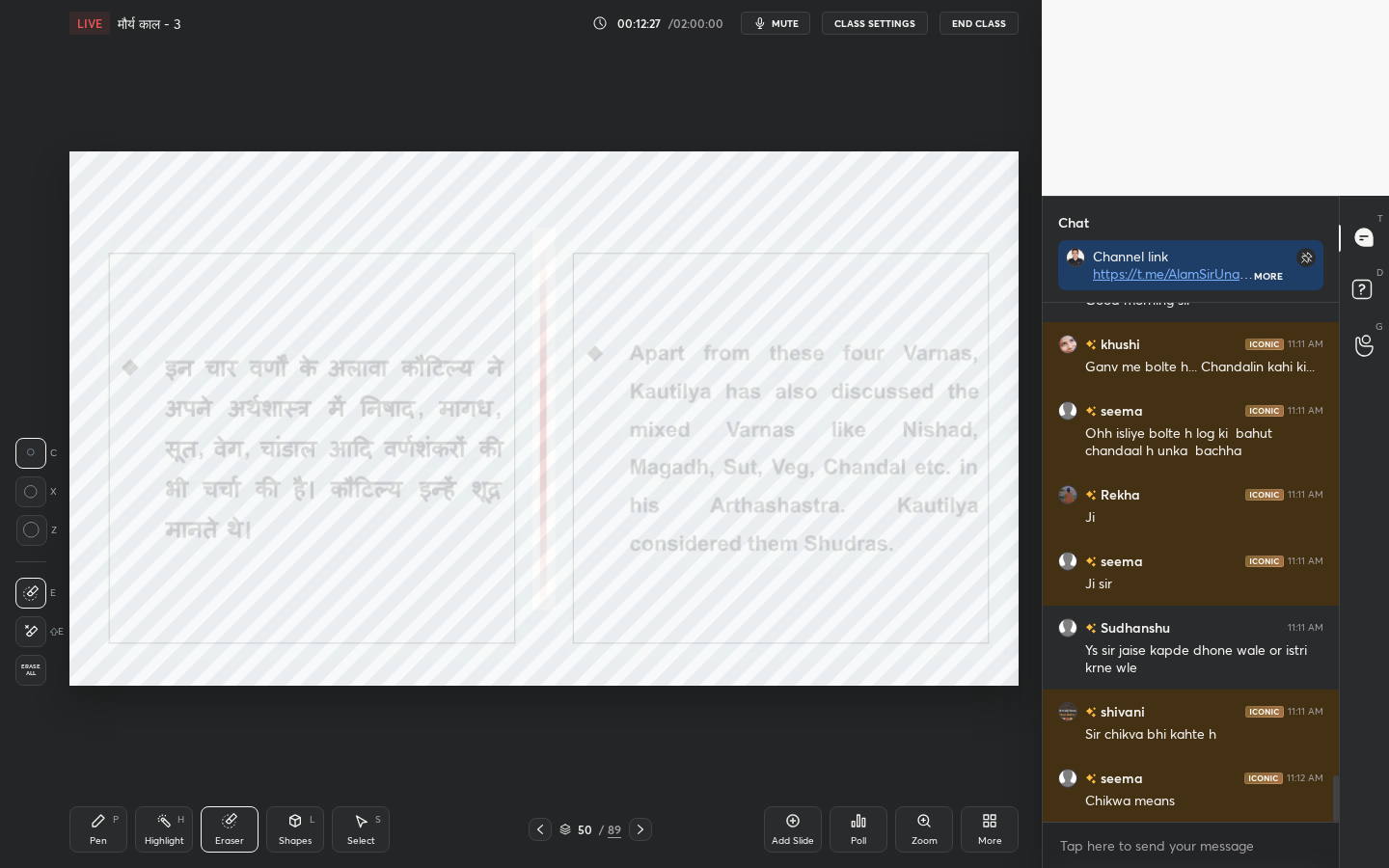 click on "Erase all" at bounding box center [31, 670] 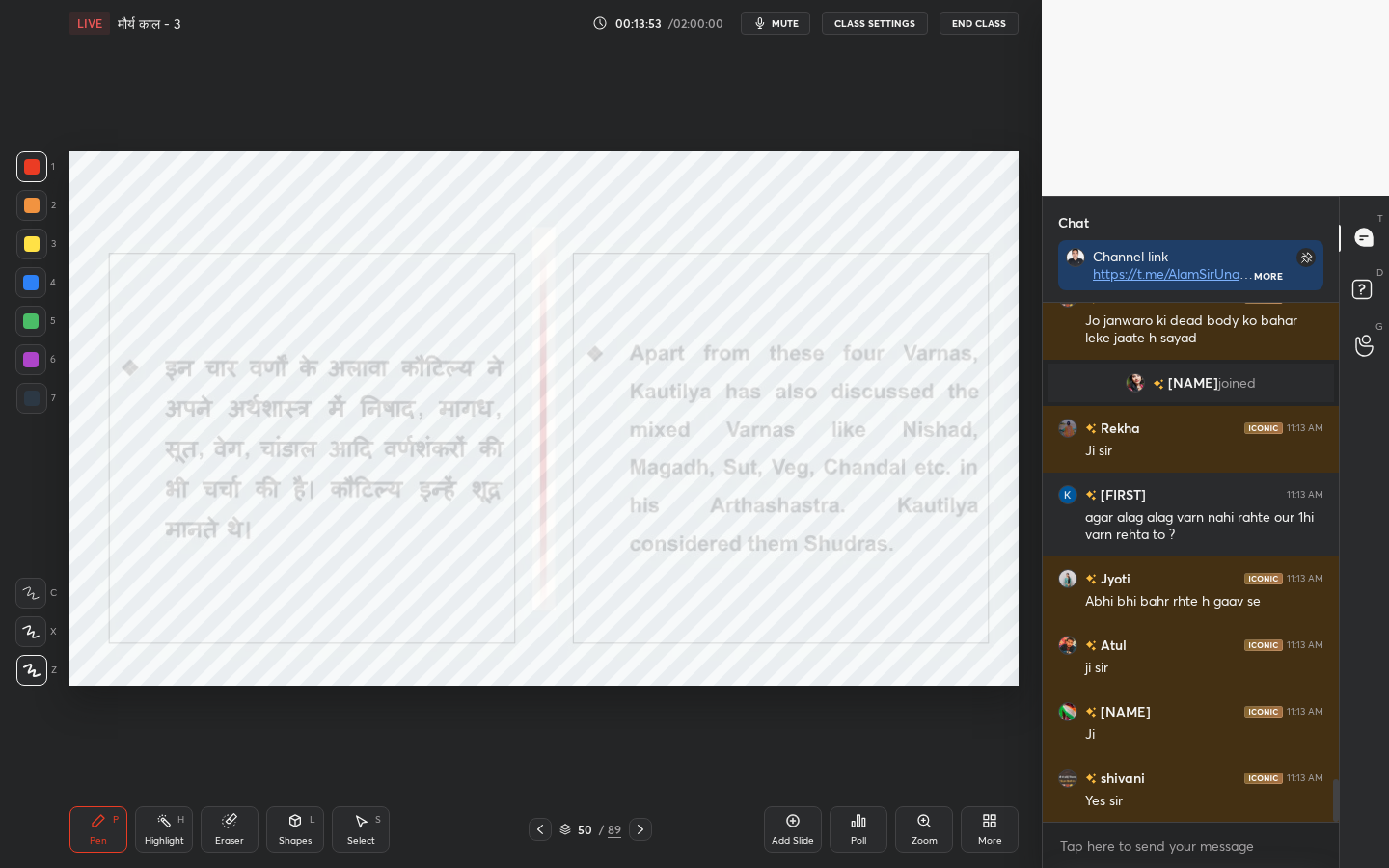 scroll, scrollTop: 5856, scrollLeft: 0, axis: vertical 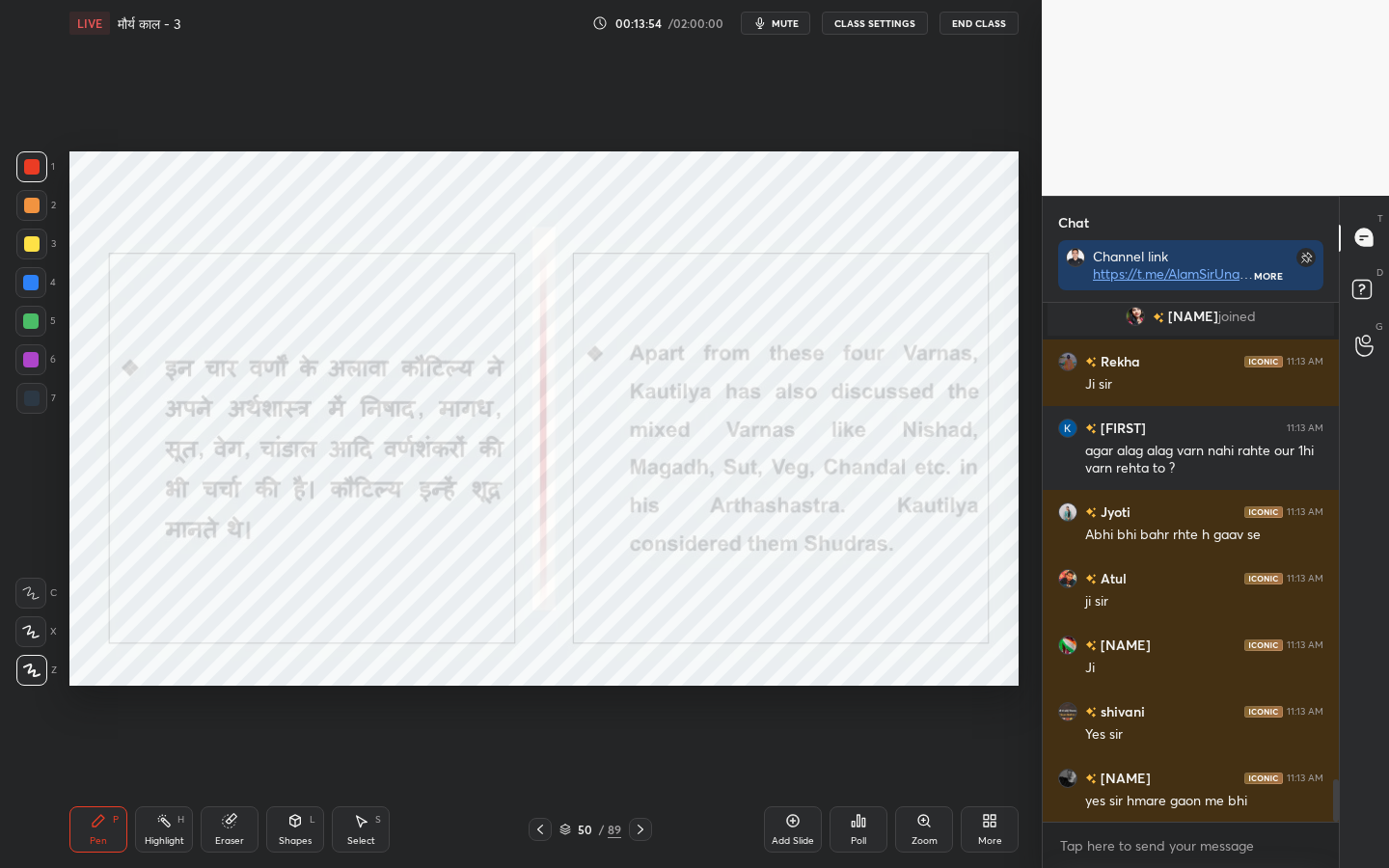 click on "Eraser" at bounding box center [230, 841] 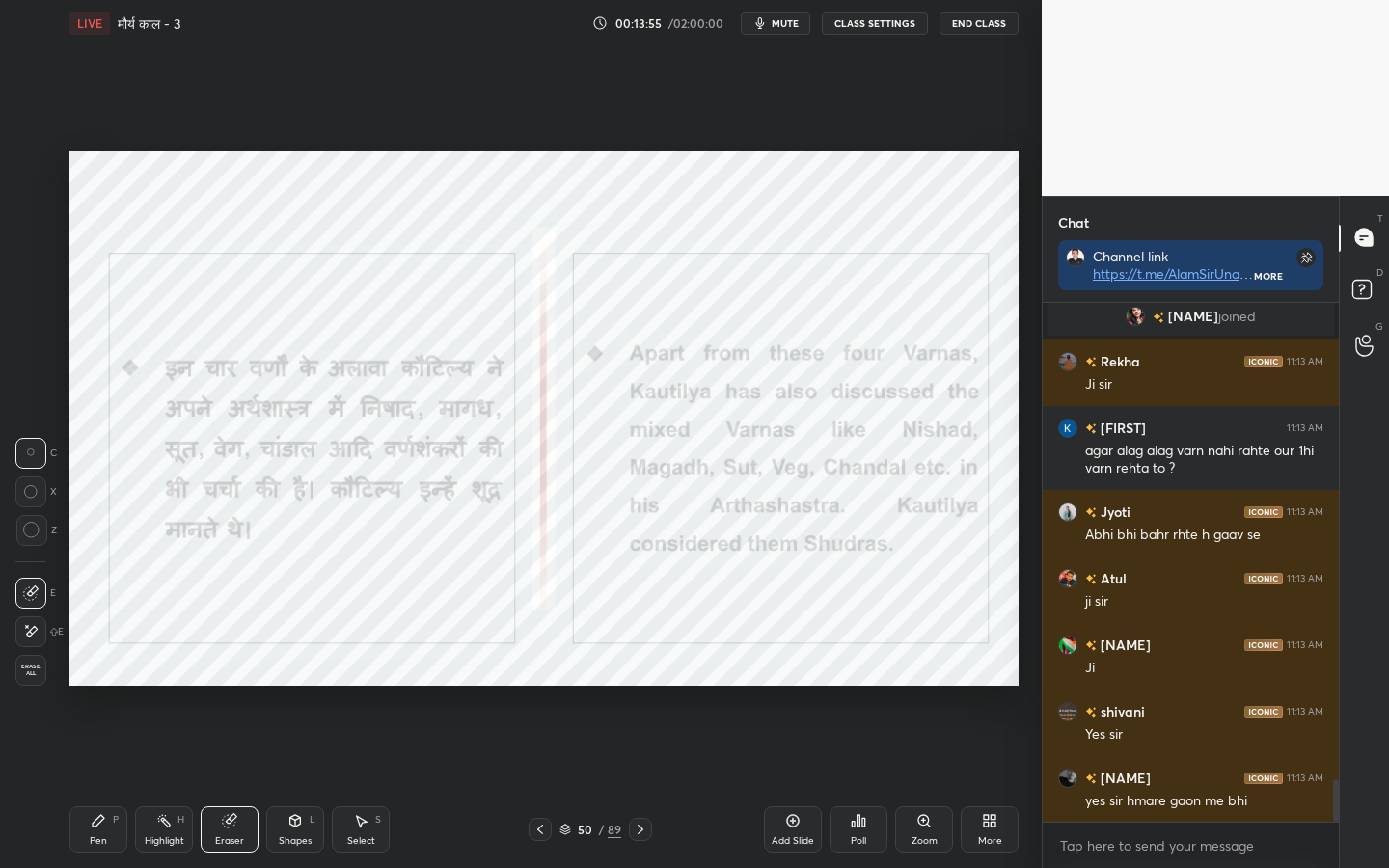 click on "Erase all" at bounding box center [31, 670] 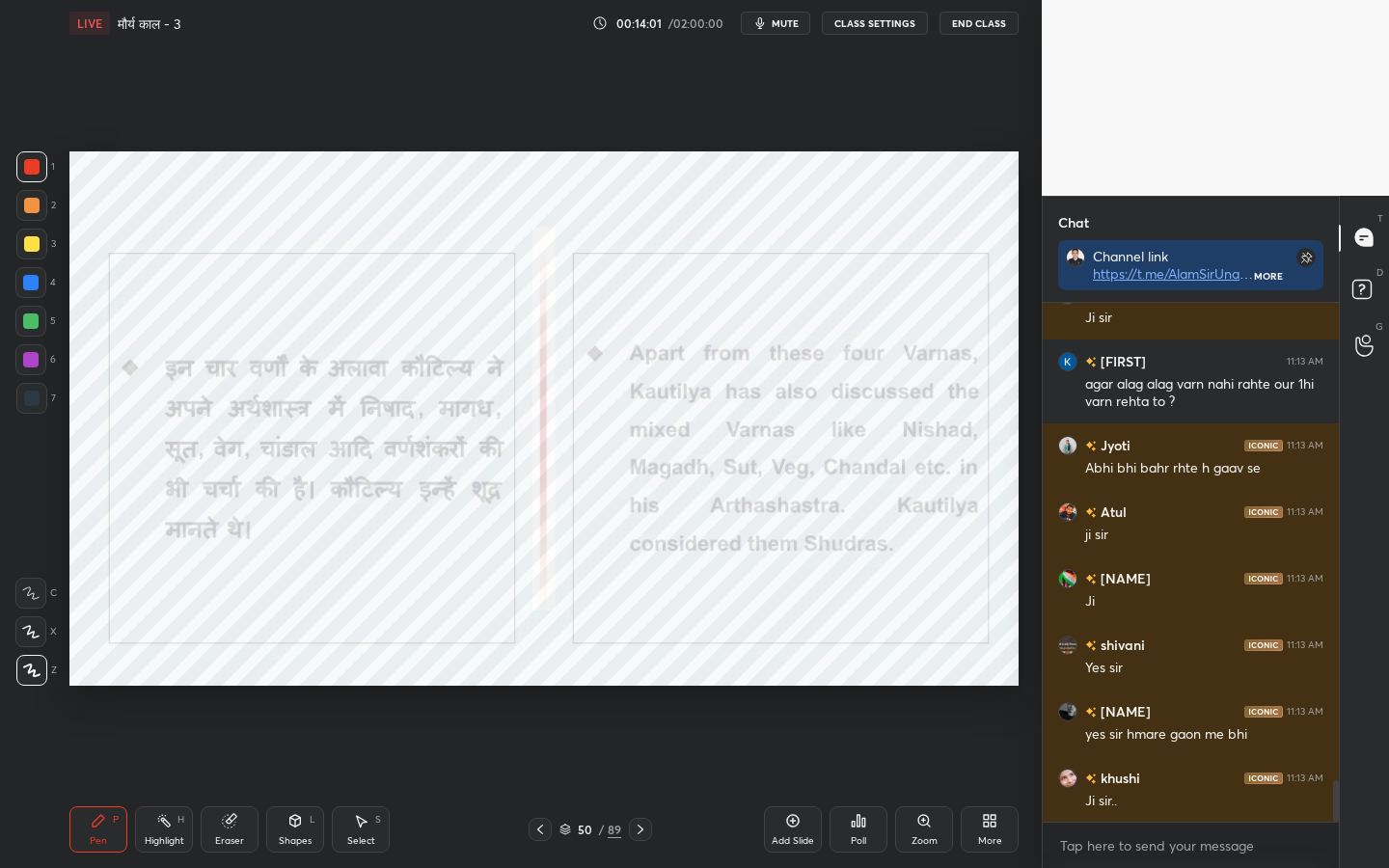 scroll, scrollTop: 5989, scrollLeft: 0, axis: vertical 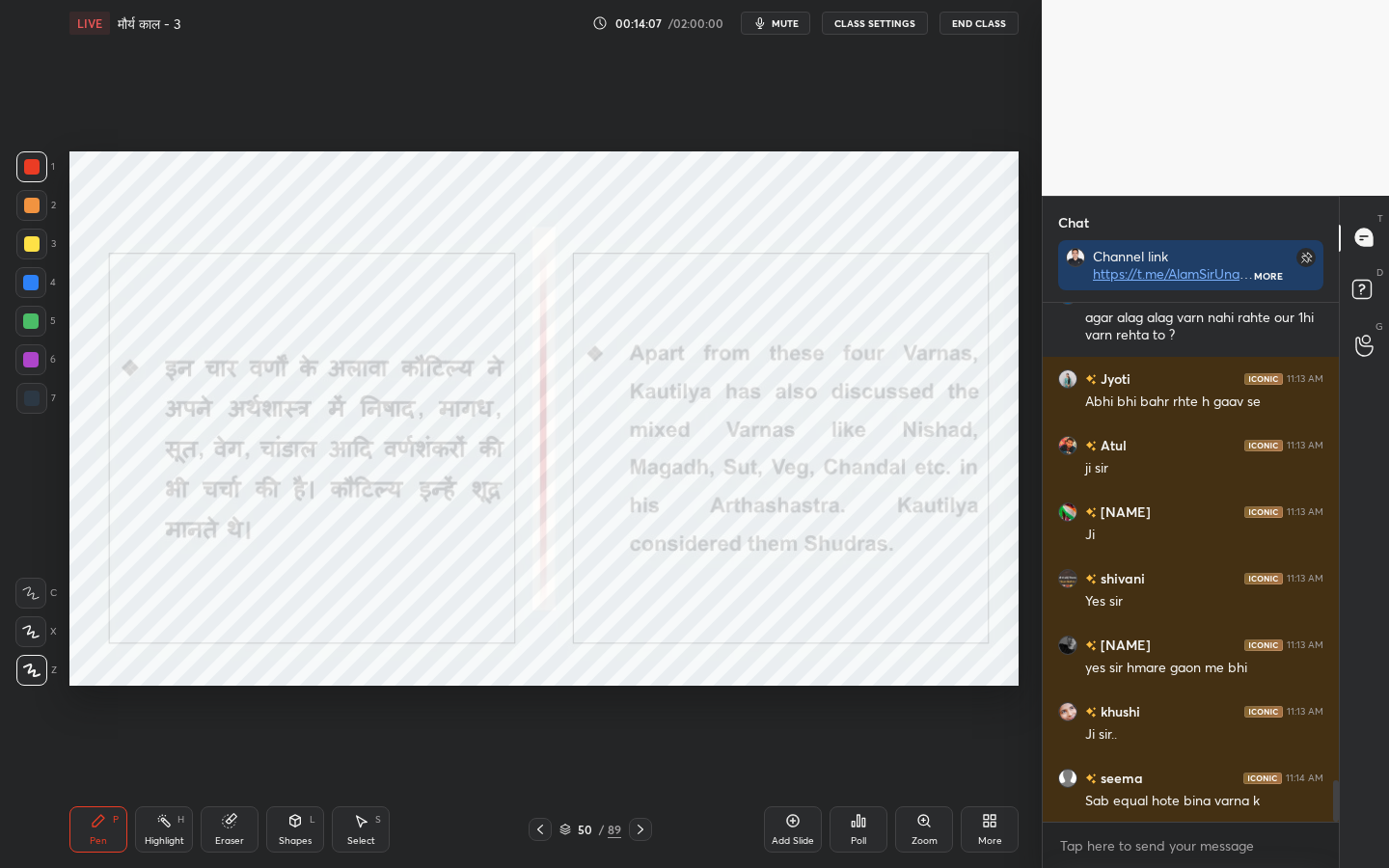 click on "Eraser" at bounding box center (230, 841) 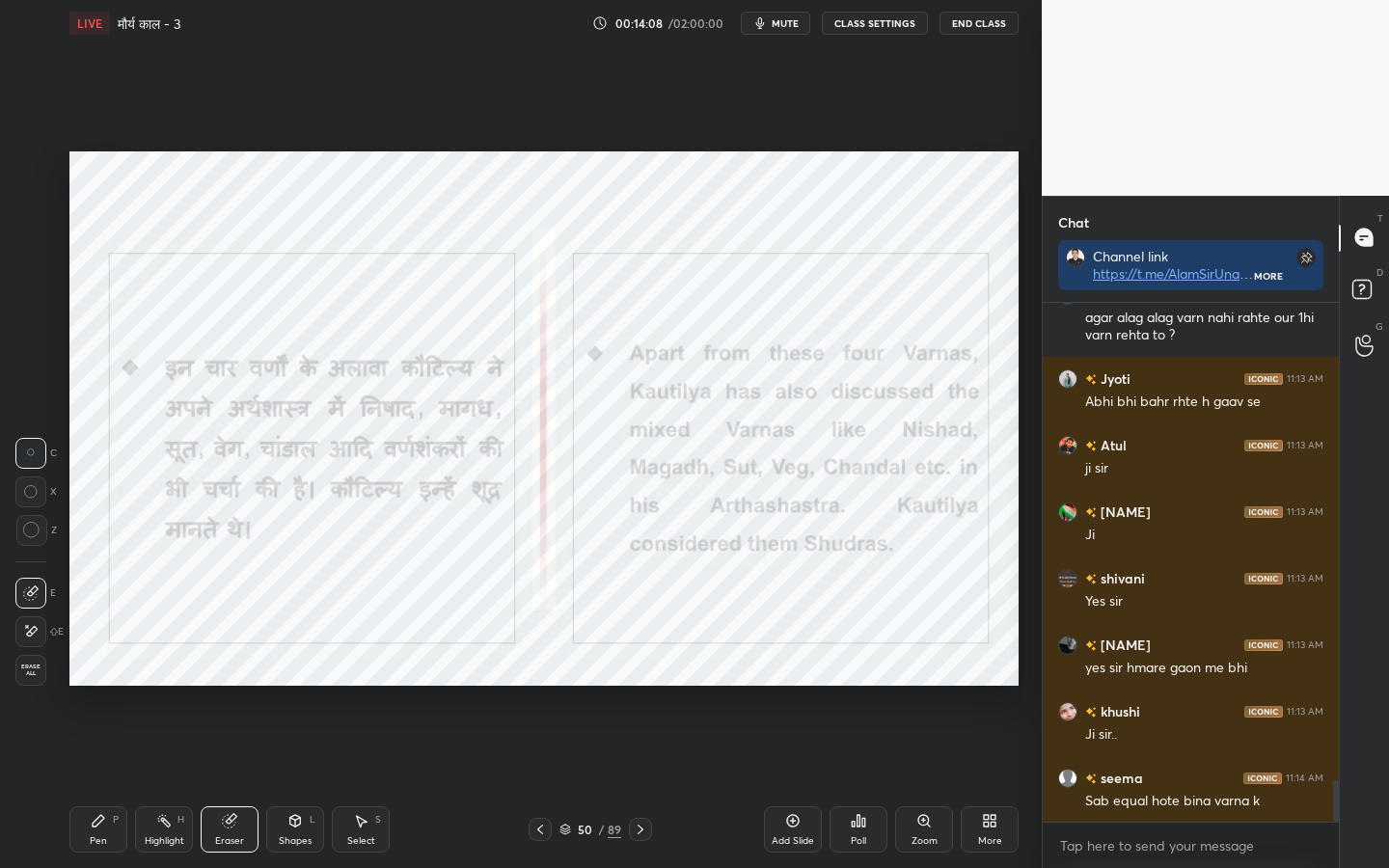 click on "Erase all" at bounding box center (31, 670) 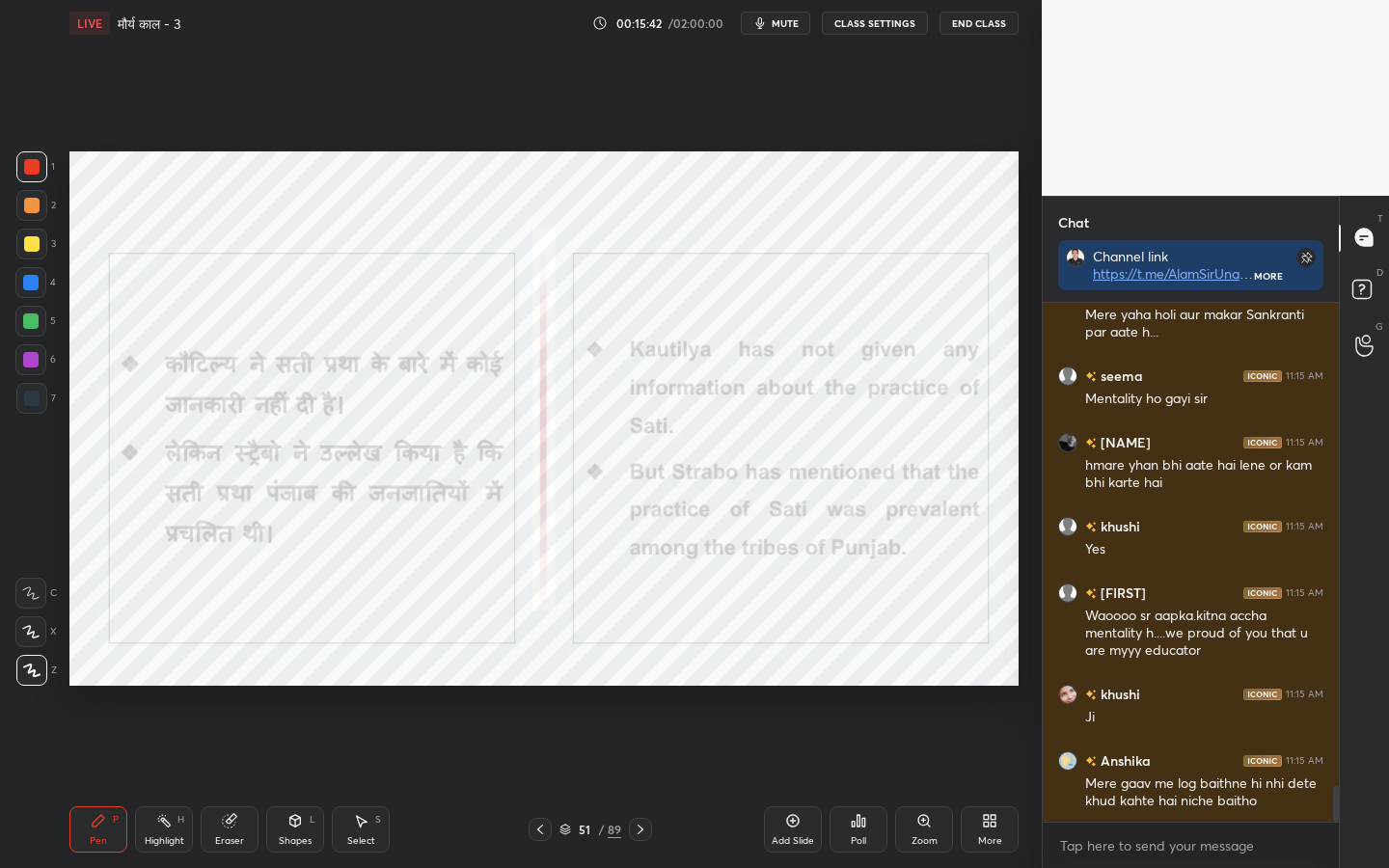 scroll, scrollTop: 7071, scrollLeft: 0, axis: vertical 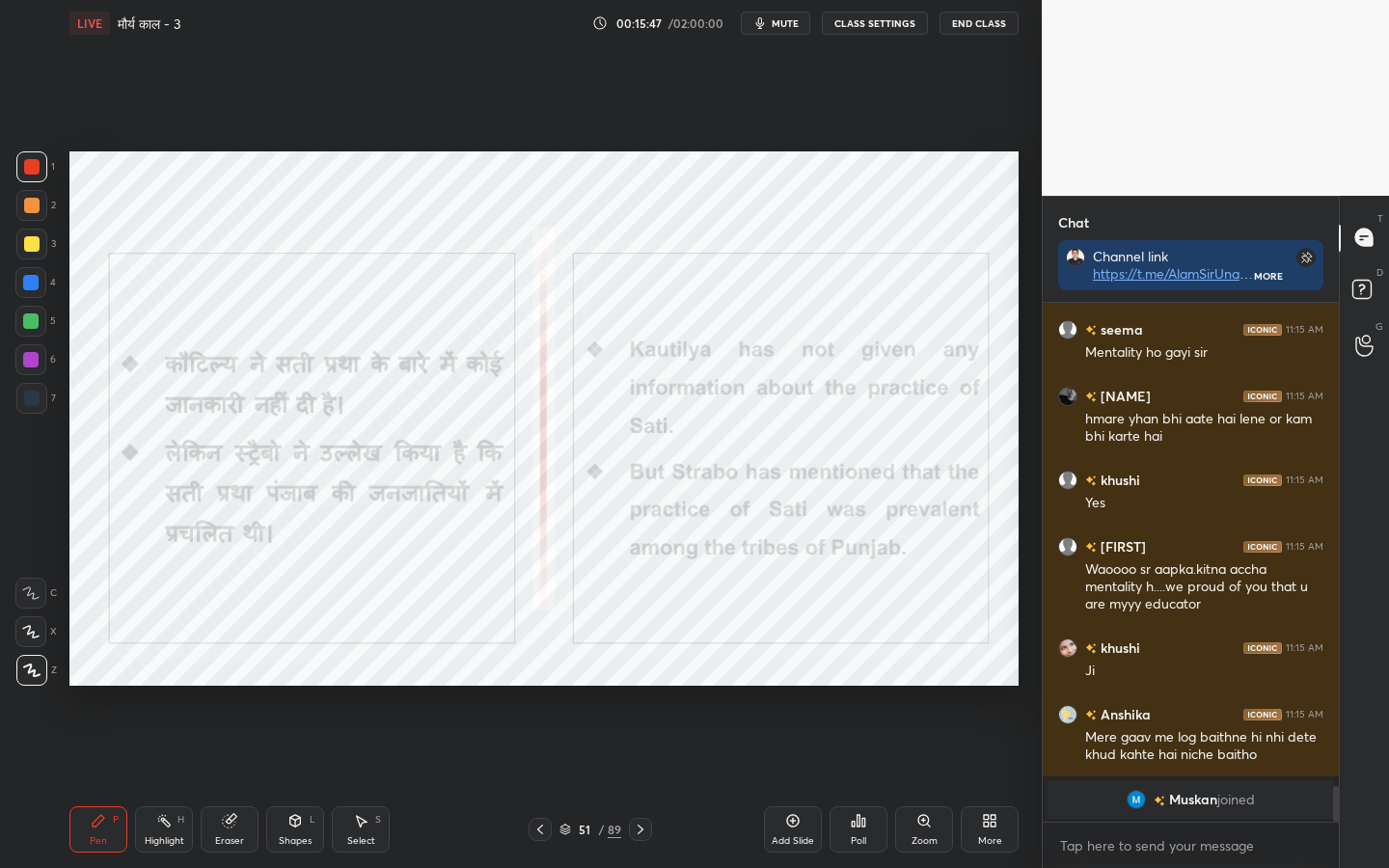 drag, startPoint x: 237, startPoint y: 834, endPoint x: 221, endPoint y: 812, distance: 27.202941 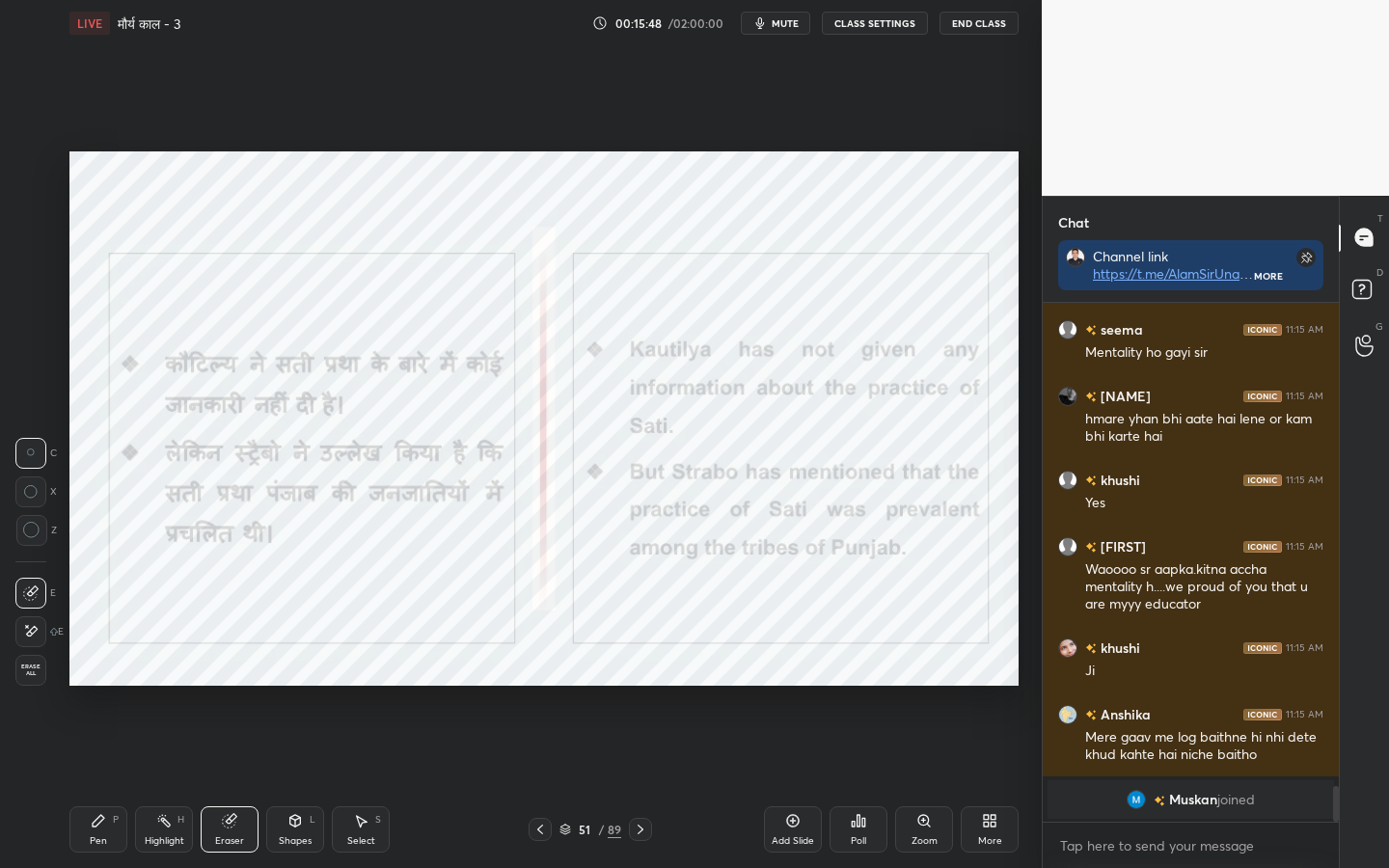 click on "Erase all" at bounding box center [31, 670] 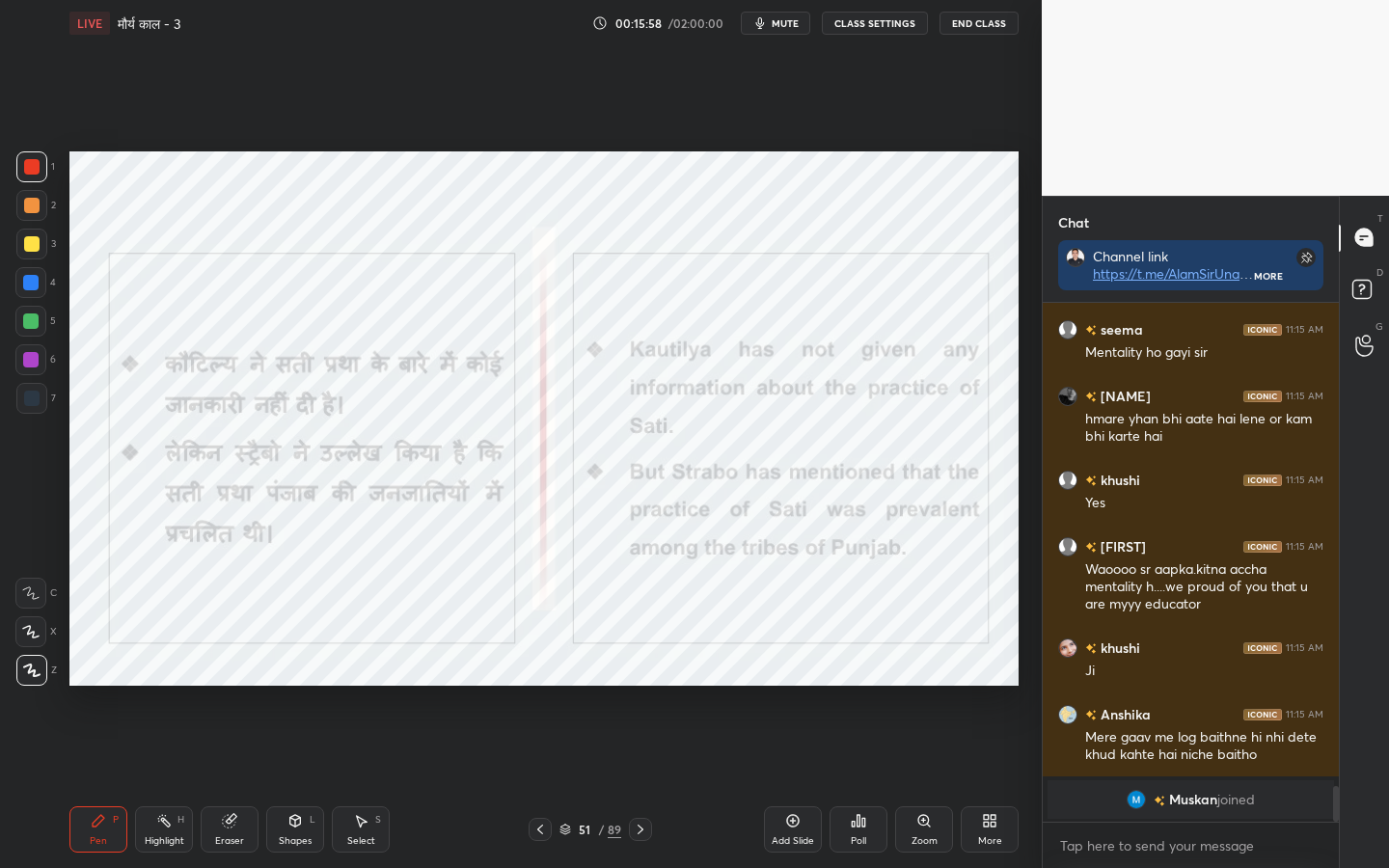 click on "Eraser" at bounding box center [230, 829] 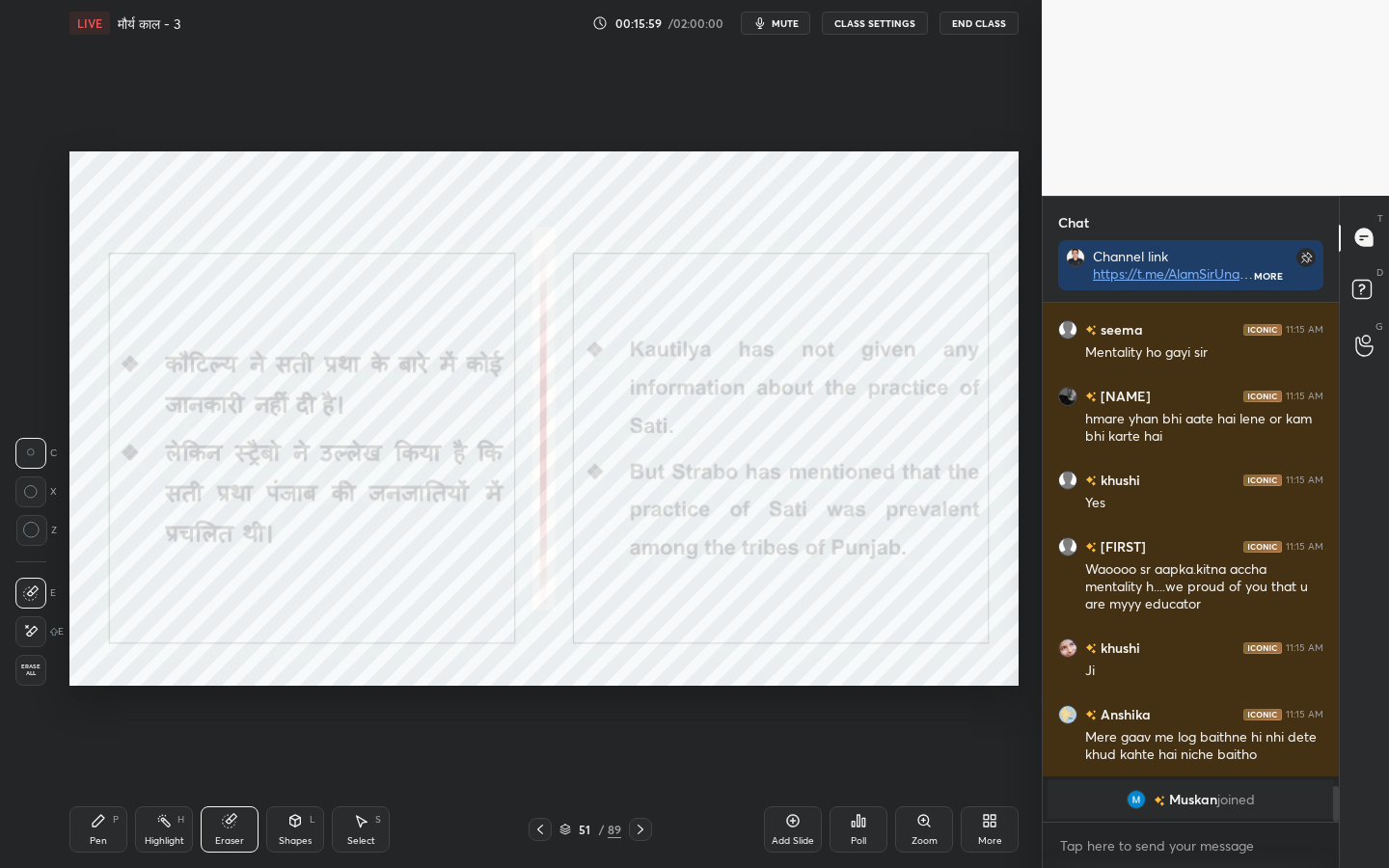 click on "Erase all" at bounding box center (31, 670) 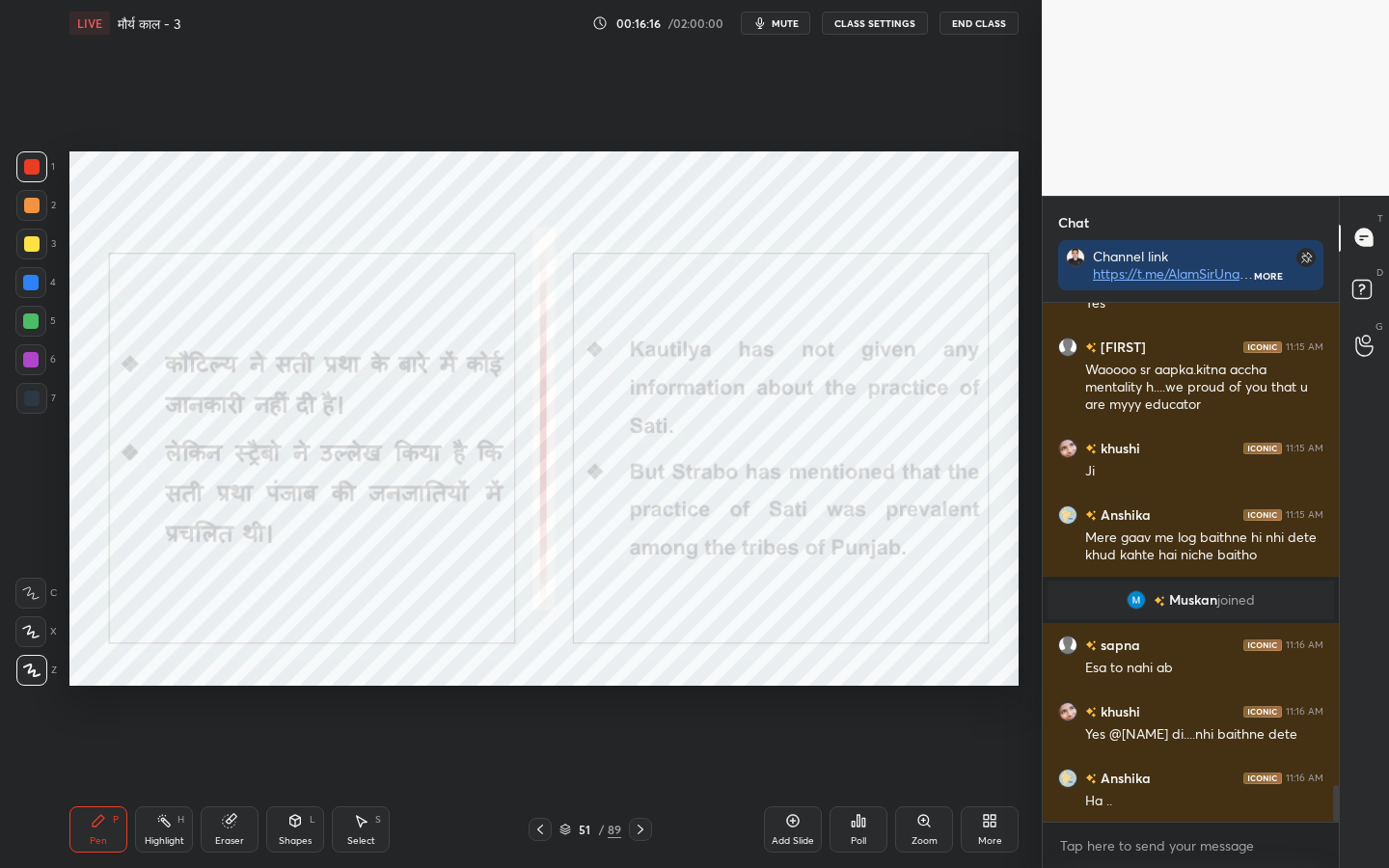scroll, scrollTop: 6868, scrollLeft: 0, axis: vertical 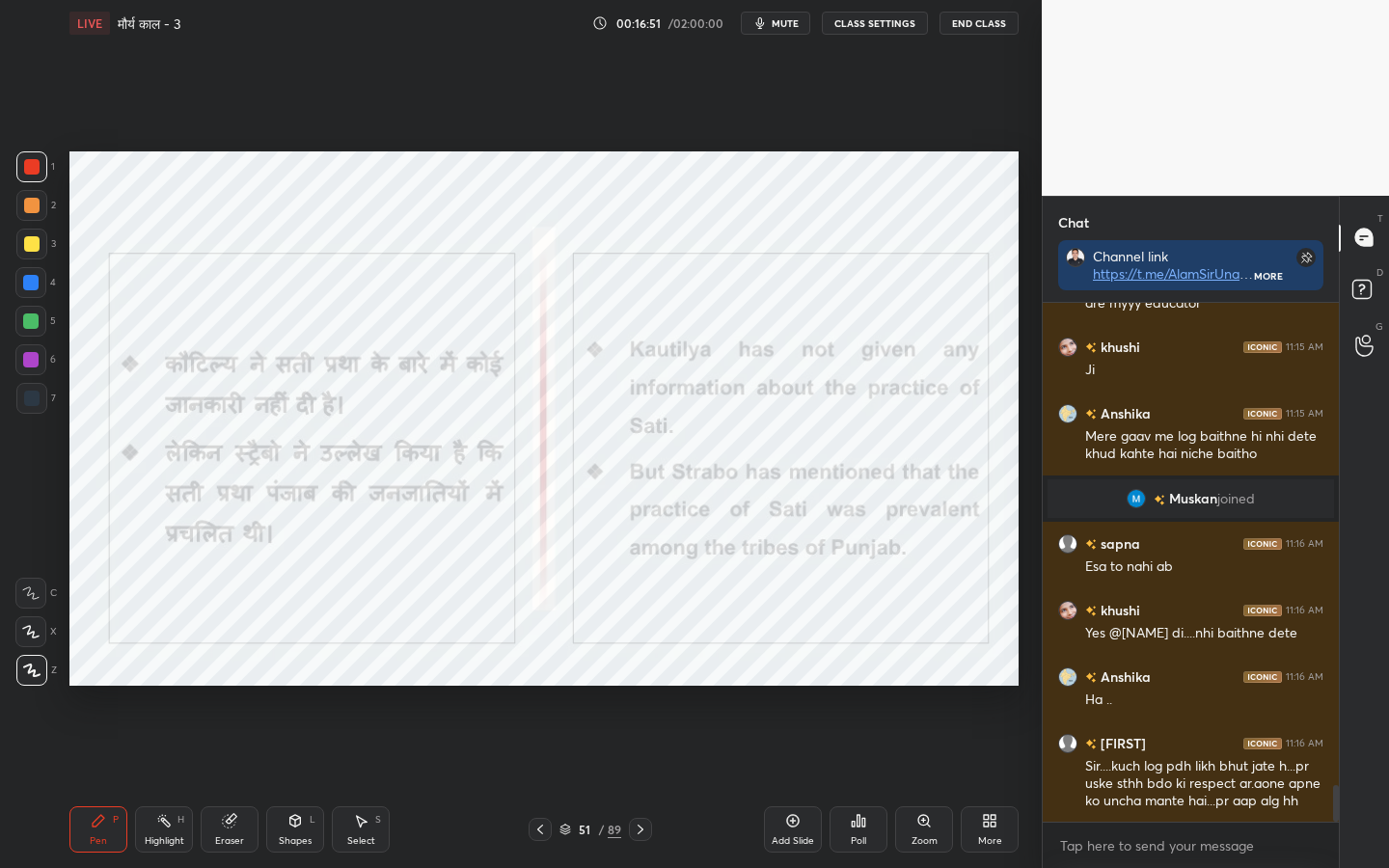 click on "Eraser" at bounding box center [230, 829] 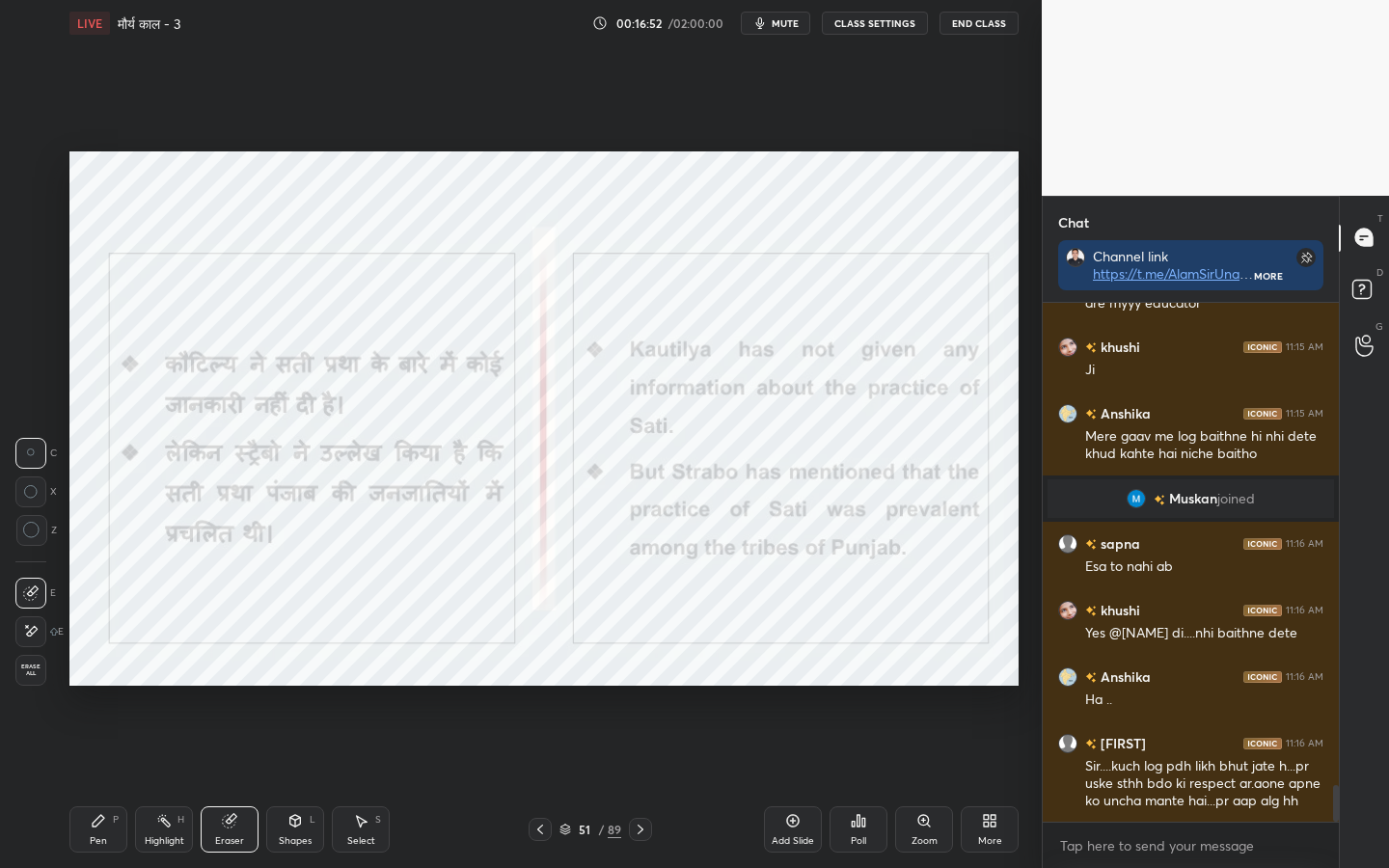 click on "Erase all" at bounding box center (31, 670) 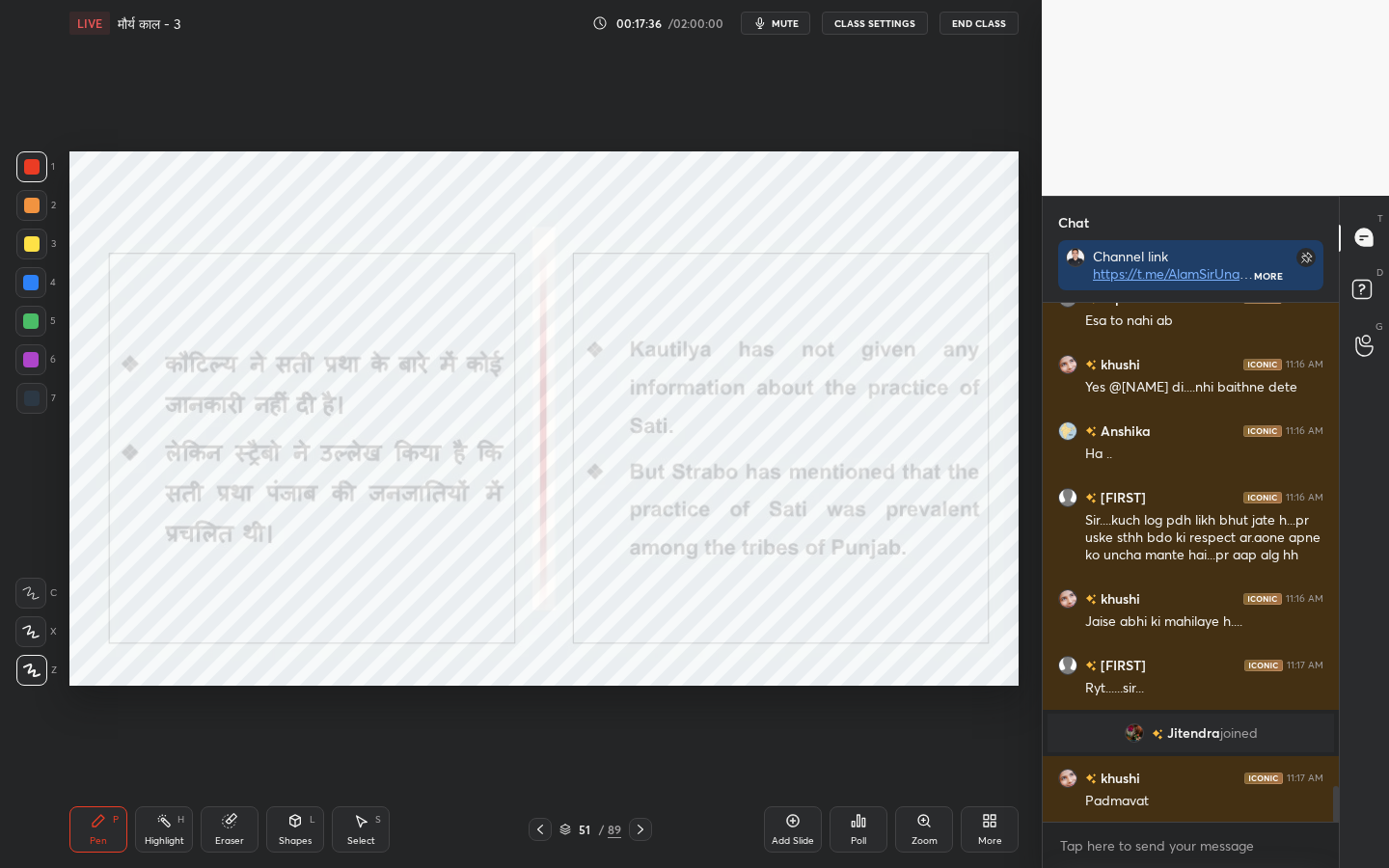 scroll, scrollTop: 7022, scrollLeft: 0, axis: vertical 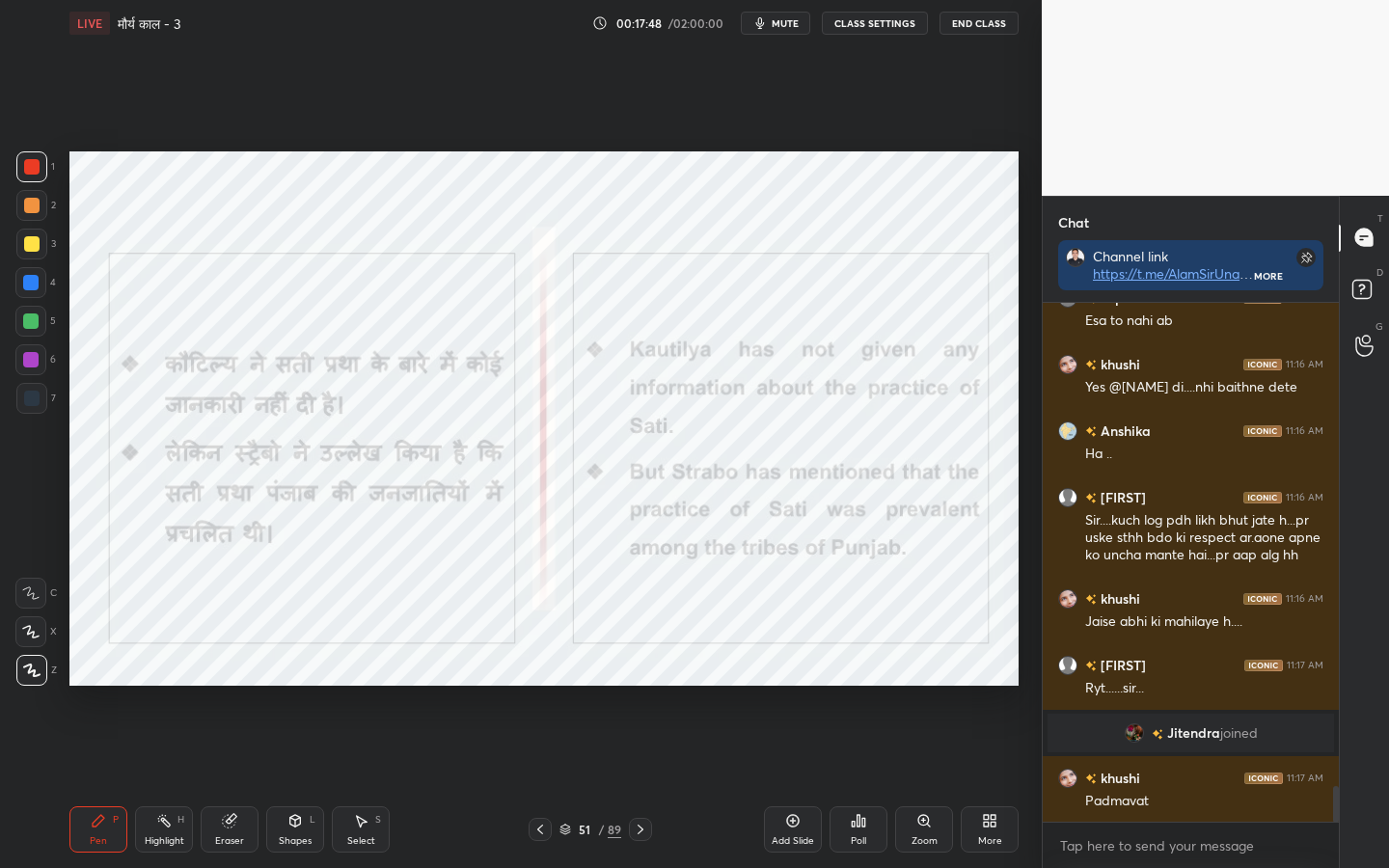 drag, startPoint x: 230, startPoint y: 842, endPoint x: 210, endPoint y: 826, distance: 25.6125 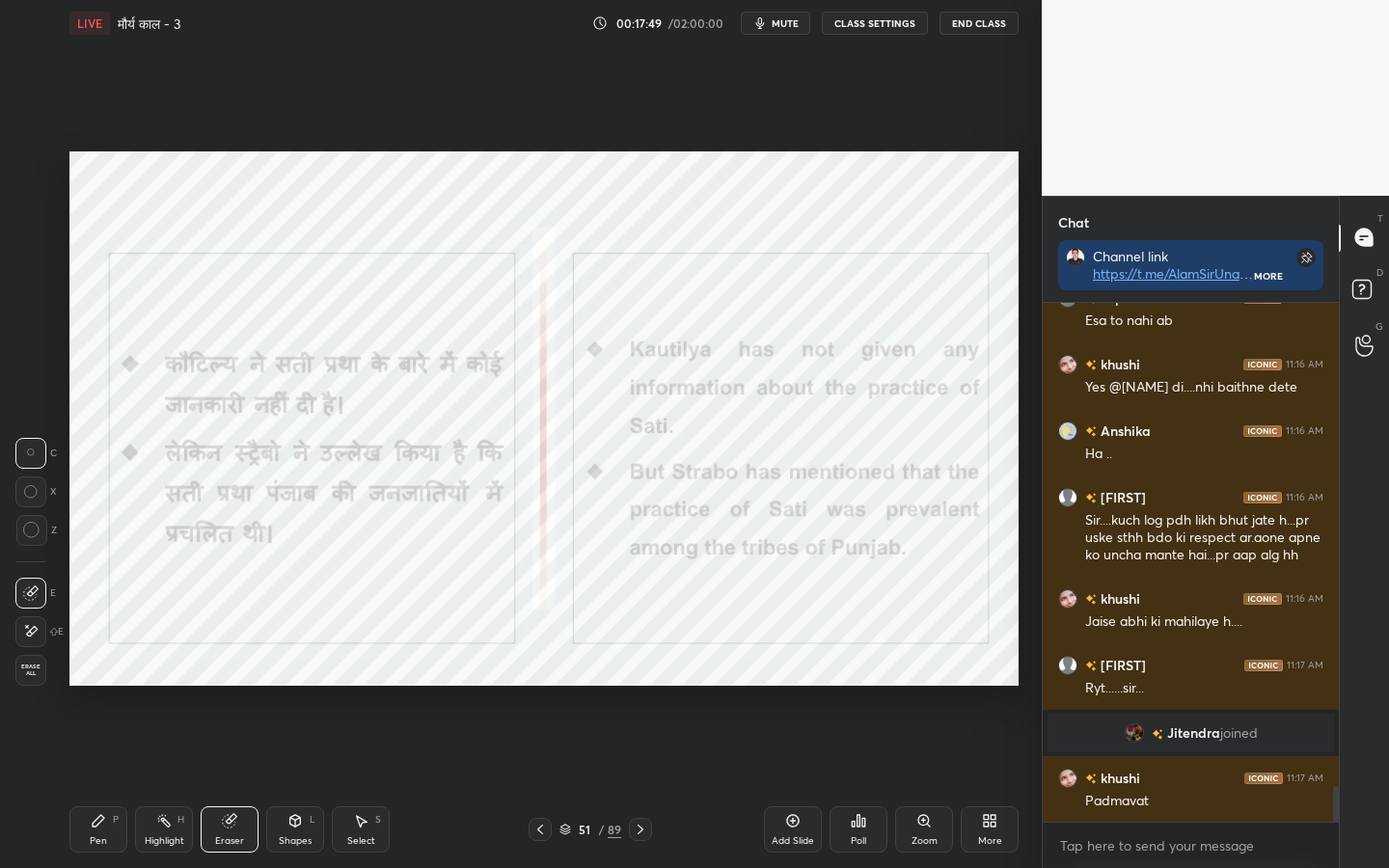 click on "Erase all" at bounding box center [31, 670] 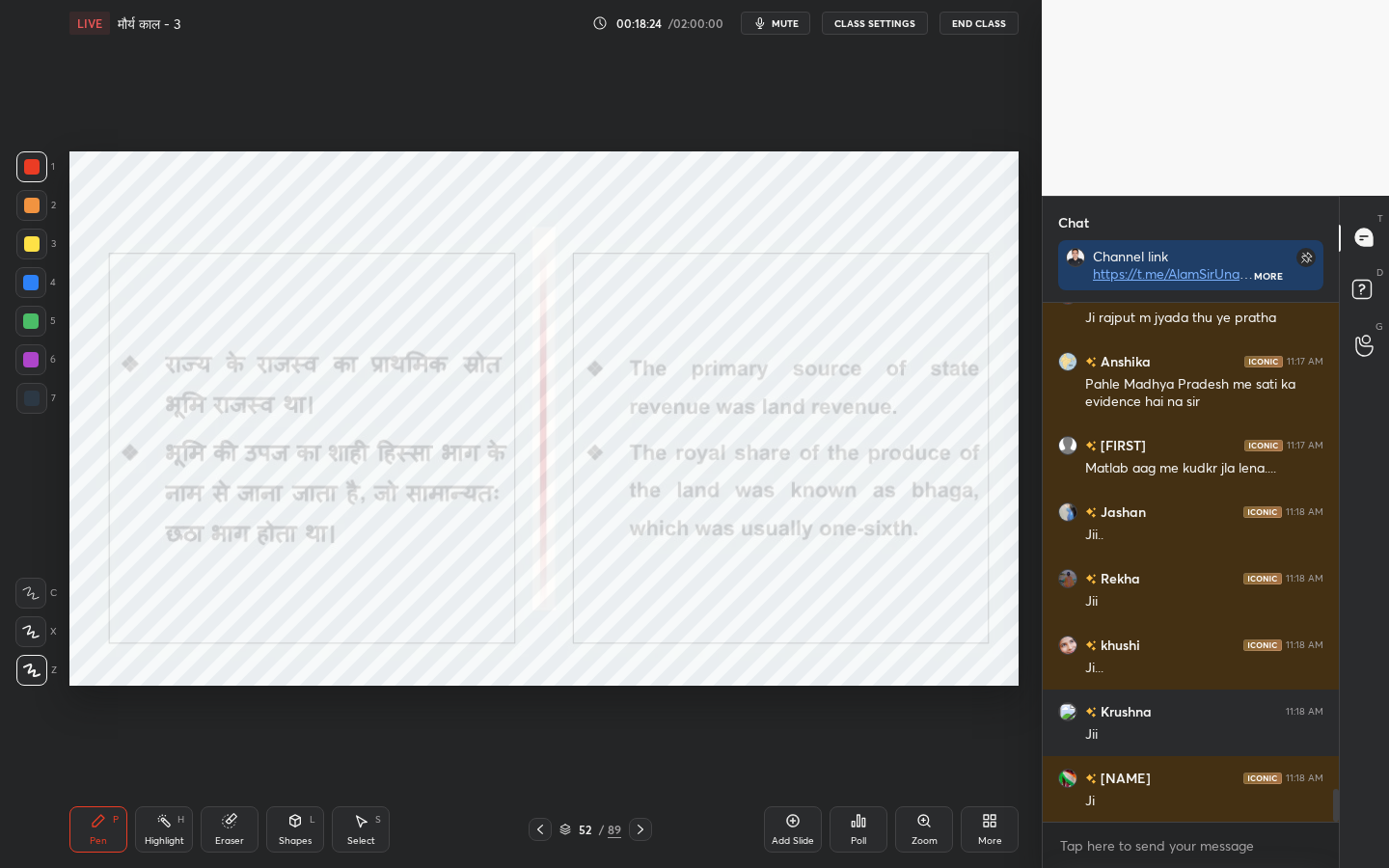 scroll, scrollTop: 7638, scrollLeft: 0, axis: vertical 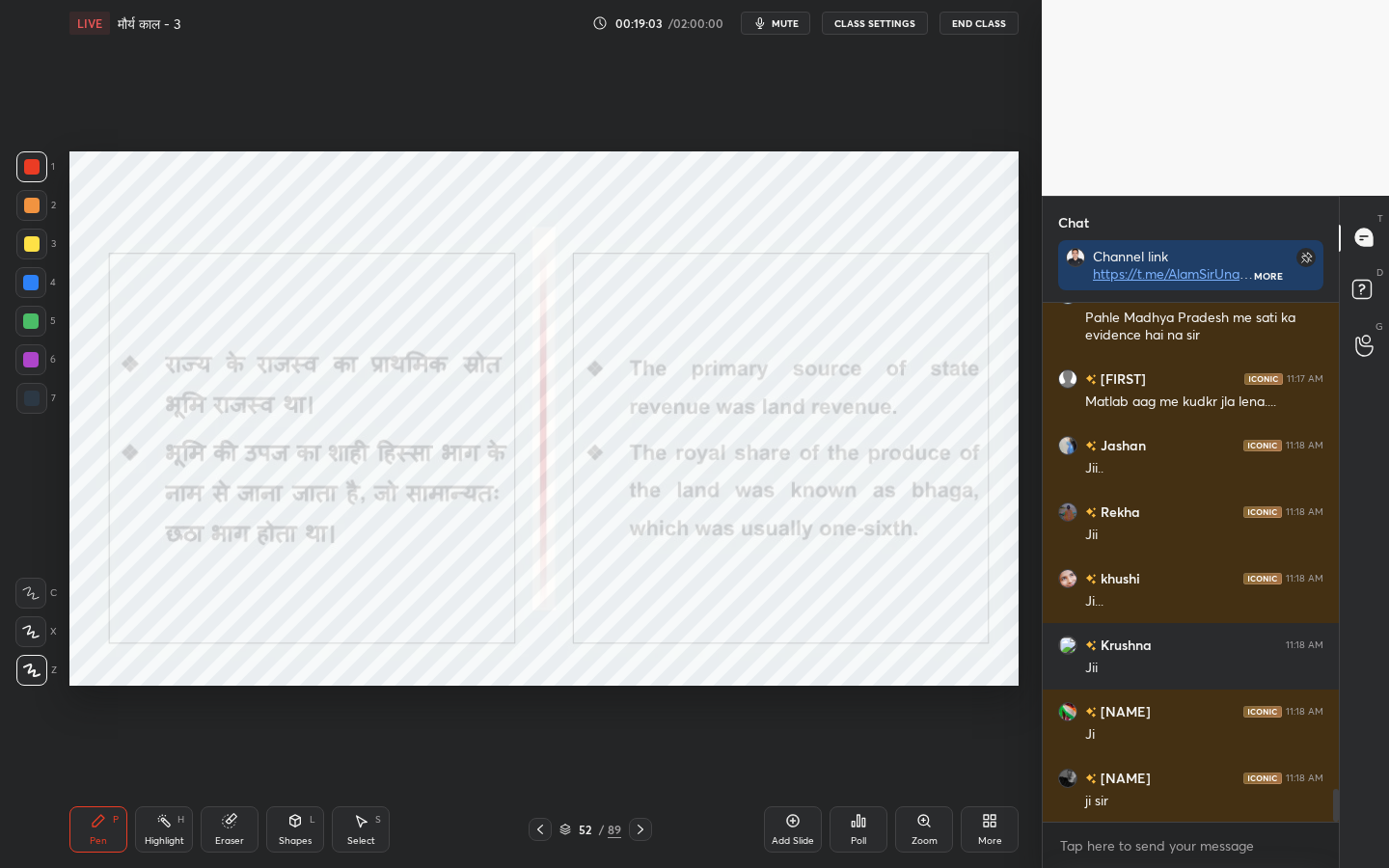 click on "Eraser" at bounding box center [230, 841] 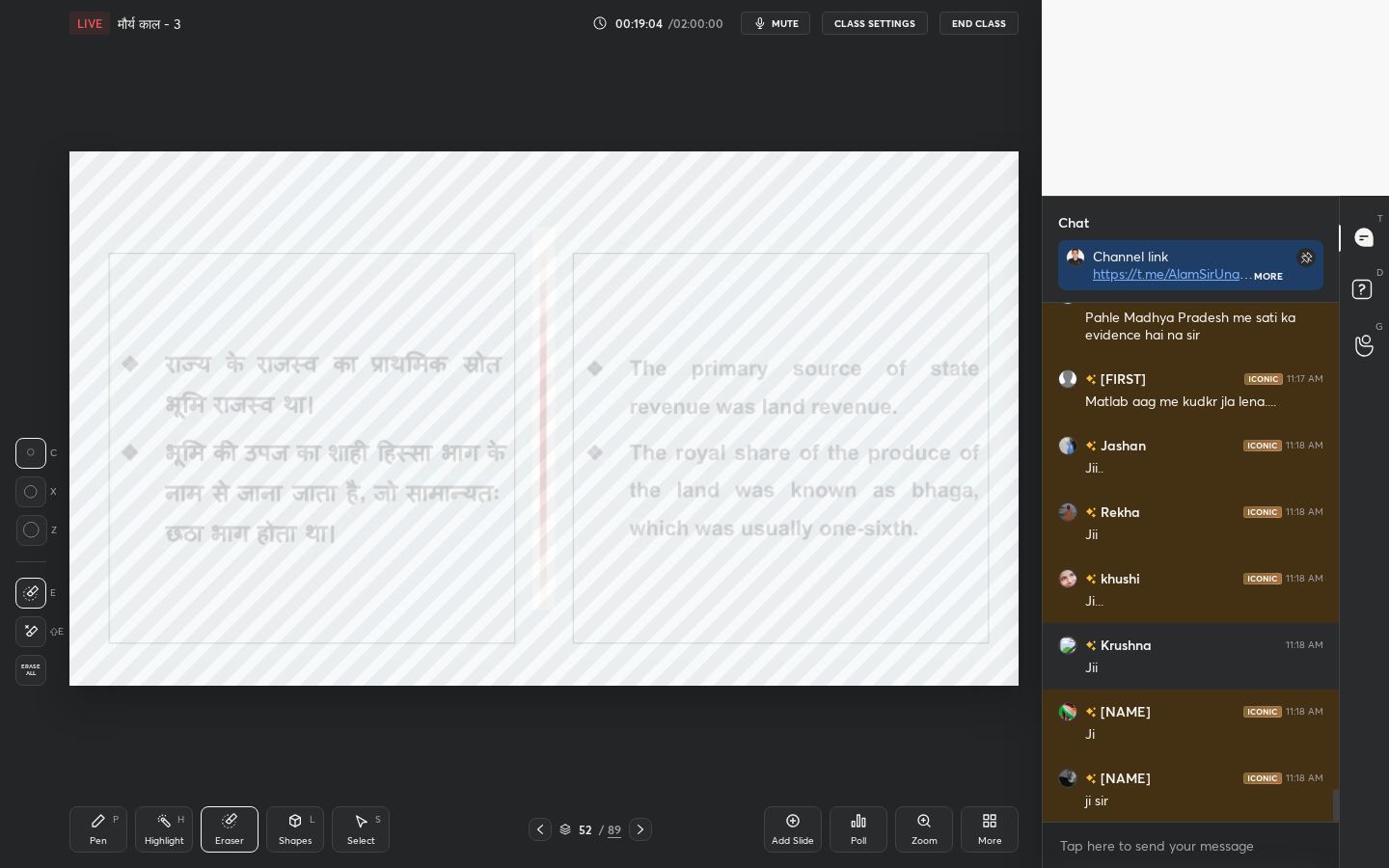 click on "Erase all" at bounding box center (31, 670) 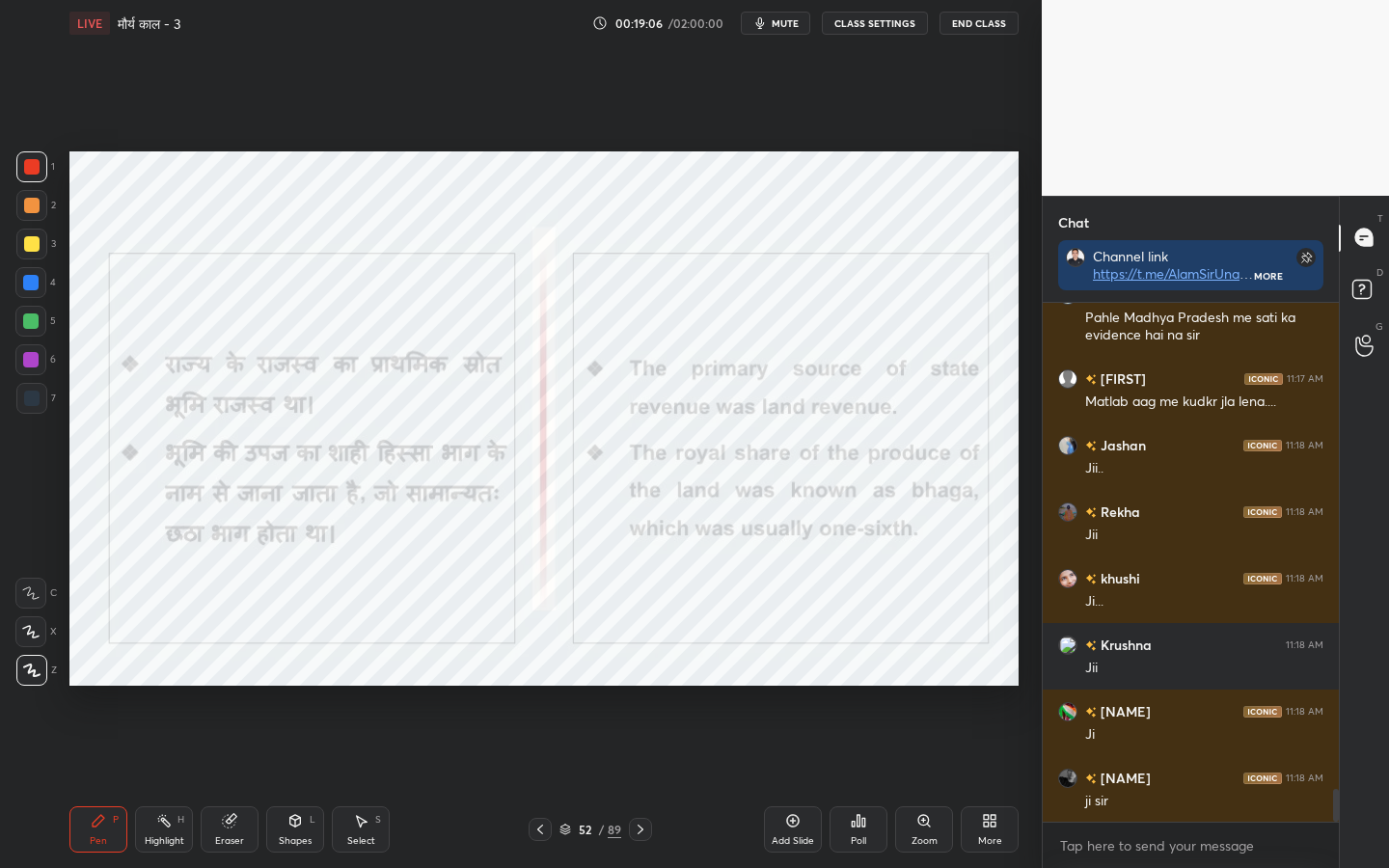 scroll, scrollTop: 7685, scrollLeft: 0, axis: vertical 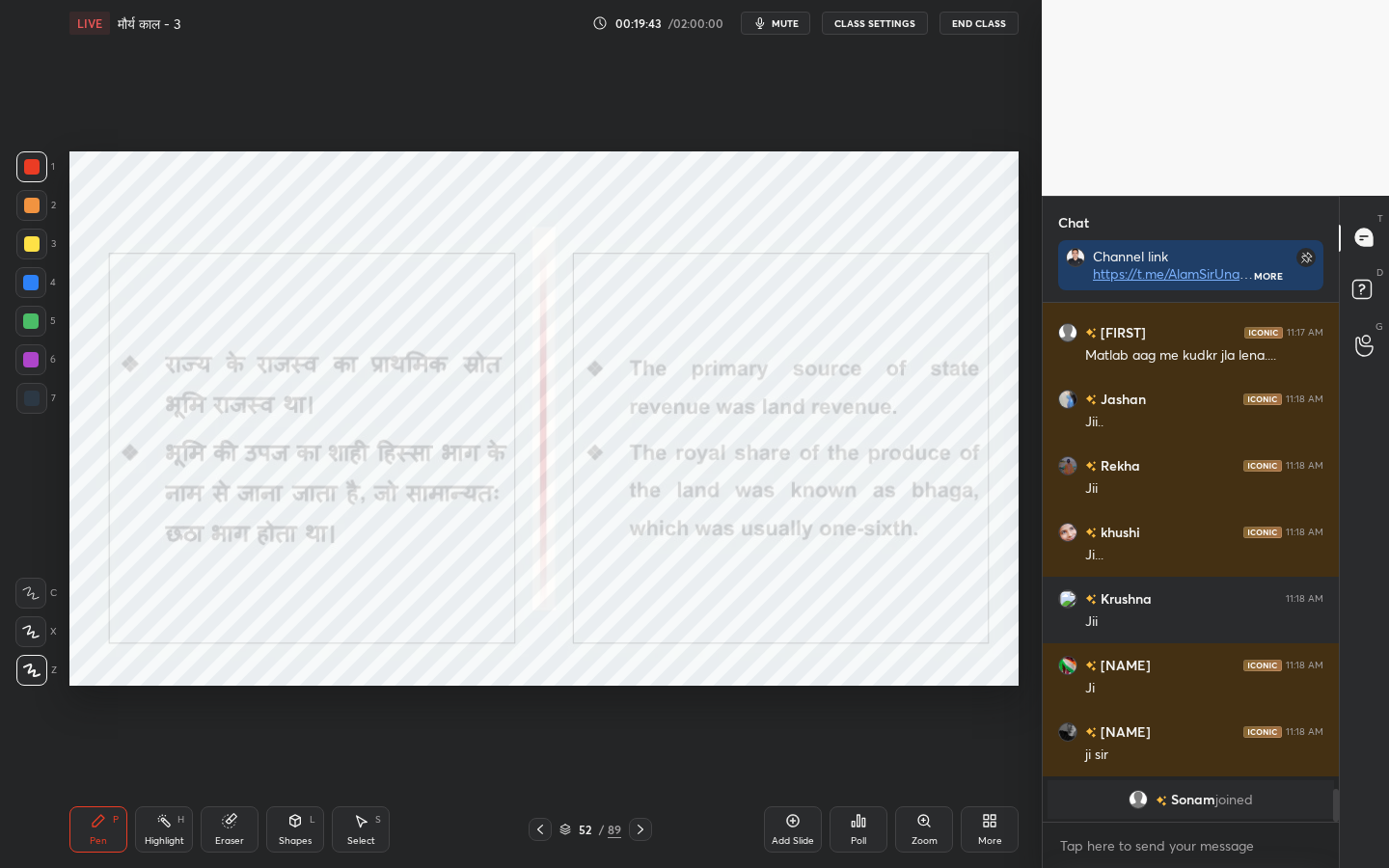 drag, startPoint x: 242, startPoint y: 830, endPoint x: 227, endPoint y: 826, distance: 15.524175 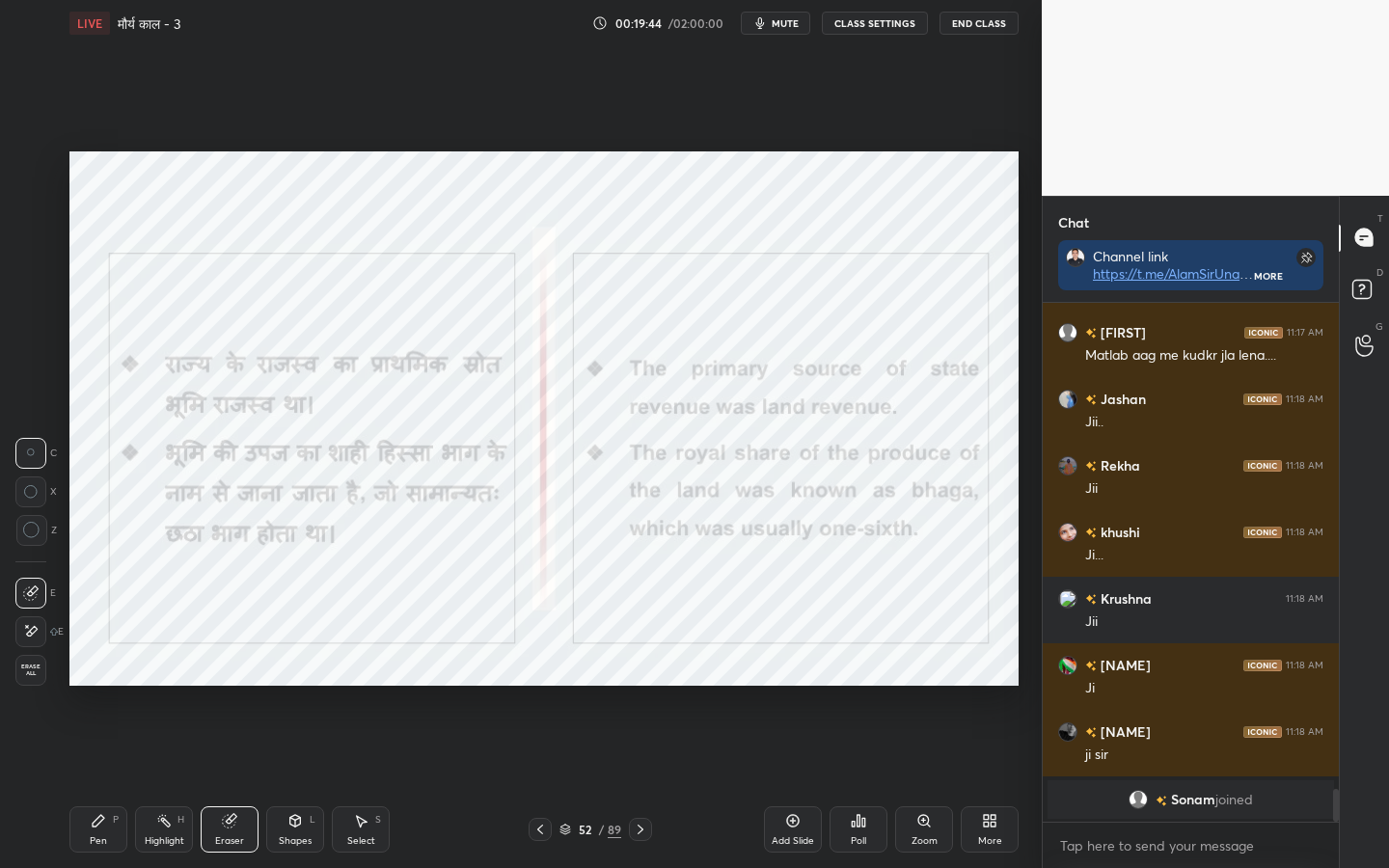 click on "Erase all" at bounding box center [31, 670] 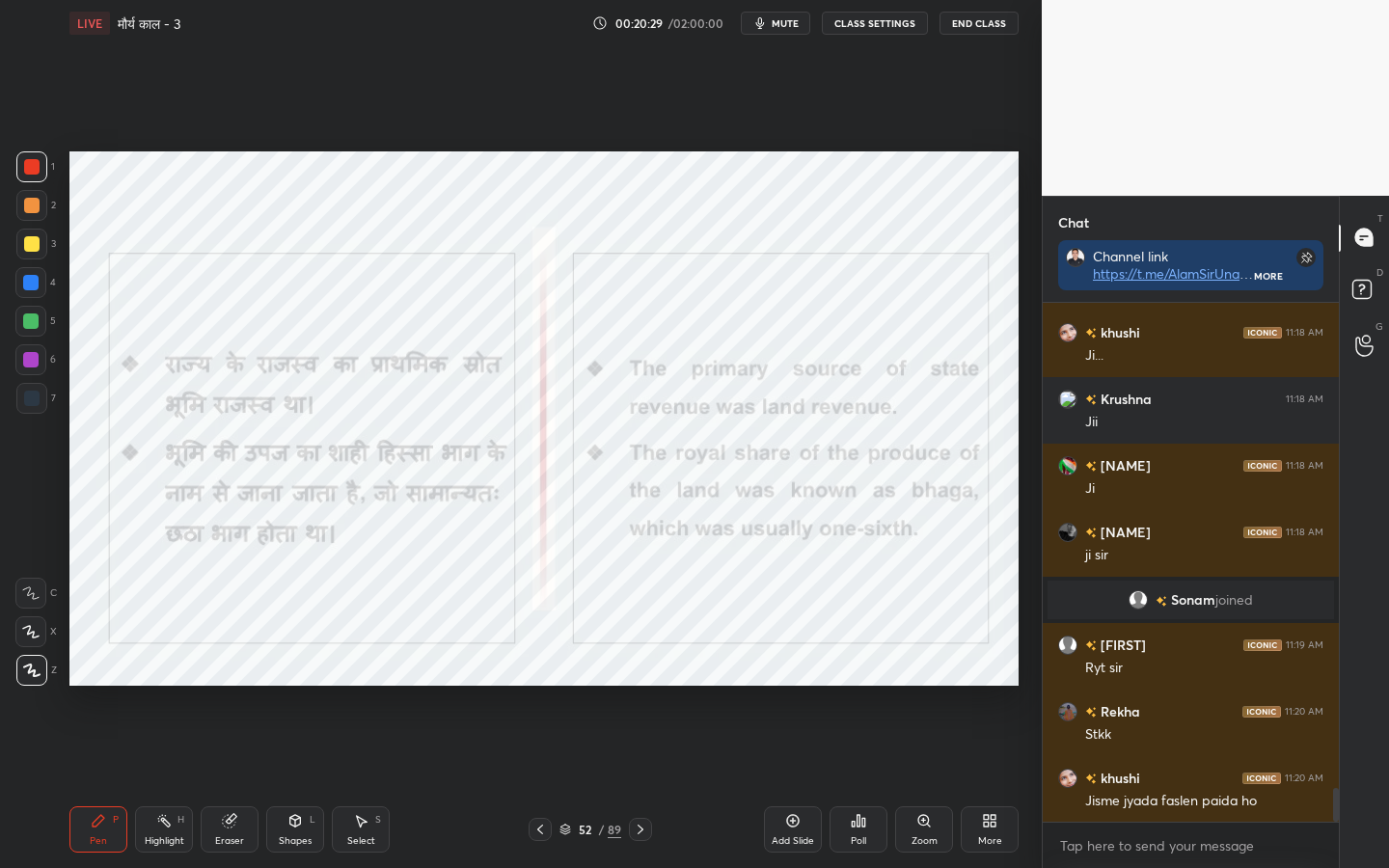 scroll, scrollTop: 7597, scrollLeft: 0, axis: vertical 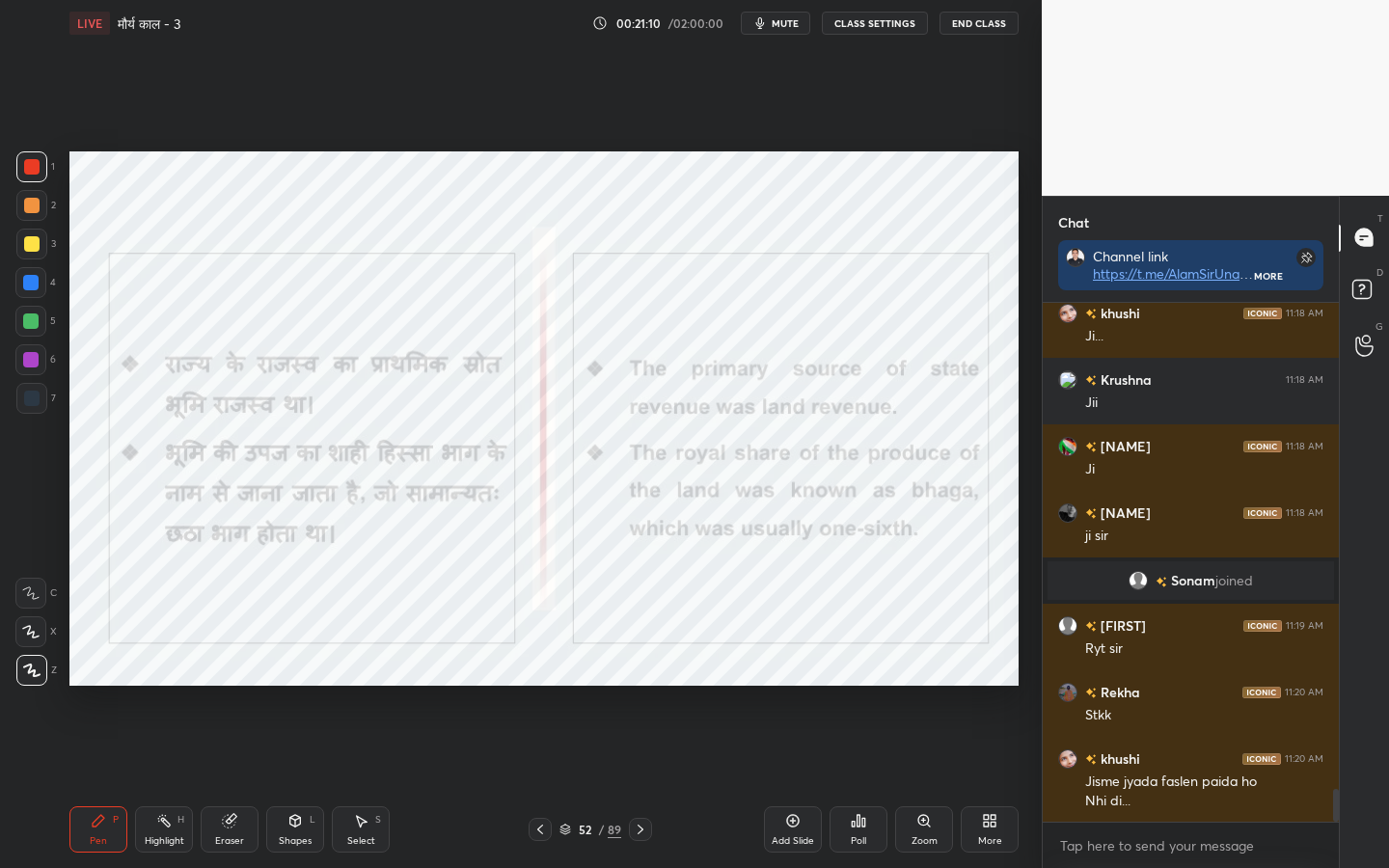 click on "Eraser" at bounding box center (230, 829) 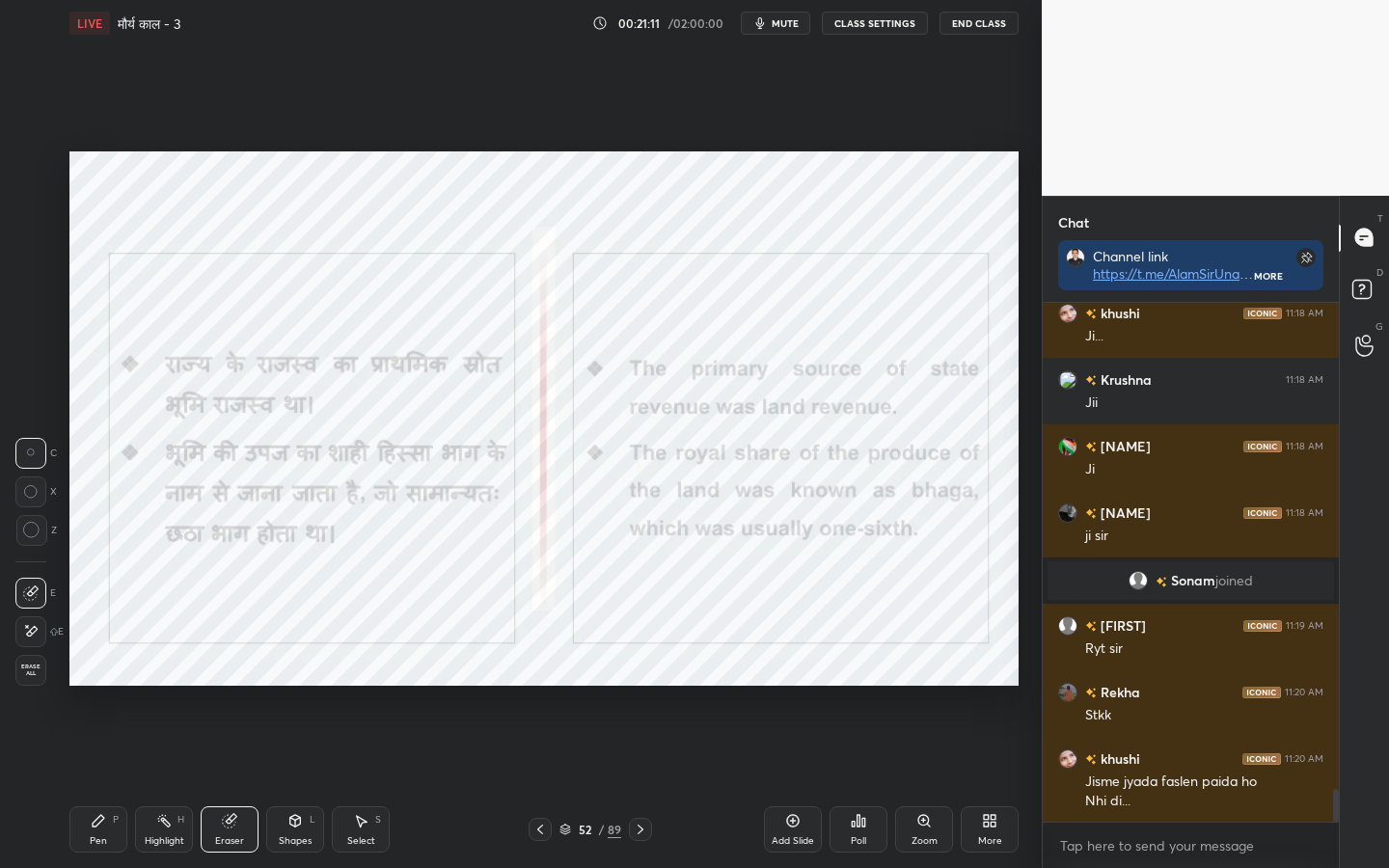 click on "Erase all" at bounding box center [31, 670] 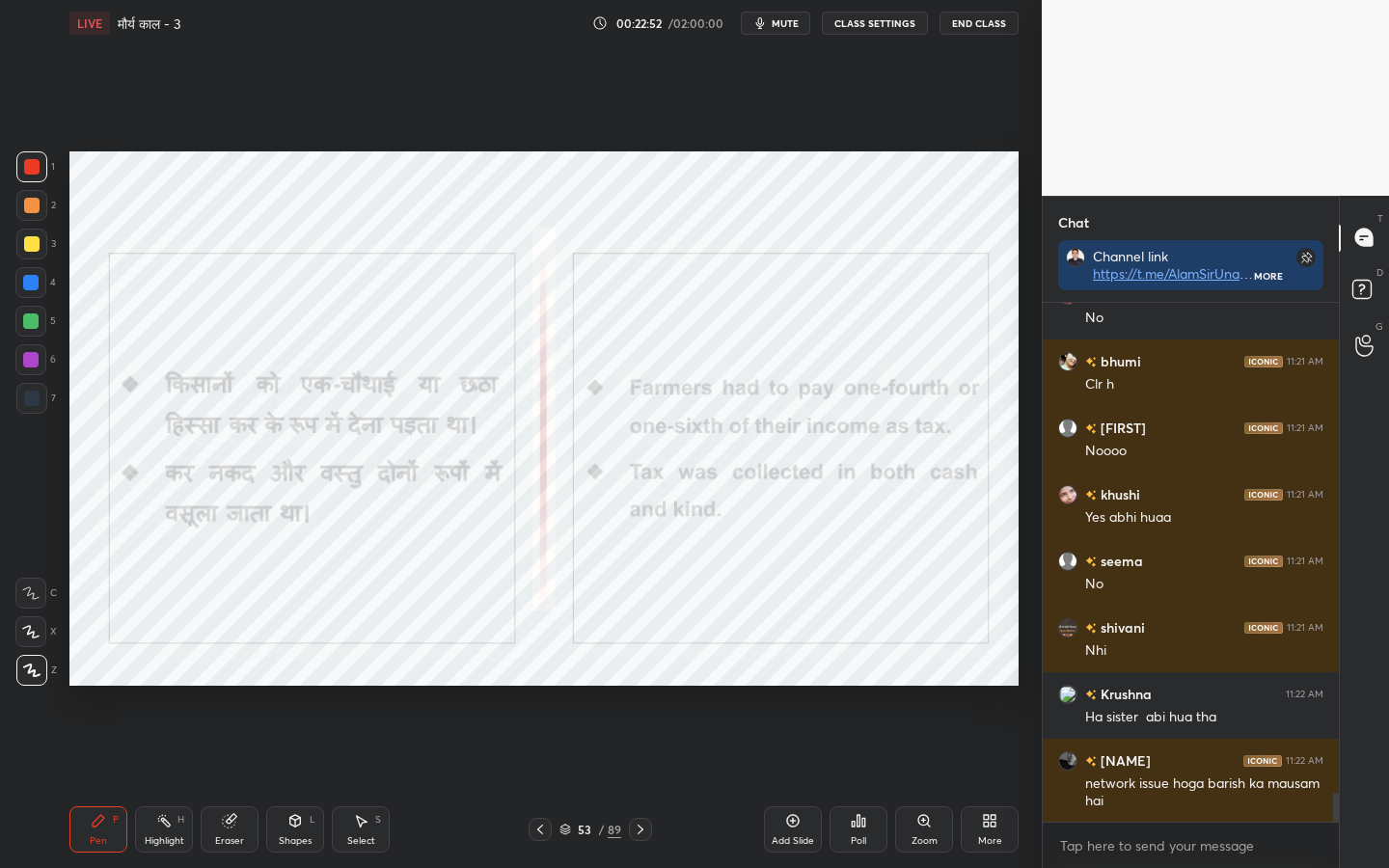 scroll, scrollTop: 8945, scrollLeft: 0, axis: vertical 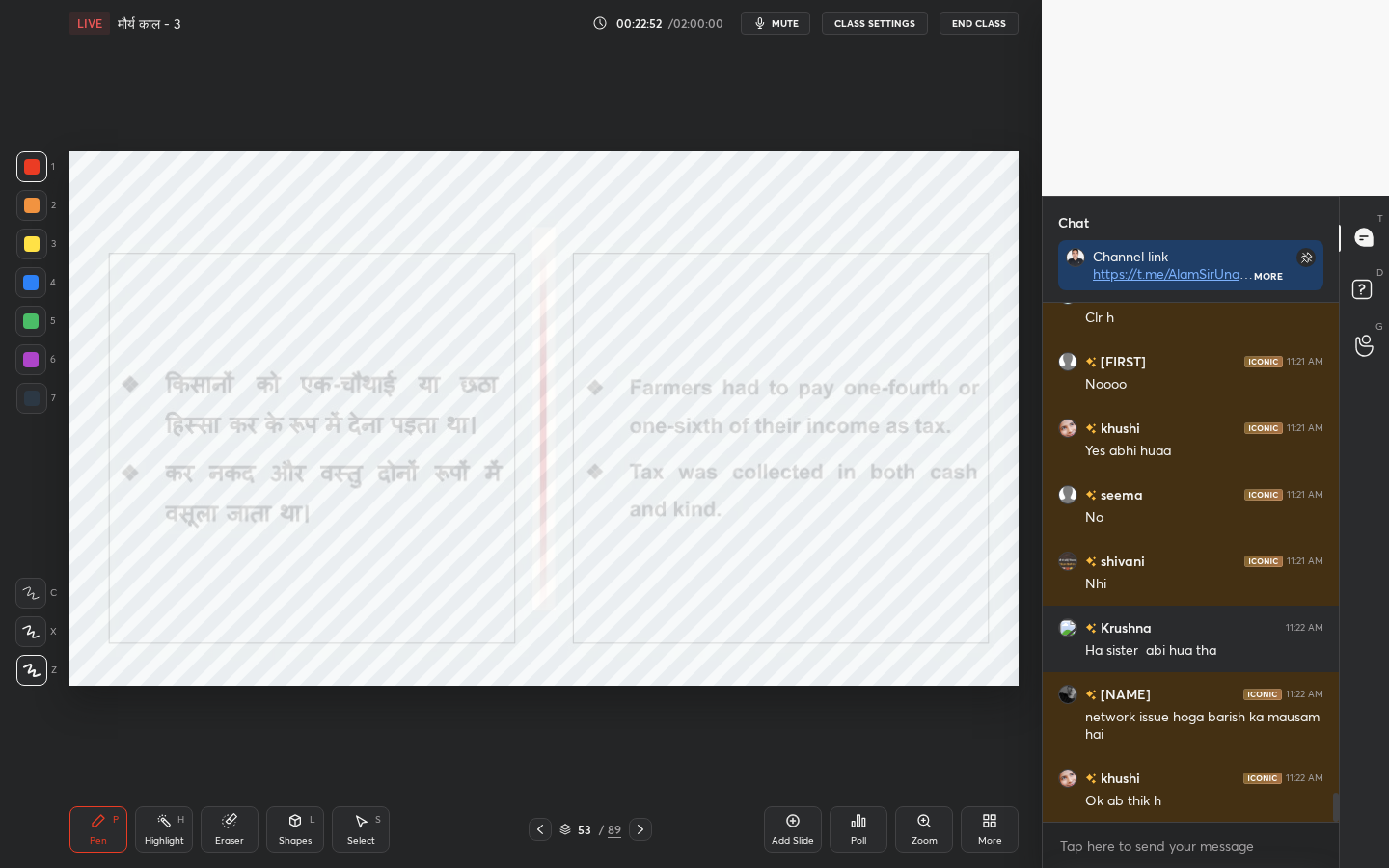 drag, startPoint x: 223, startPoint y: 835, endPoint x: 211, endPoint y: 825, distance: 15.6205 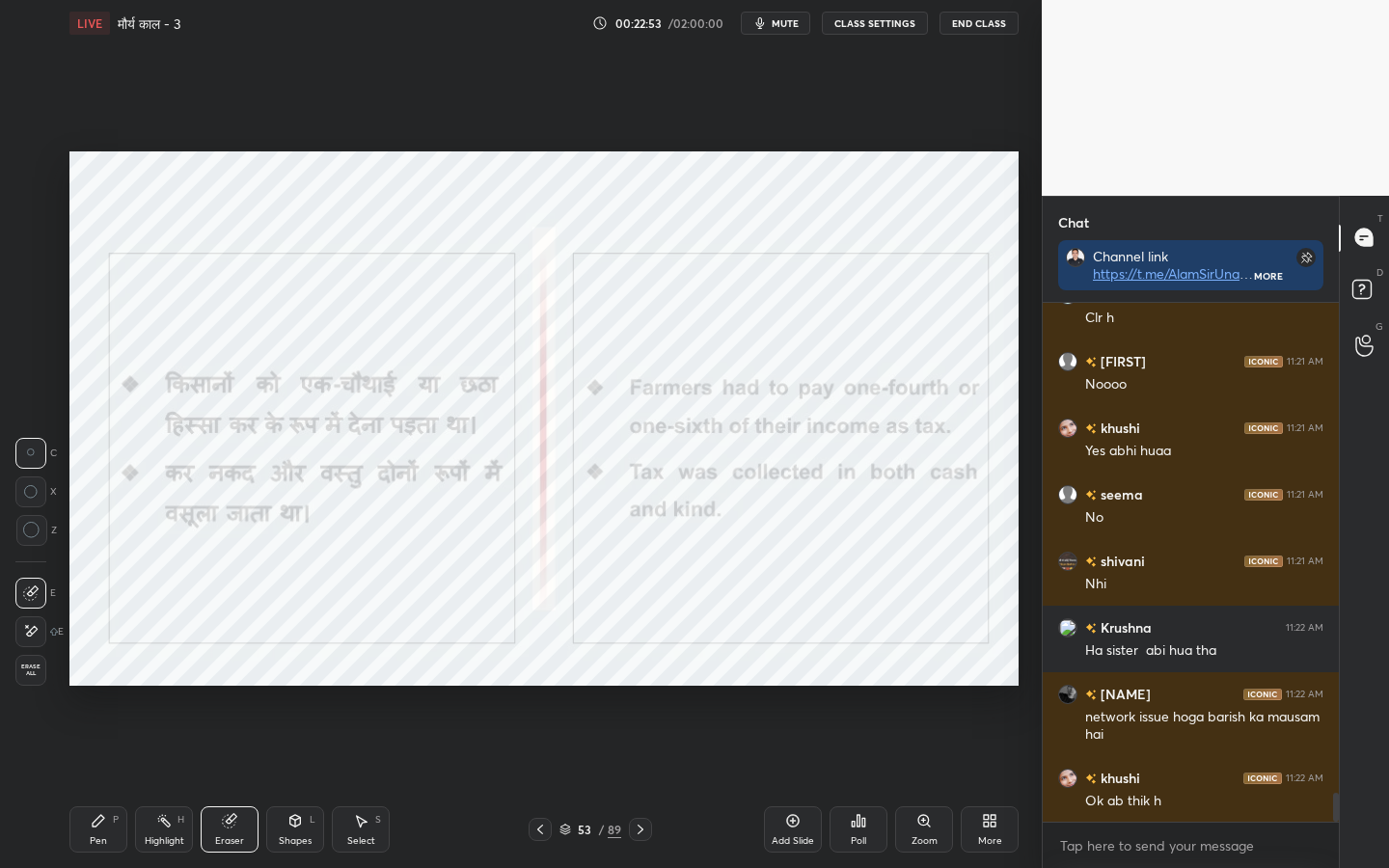 click on "Erase all" at bounding box center [31, 670] 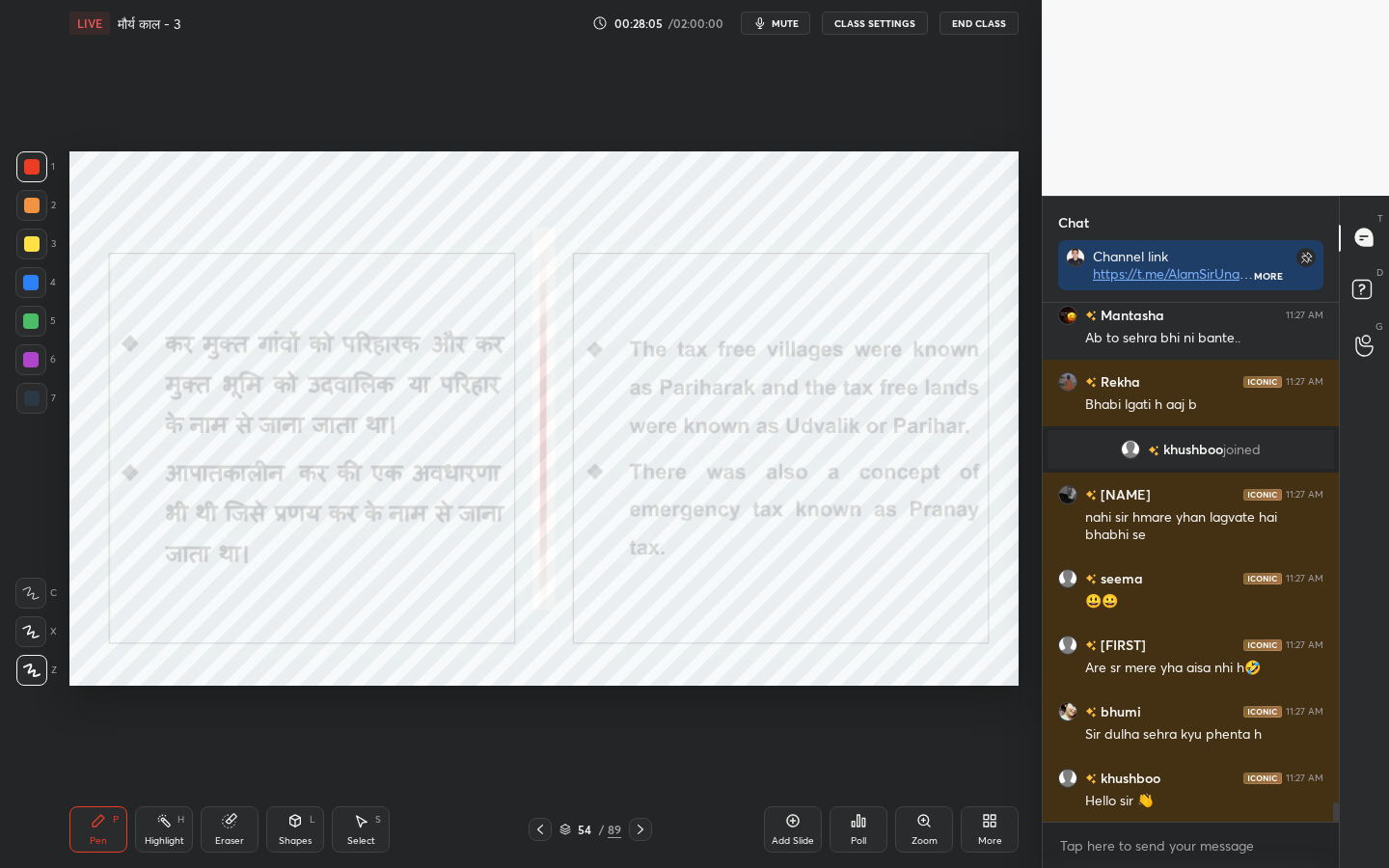 scroll, scrollTop: 13539, scrollLeft: 0, axis: vertical 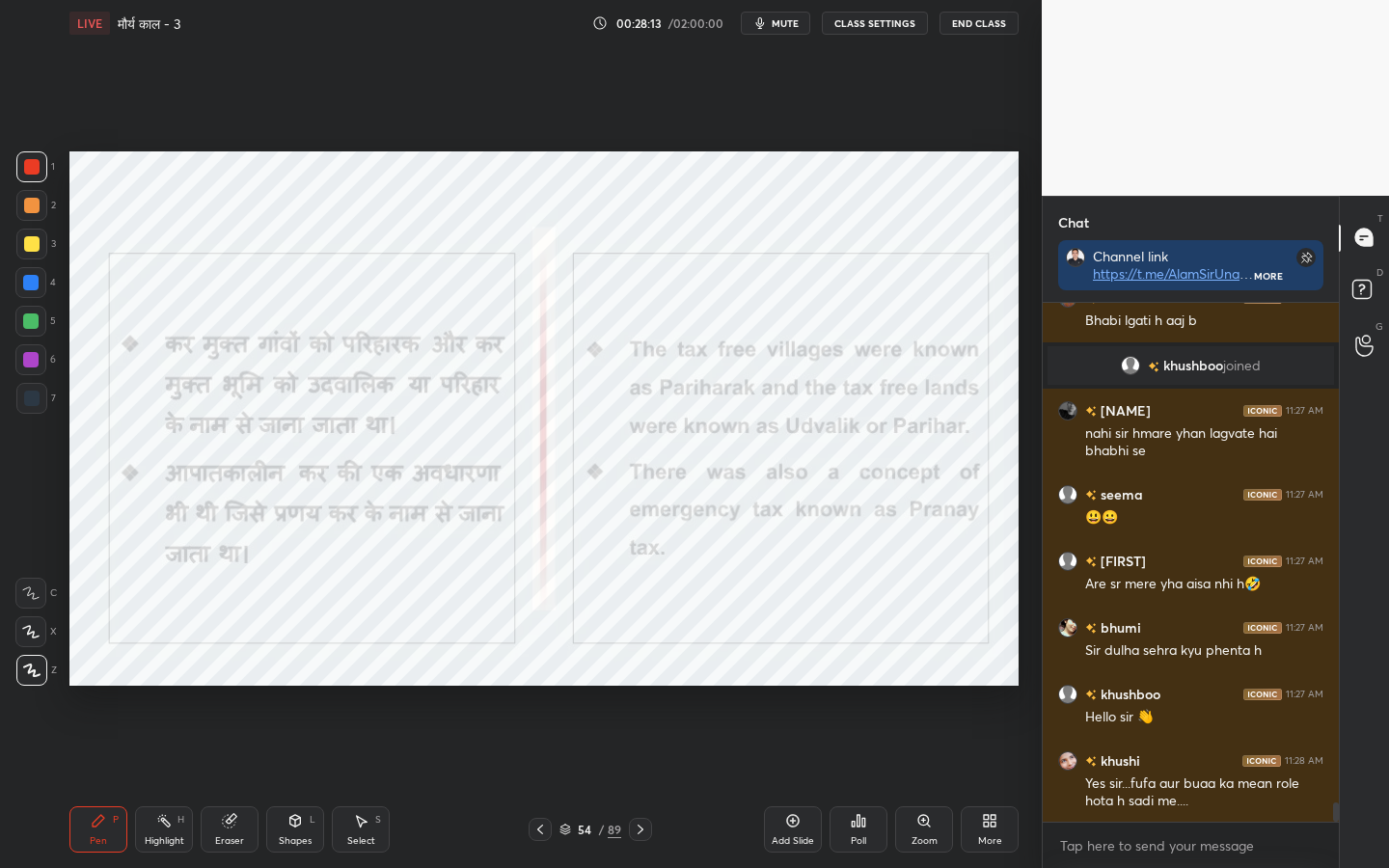 click on "Eraser" at bounding box center [230, 841] 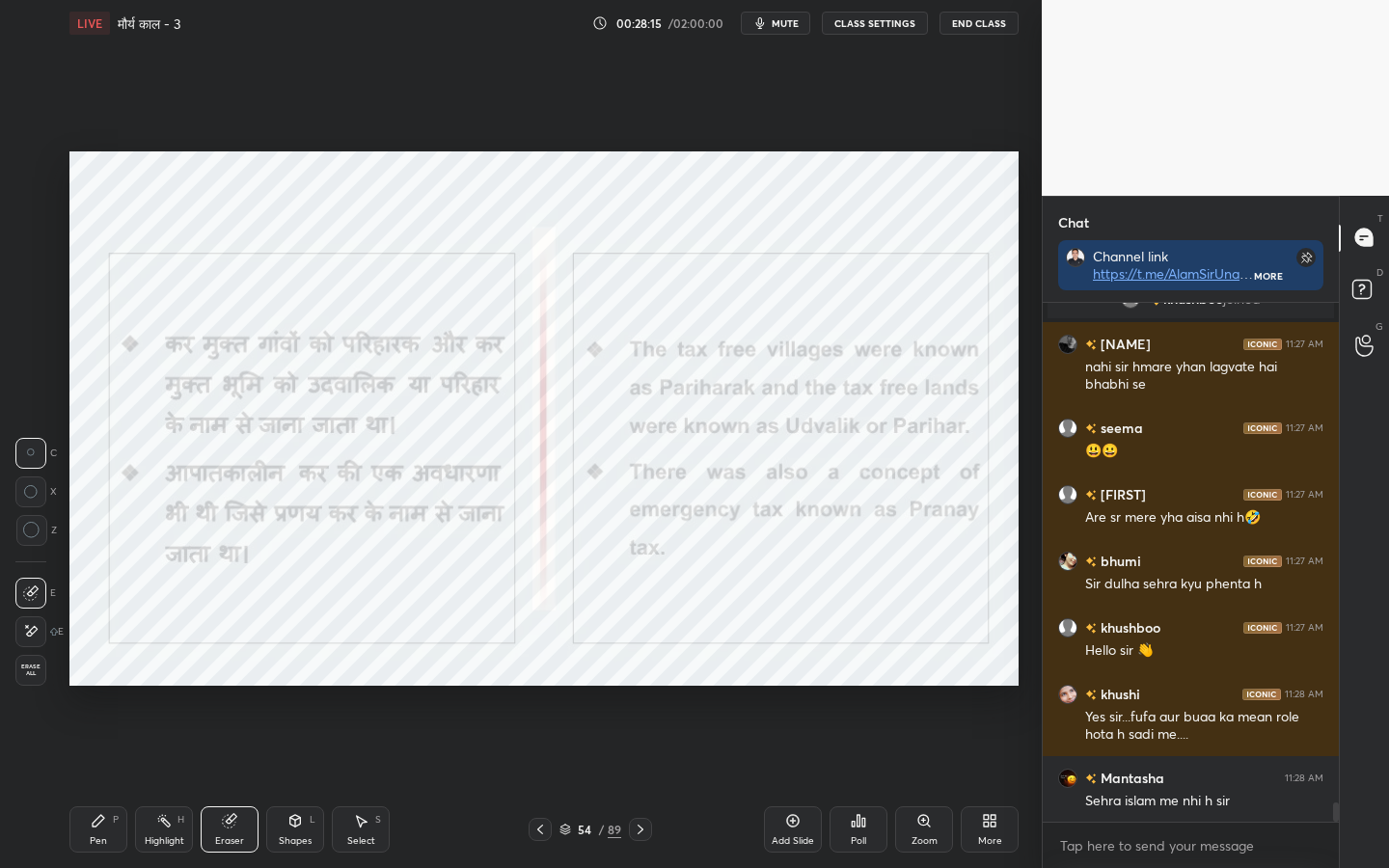 scroll, scrollTop: 13672, scrollLeft: 0, axis: vertical 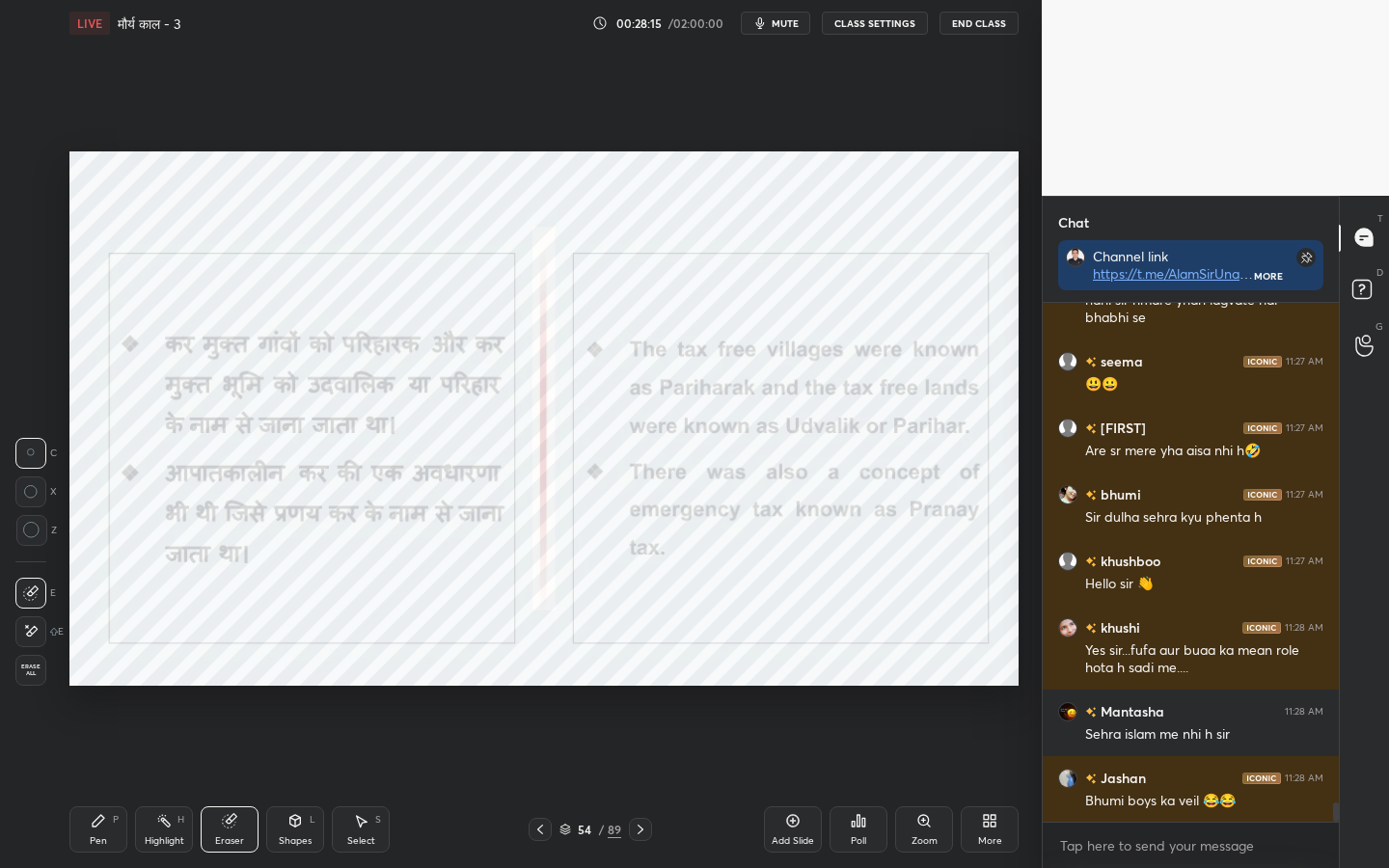 click on "Erase all" at bounding box center (31, 670) 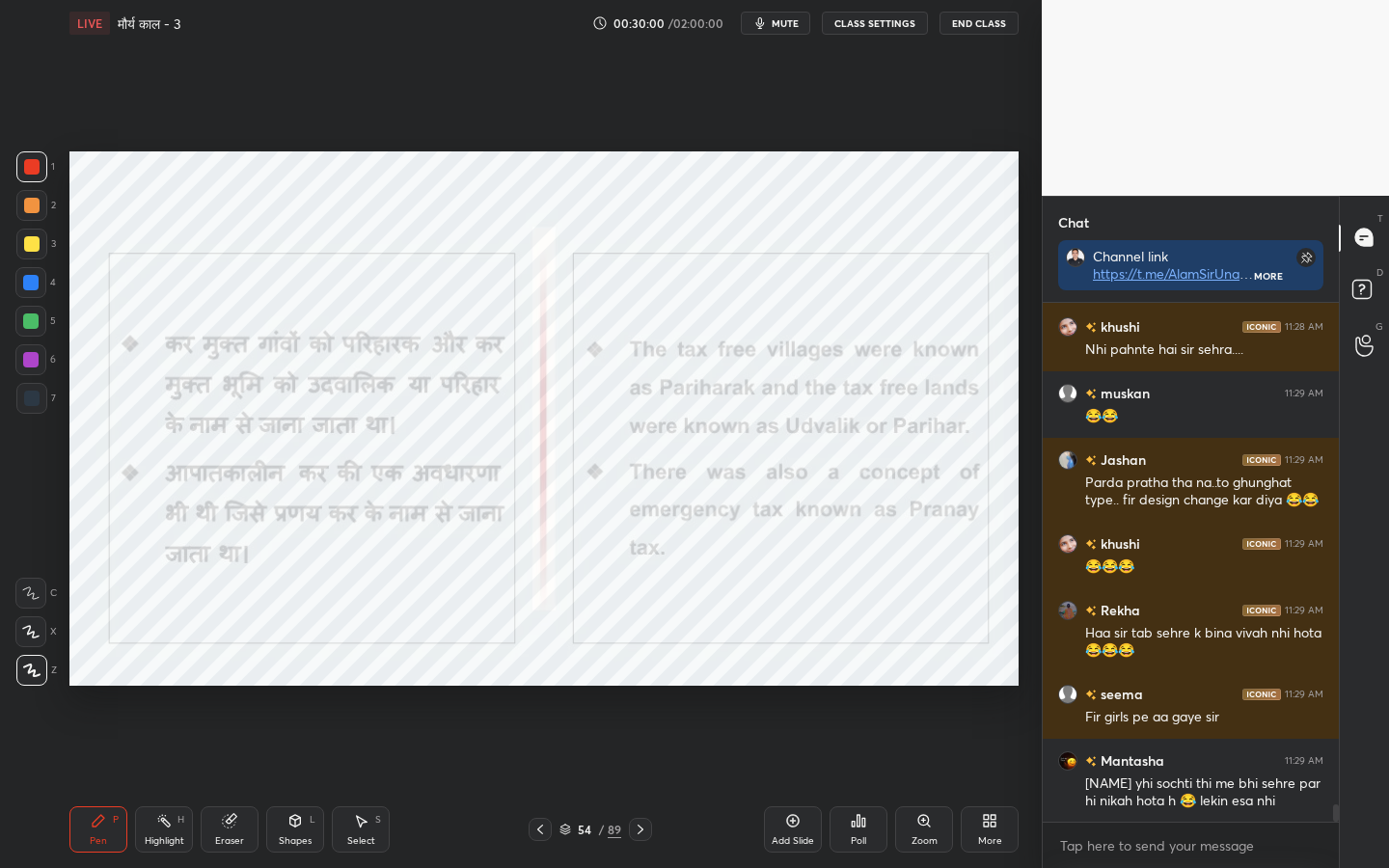 scroll, scrollTop: 15106, scrollLeft: 0, axis: vertical 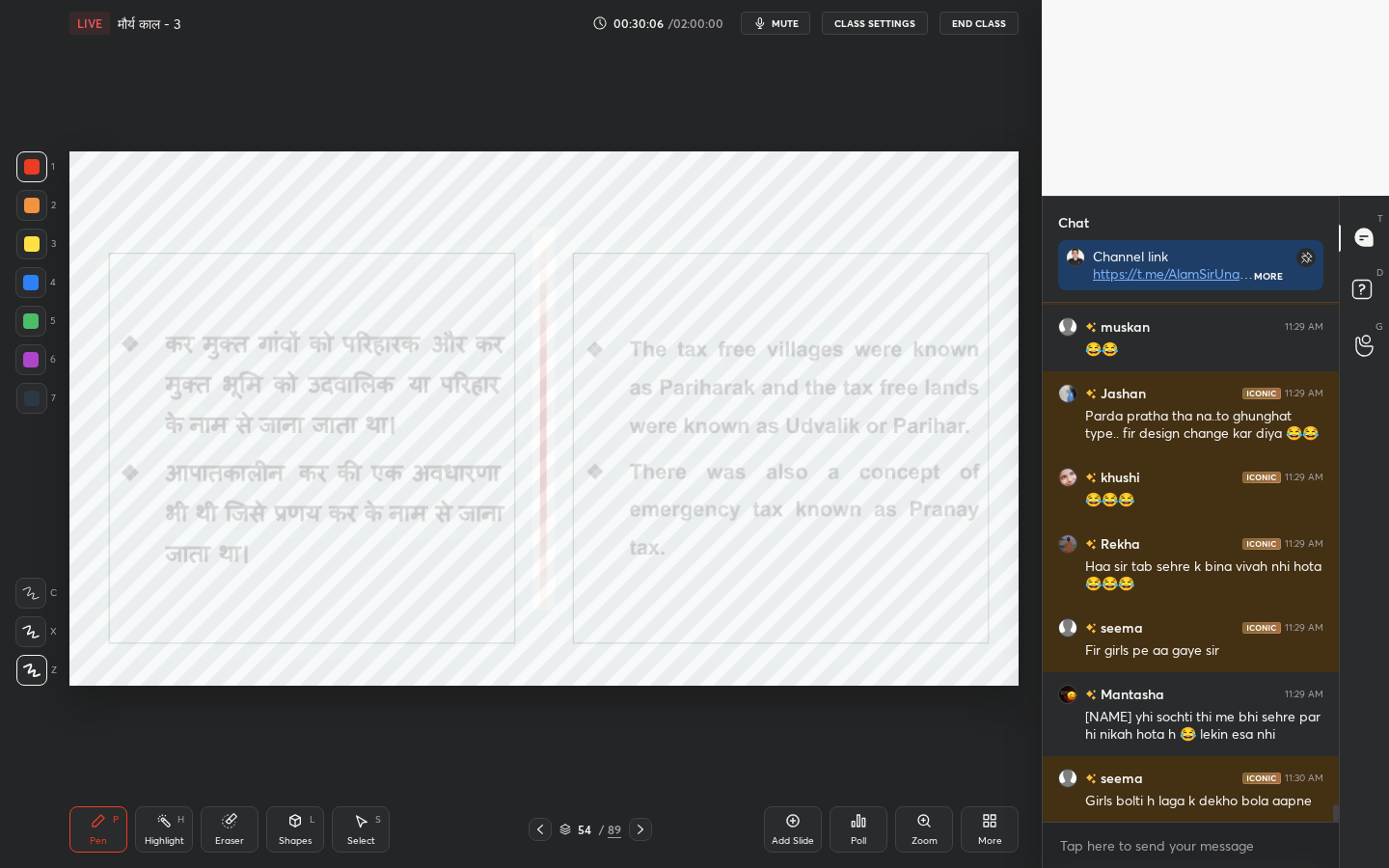 click on "Eraser" at bounding box center [230, 841] 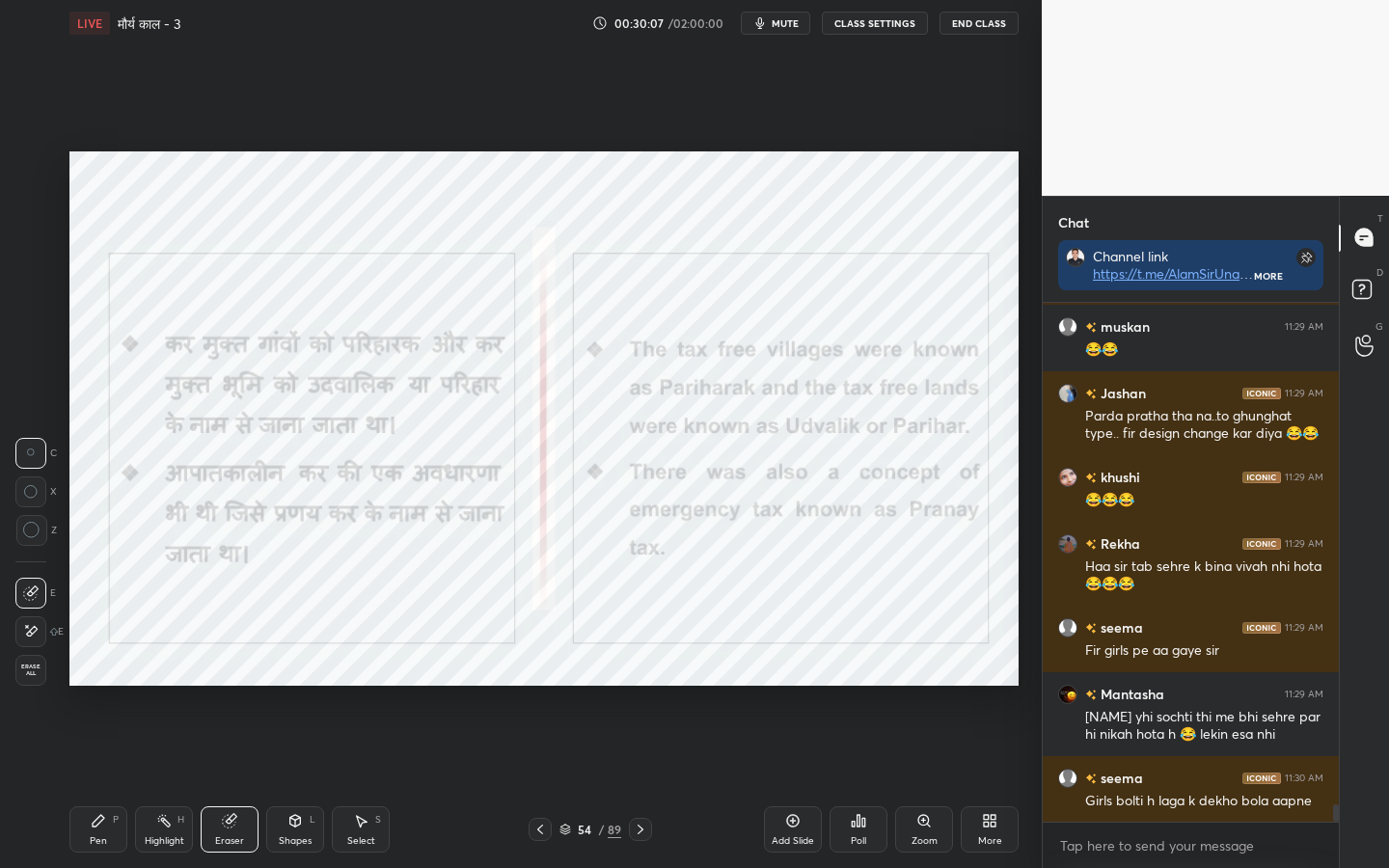 click on "Erase all" at bounding box center [31, 670] 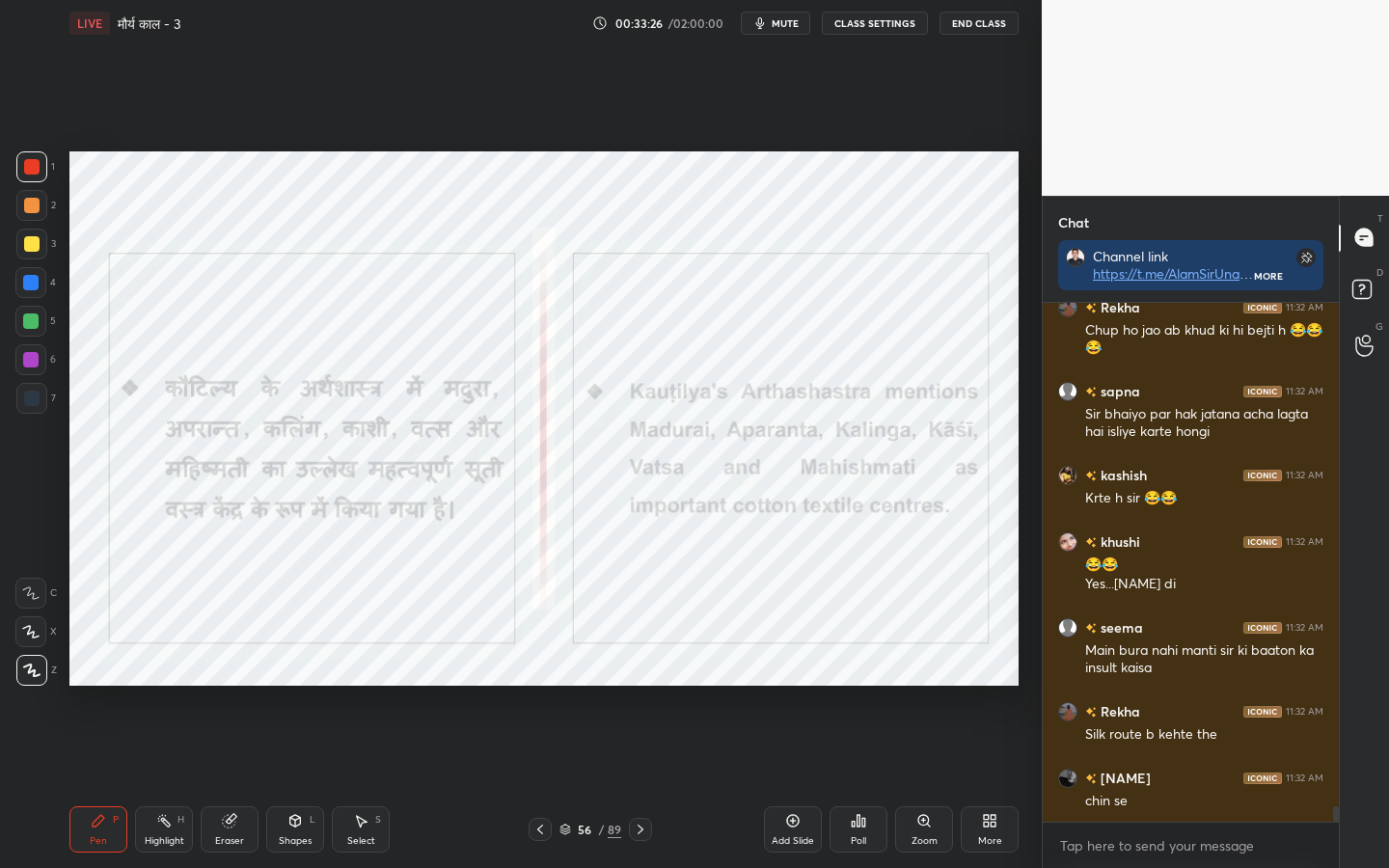 scroll, scrollTop: 17403, scrollLeft: 0, axis: vertical 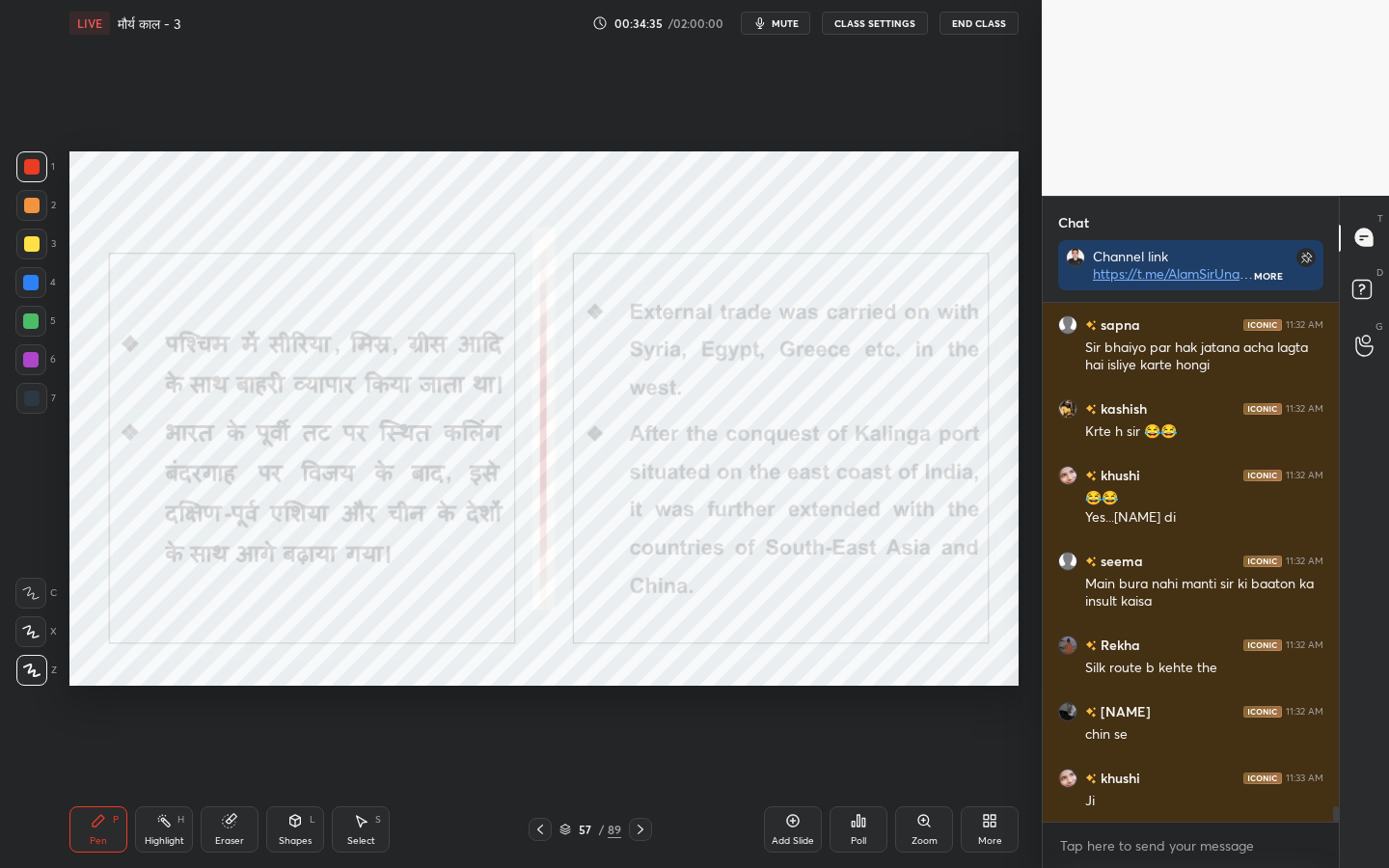 click on "Eraser" at bounding box center (230, 841) 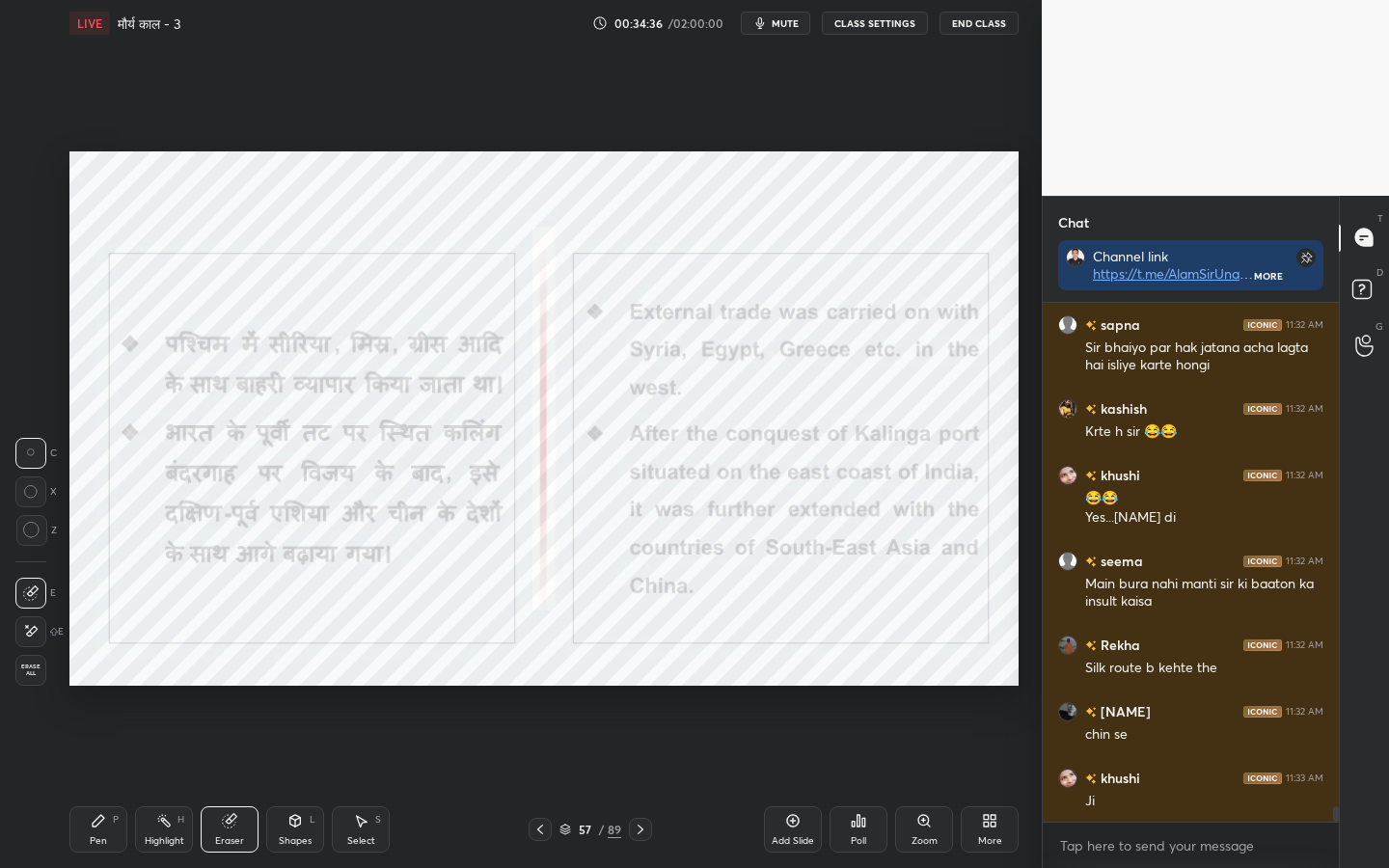 click on "Erase all" at bounding box center (31, 670) 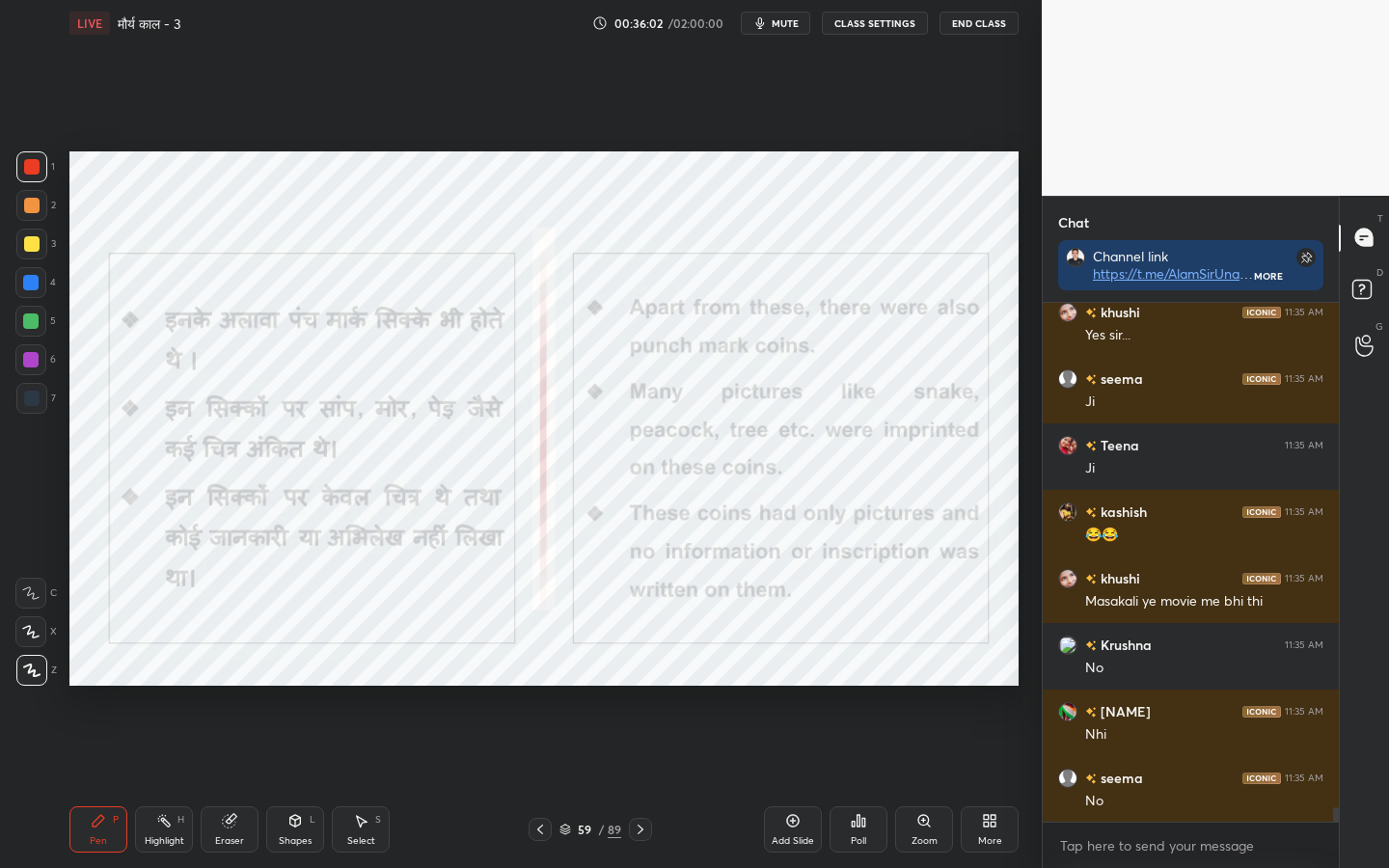 scroll, scrollTop: 18135, scrollLeft: 0, axis: vertical 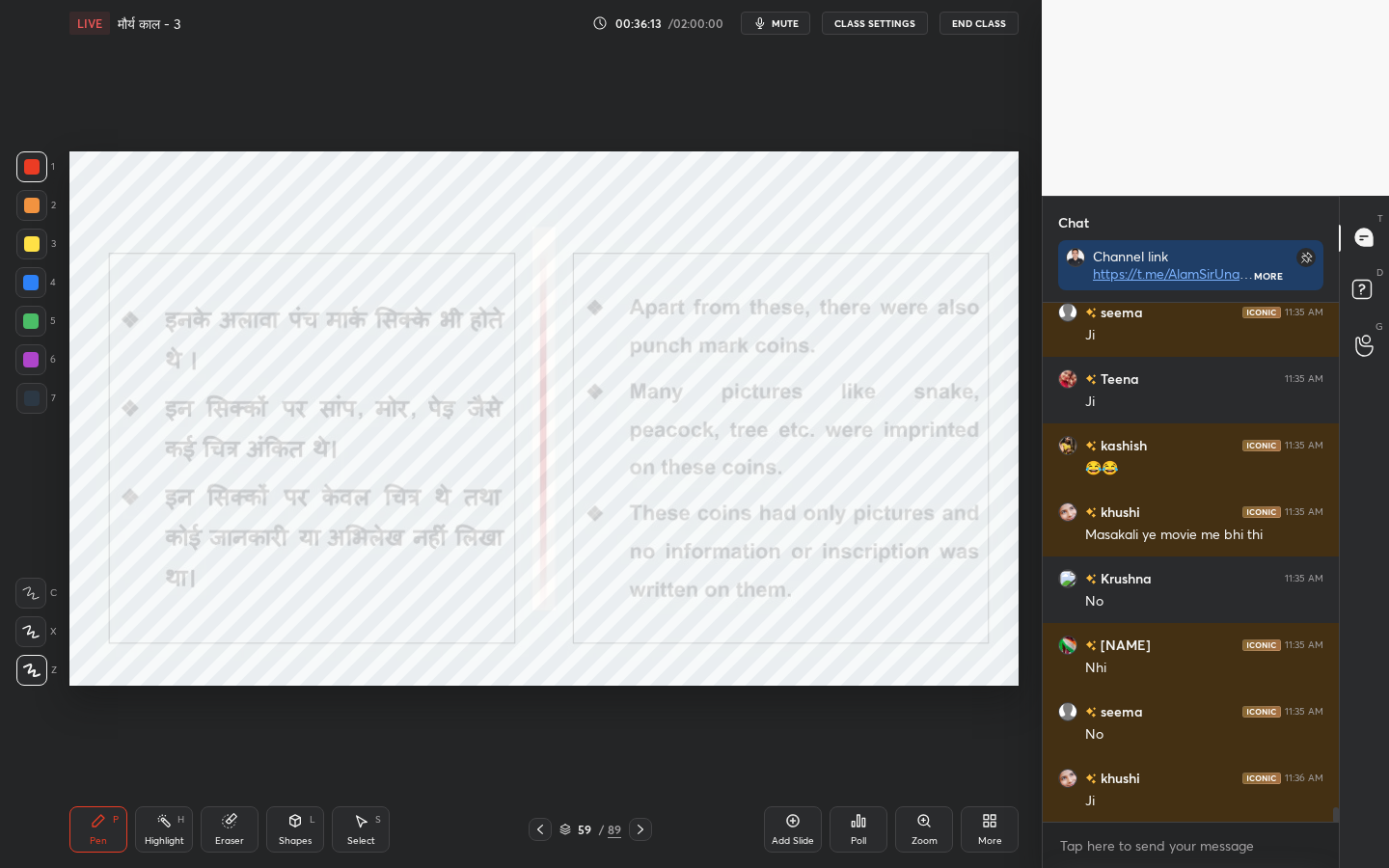 click on "mute" at bounding box center (785, 23) 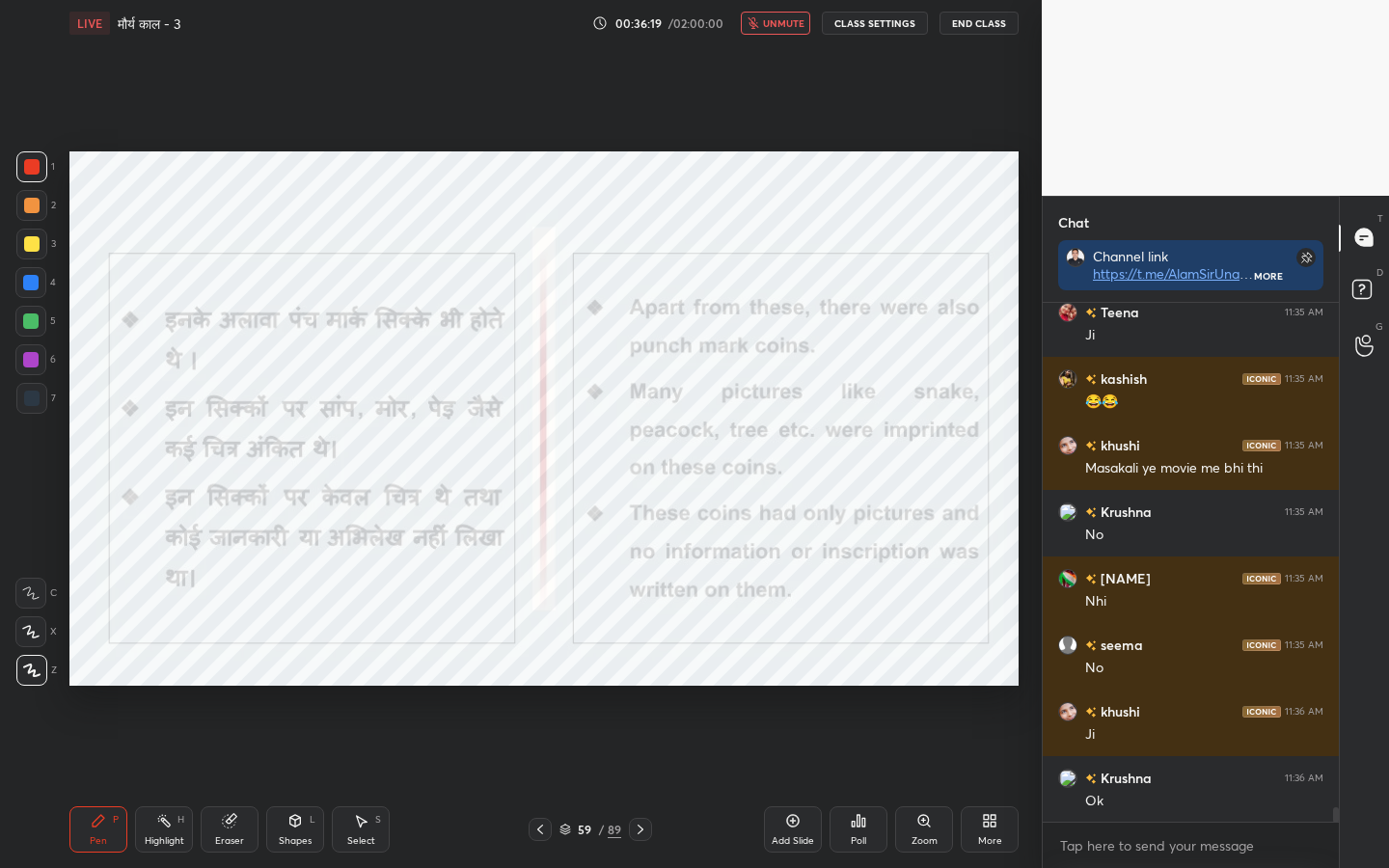 scroll, scrollTop: 18269, scrollLeft: 0, axis: vertical 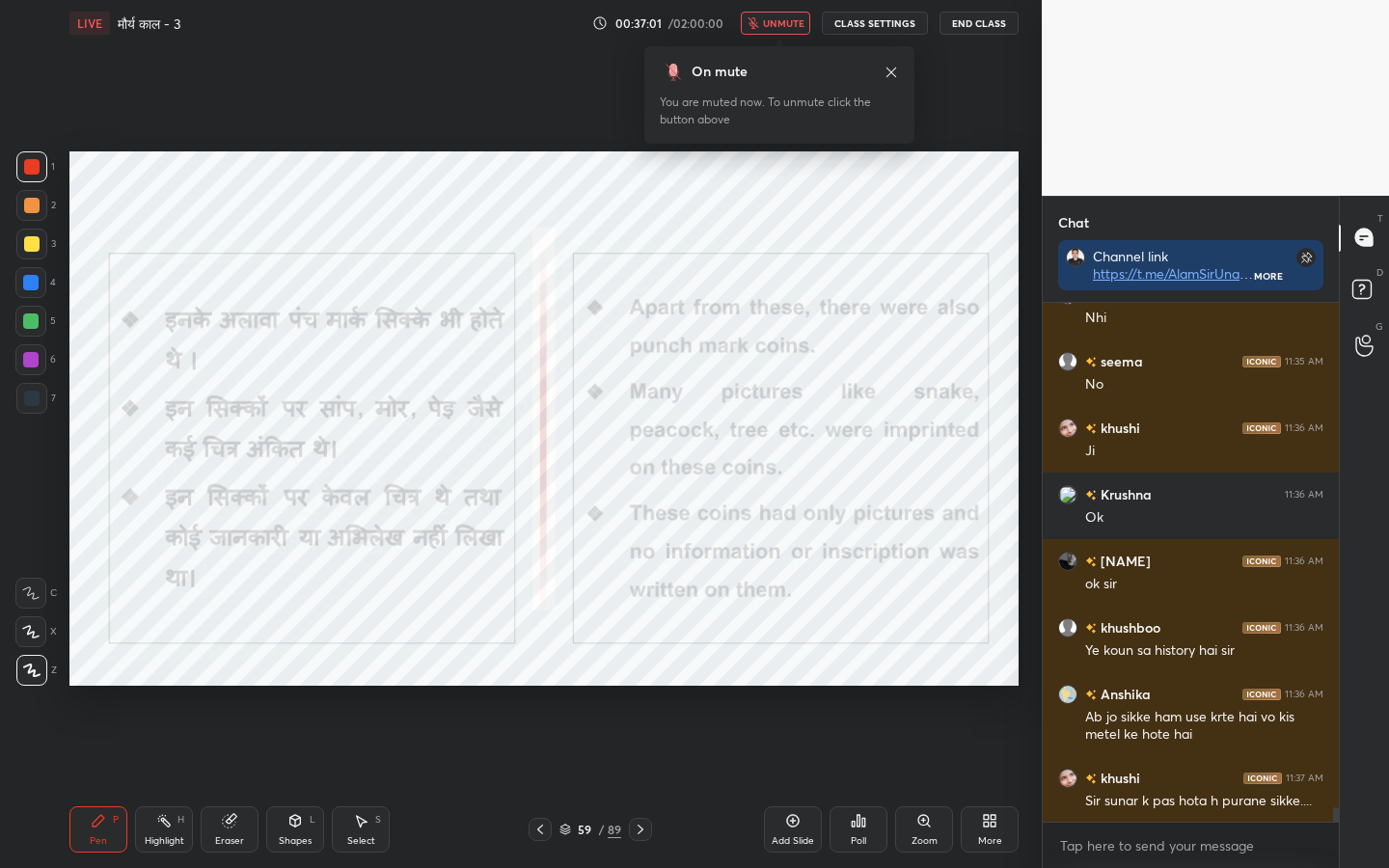 click on "unmute" at bounding box center [783, 23] 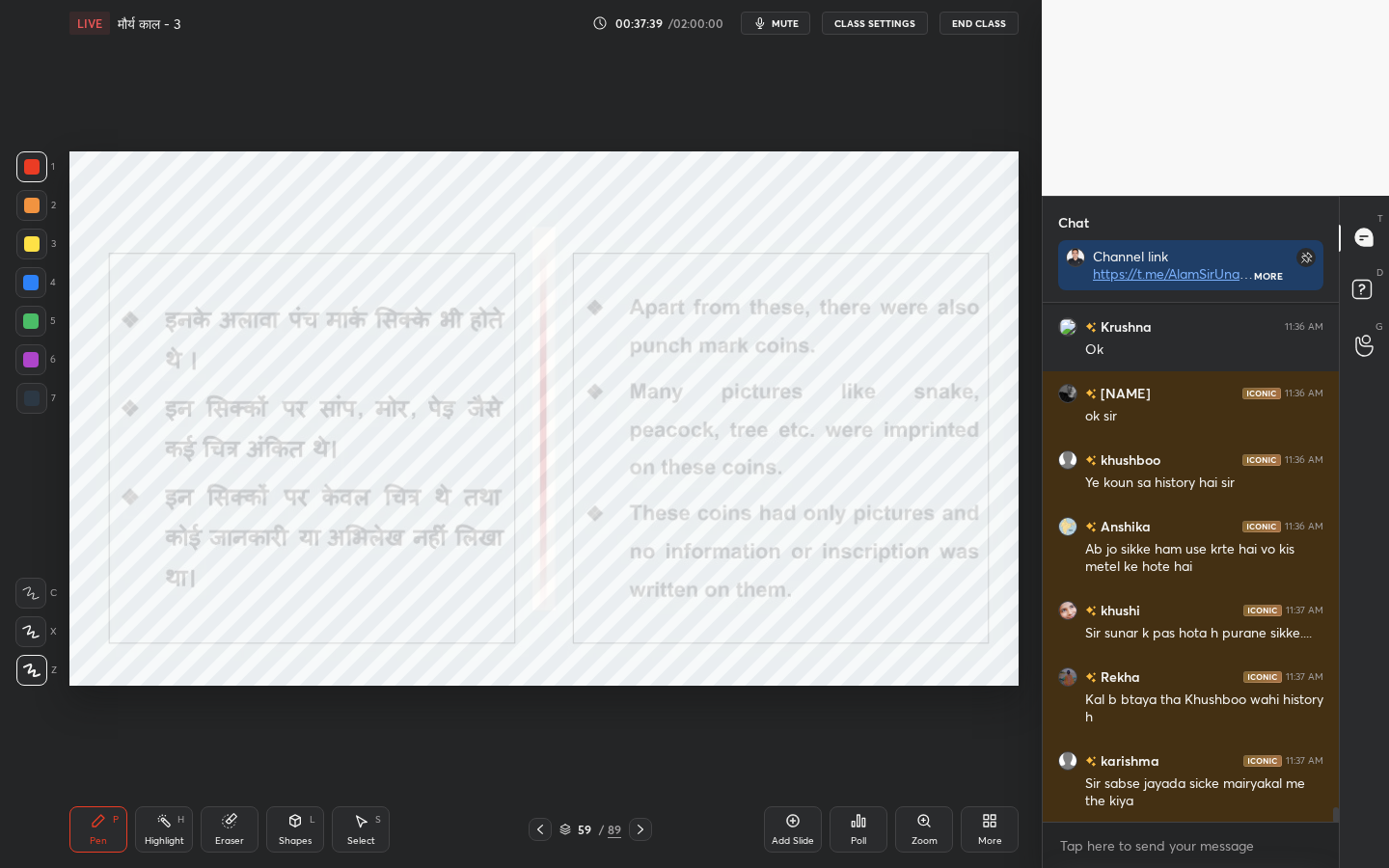 scroll, scrollTop: 18737, scrollLeft: 0, axis: vertical 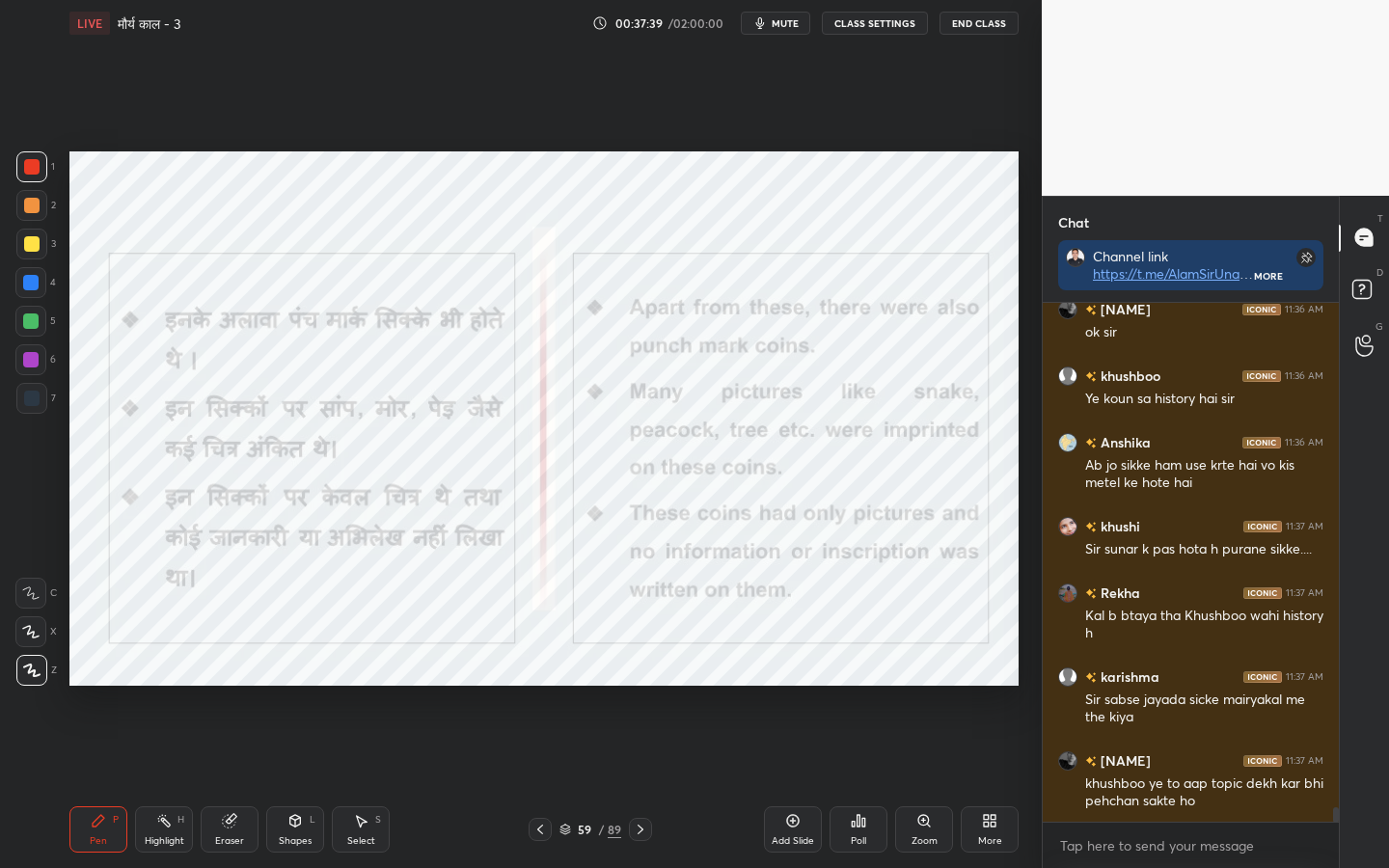 click on "Eraser" at bounding box center (230, 829) 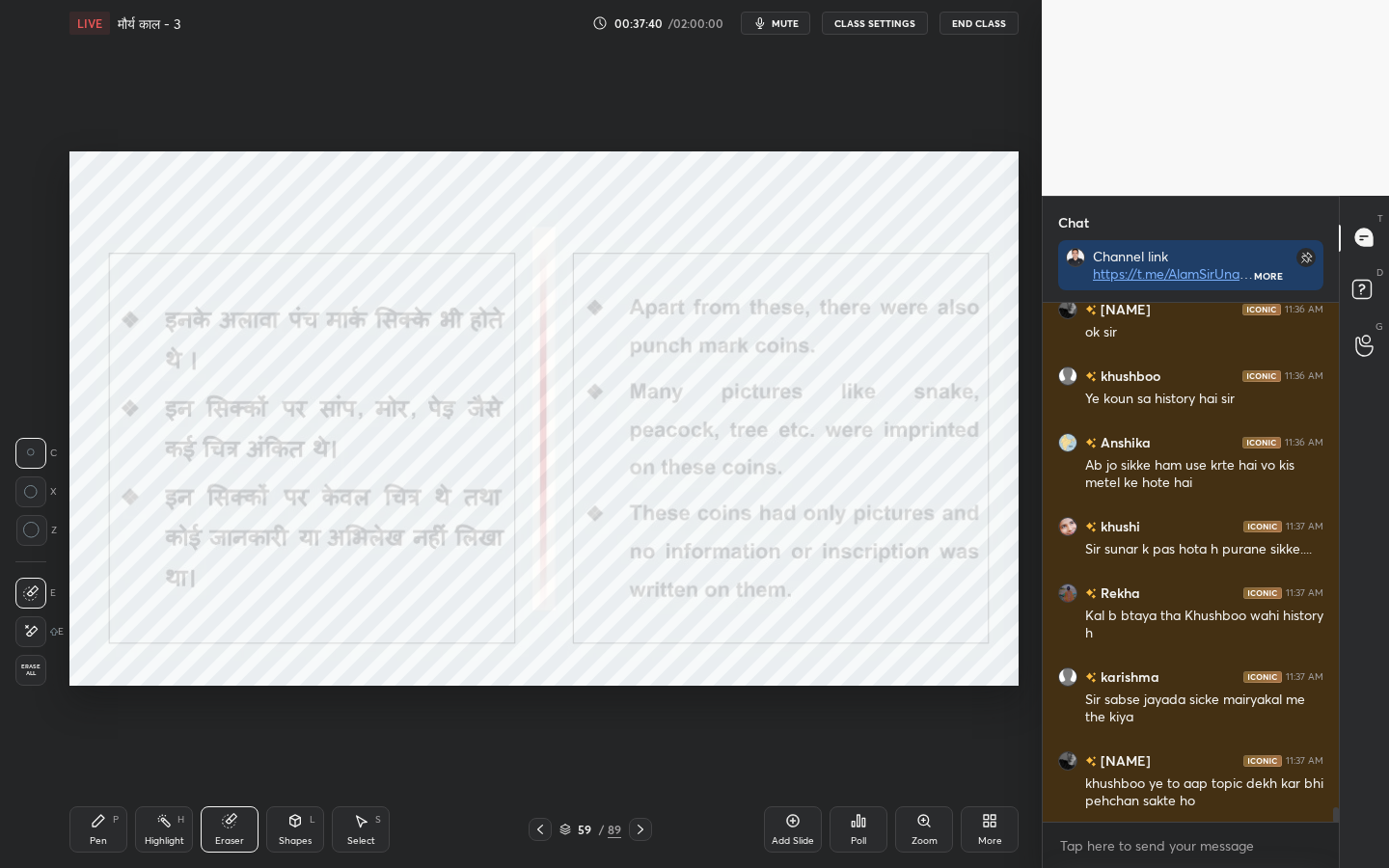 click on "Erase all" at bounding box center (31, 670) 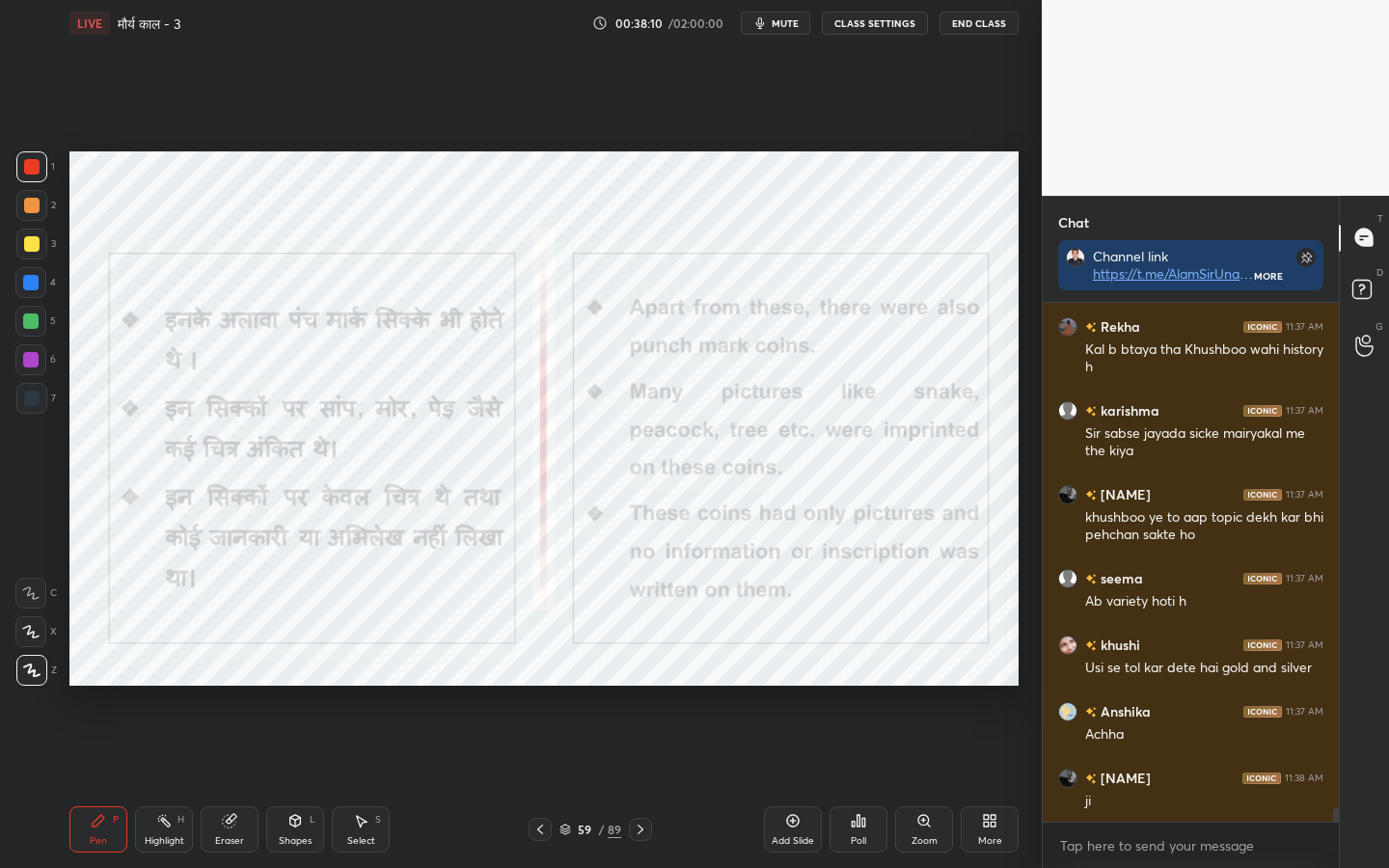scroll, scrollTop: 19070, scrollLeft: 0, axis: vertical 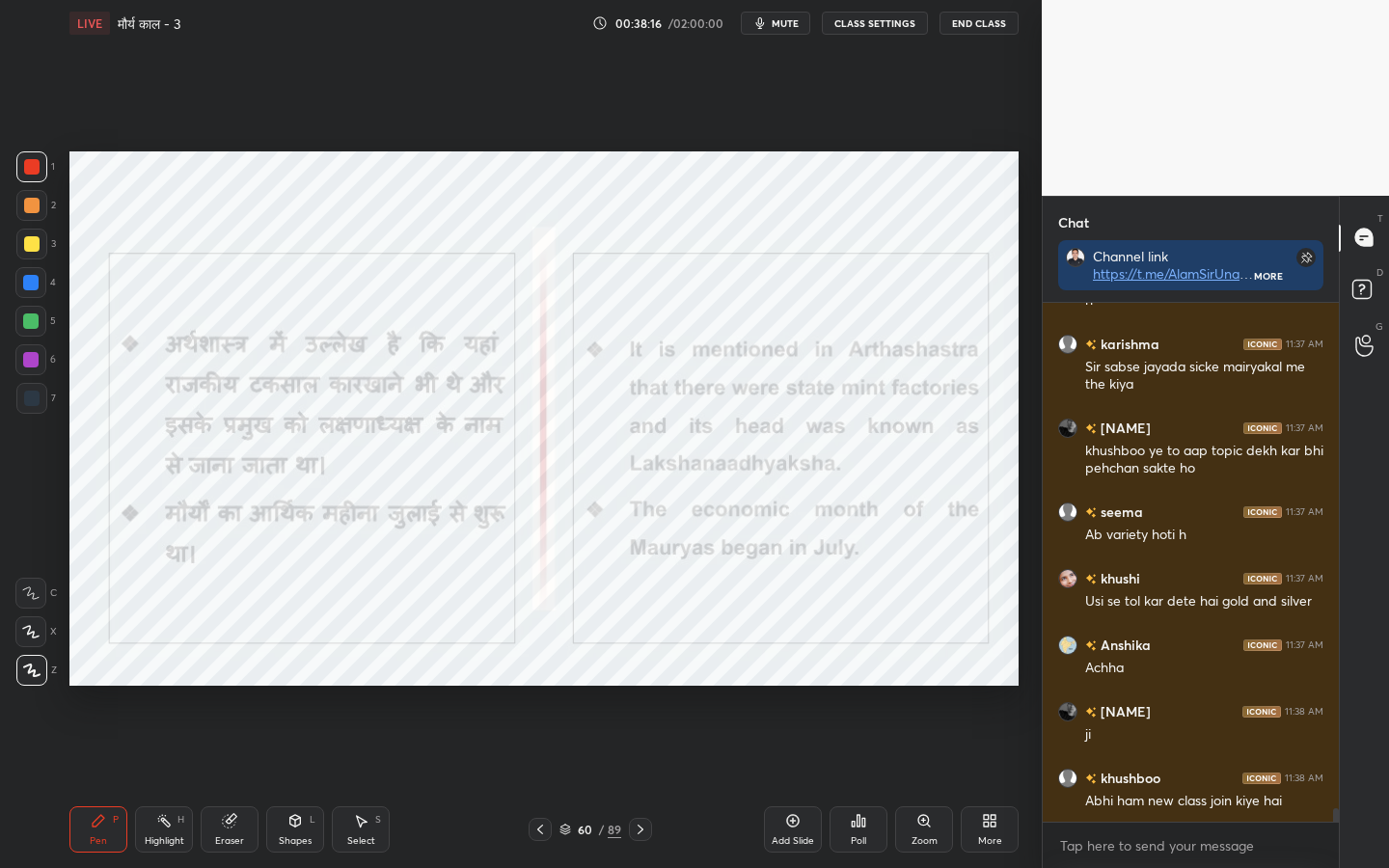 click on "mute" at bounding box center (785, 23) 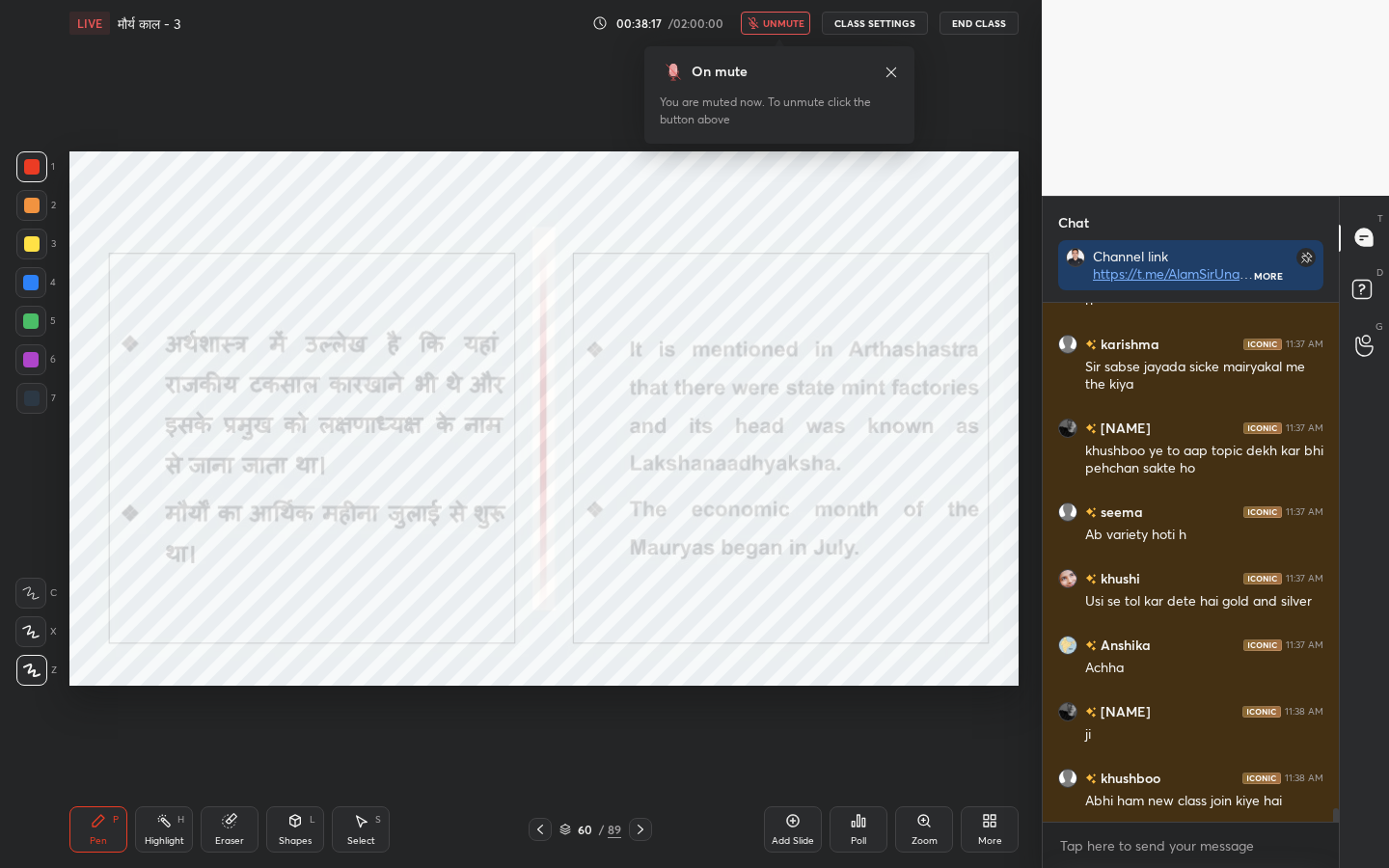 click on "unmute" at bounding box center [783, 23] 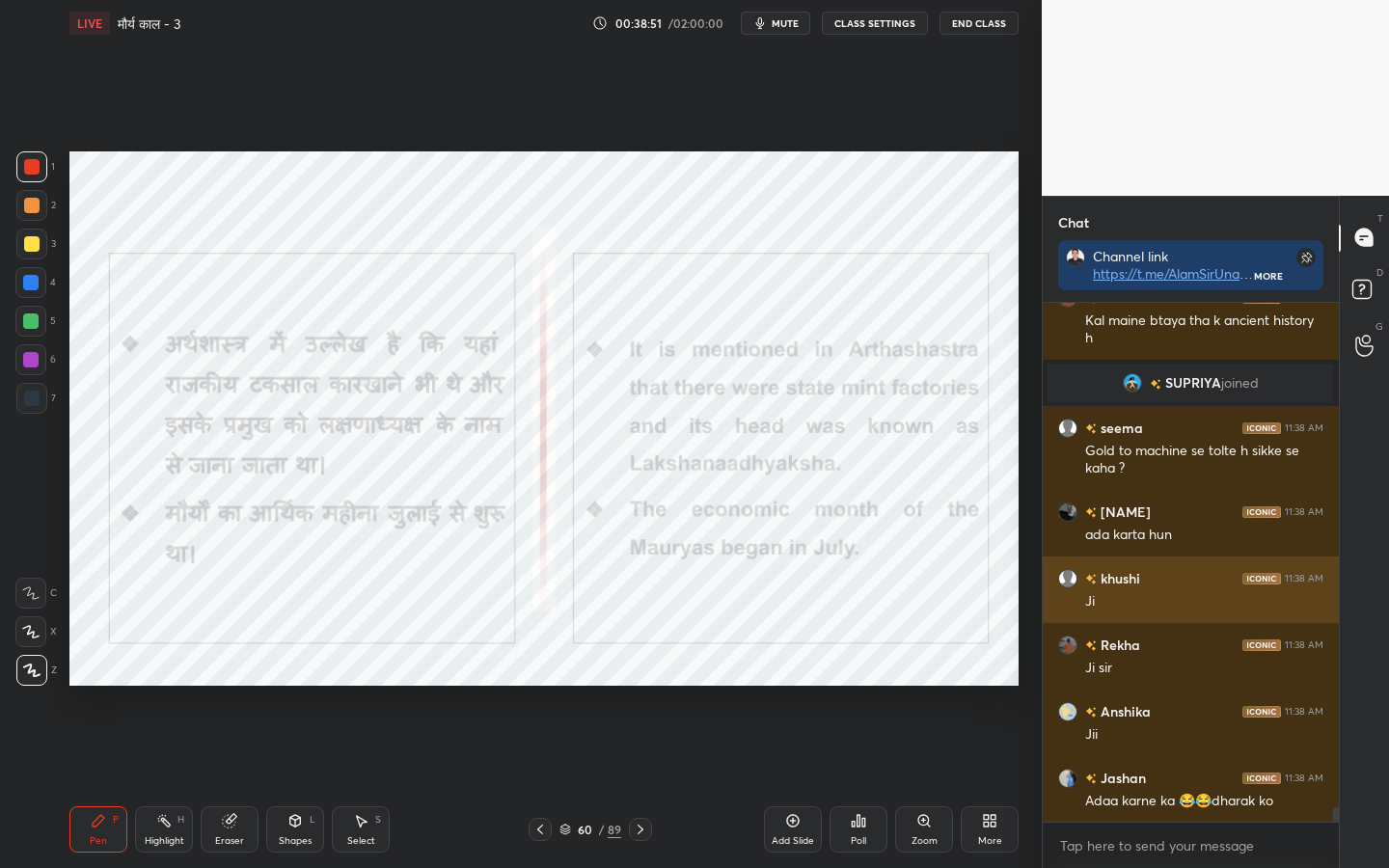 scroll, scrollTop: 18482, scrollLeft: 0, axis: vertical 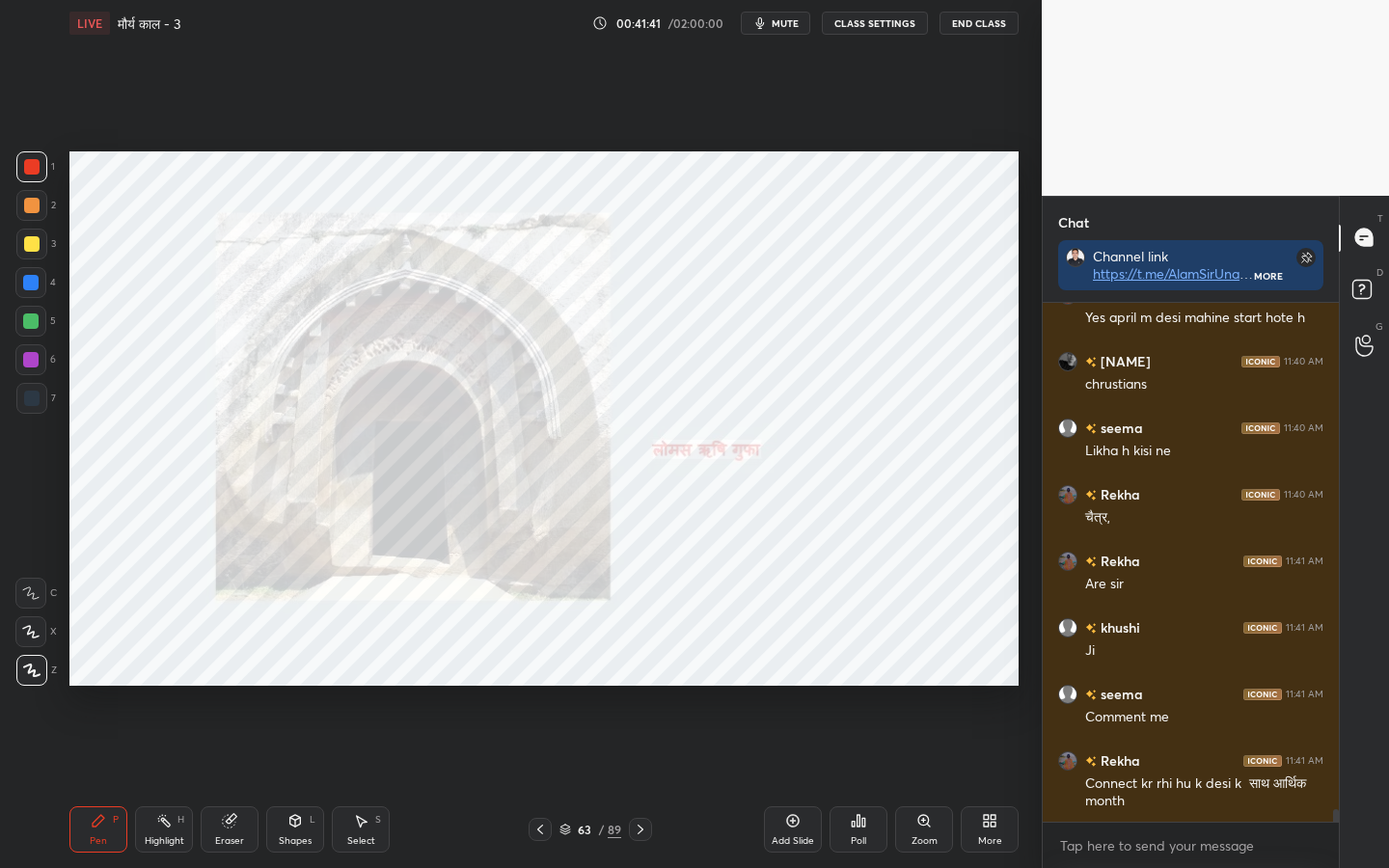 click on "Eraser" at bounding box center (230, 841) 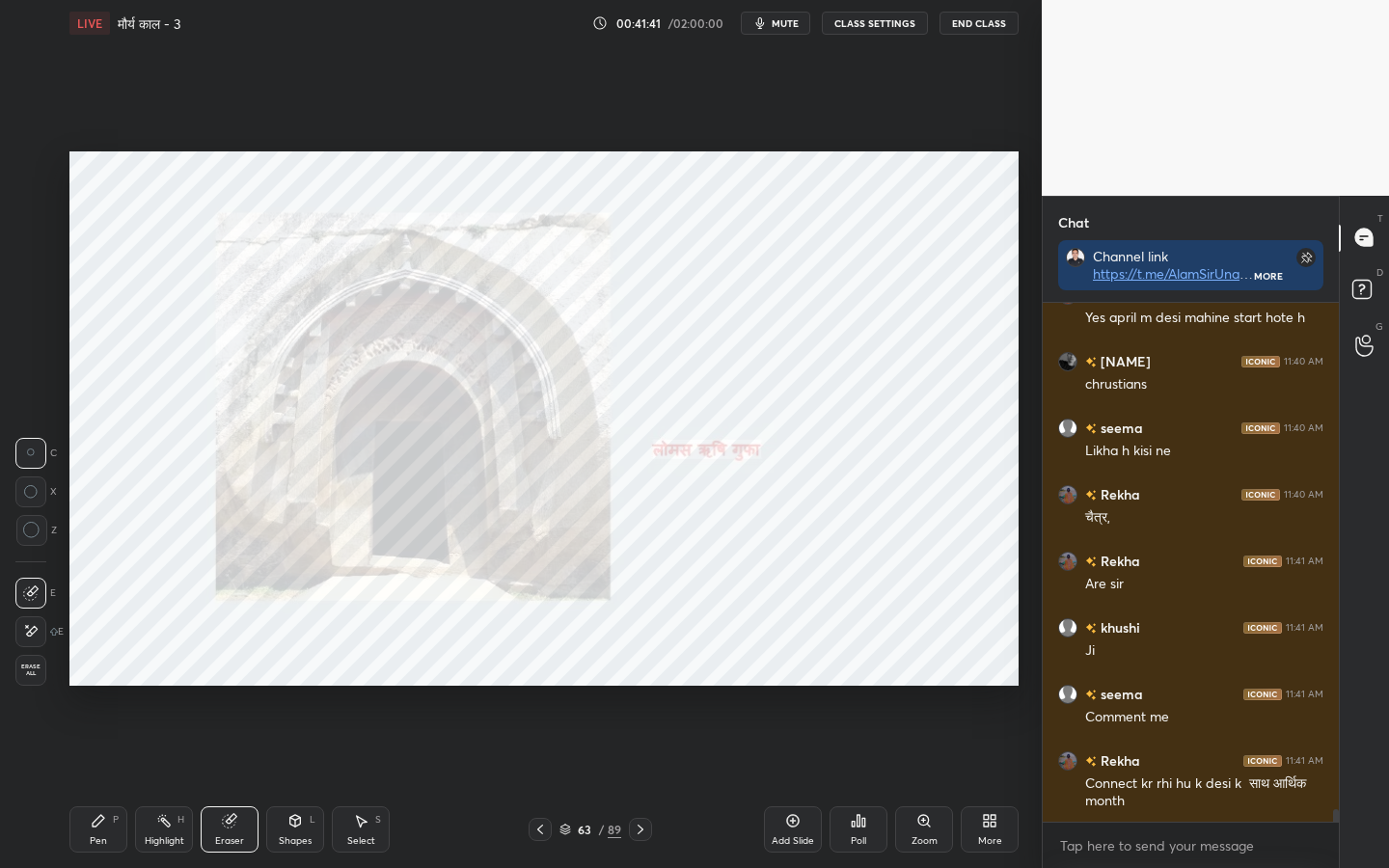 click on "Erase all" at bounding box center [31, 670] 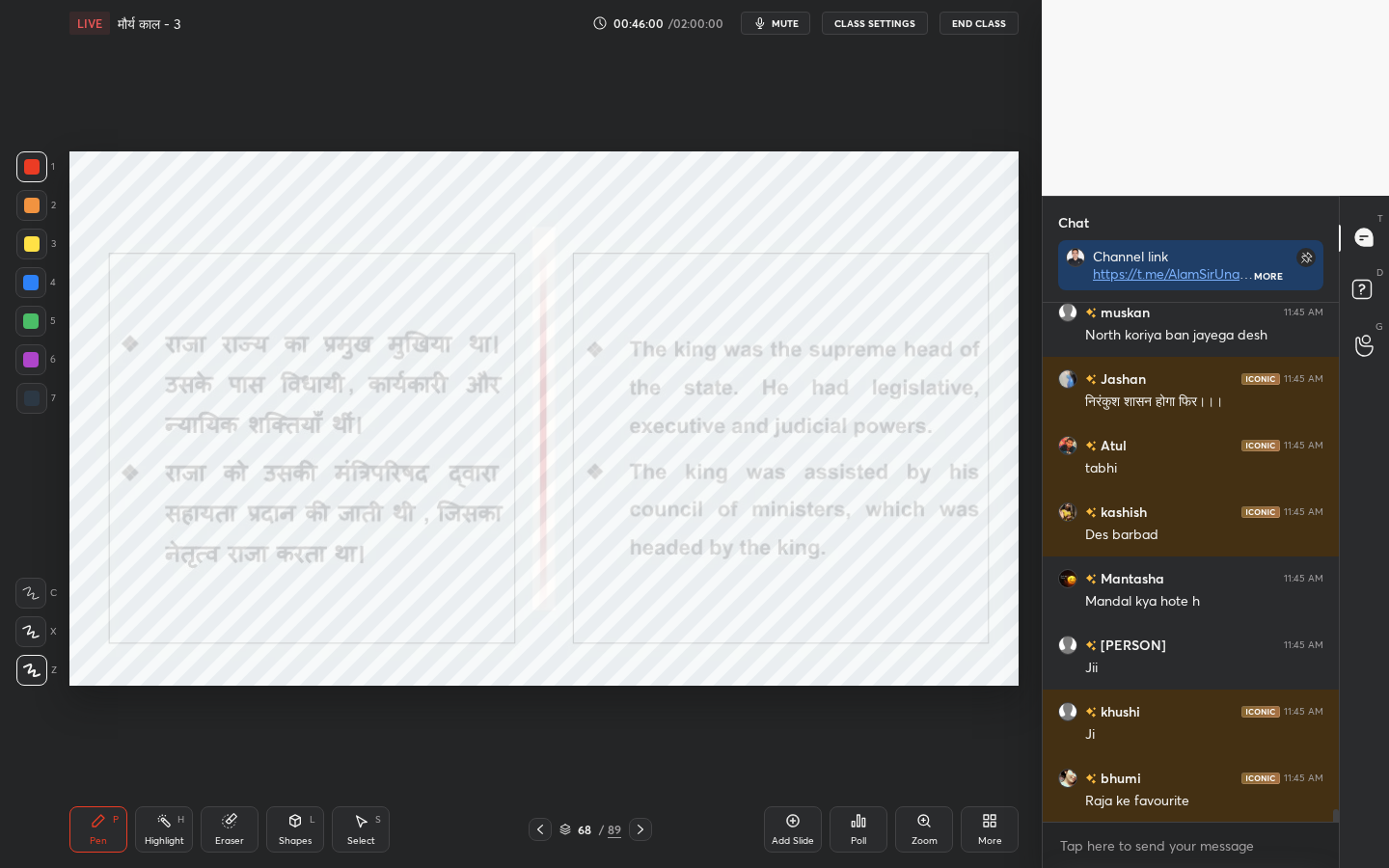 scroll, scrollTop: 21884, scrollLeft: 0, axis: vertical 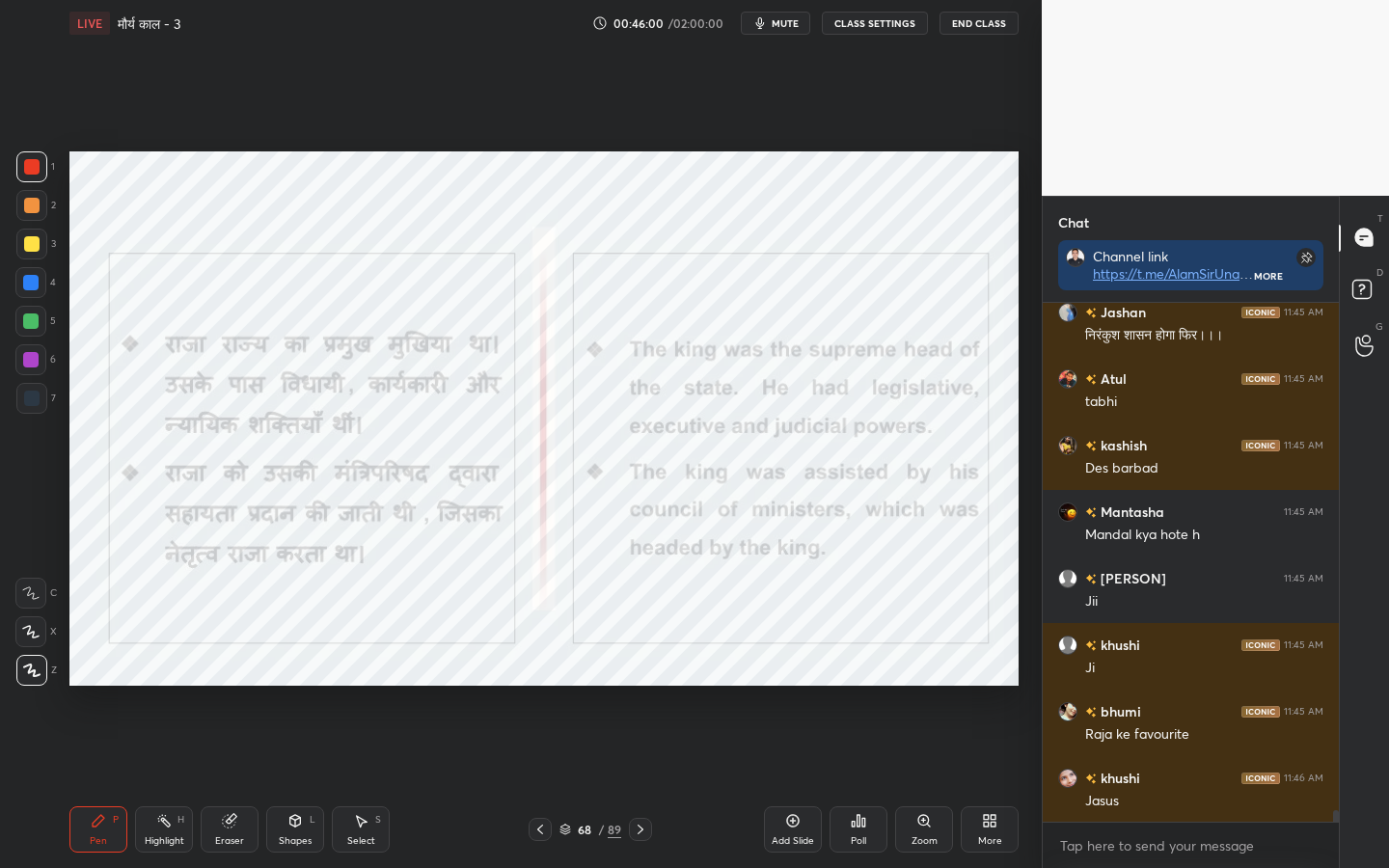 click on "Eraser" at bounding box center [230, 841] 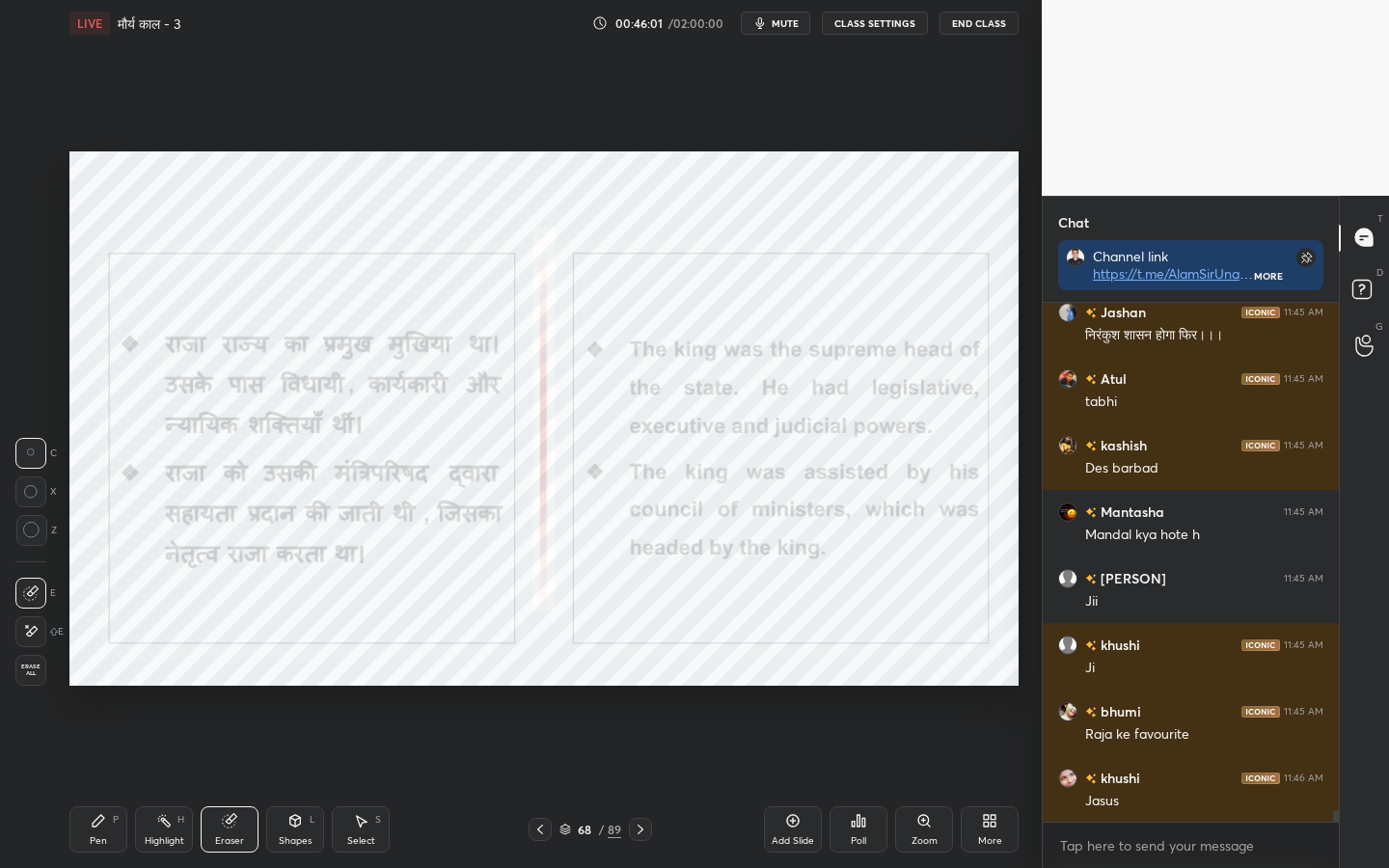 click on "Erase all" at bounding box center (31, 670) 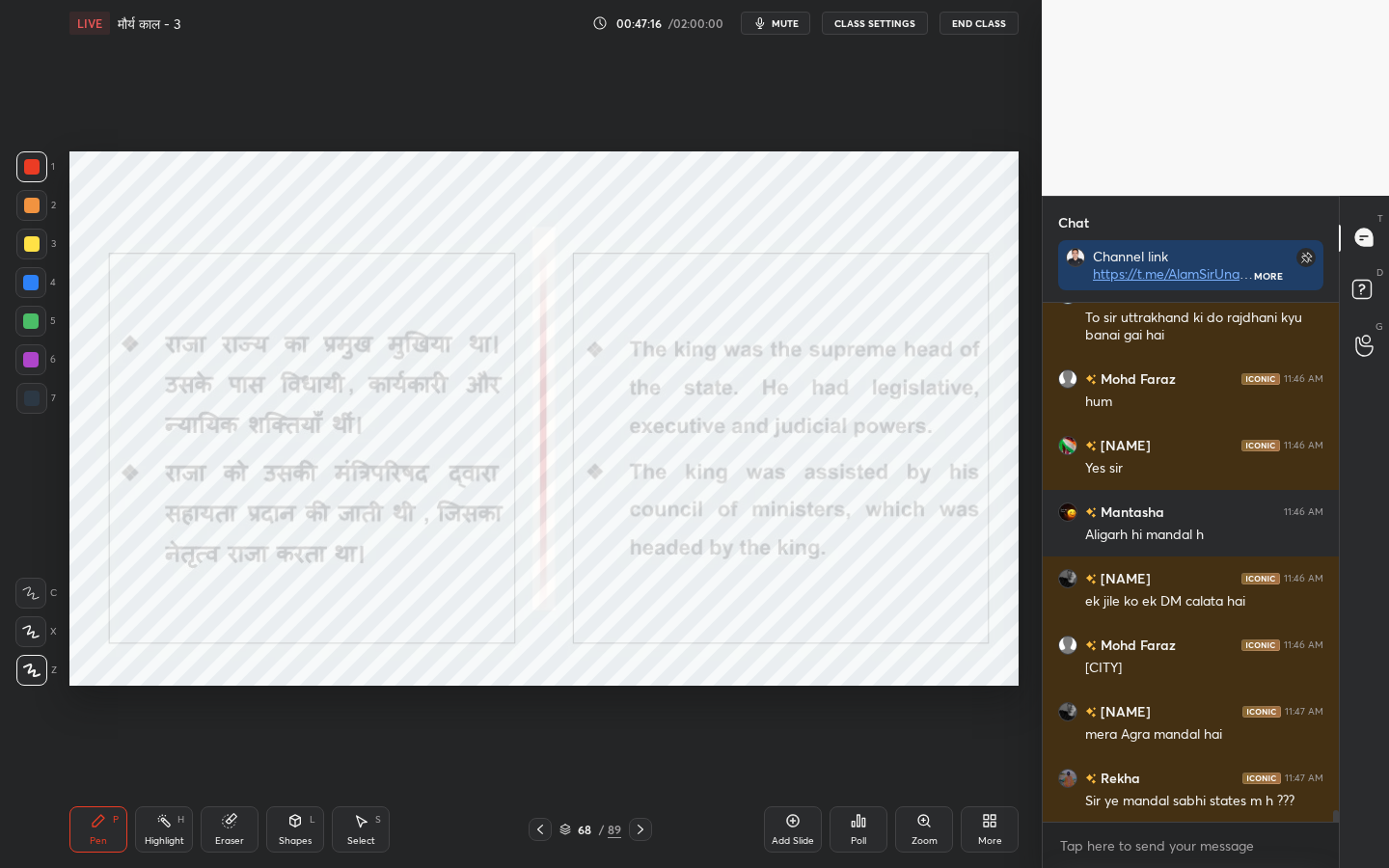 scroll, scrollTop: 22851, scrollLeft: 0, axis: vertical 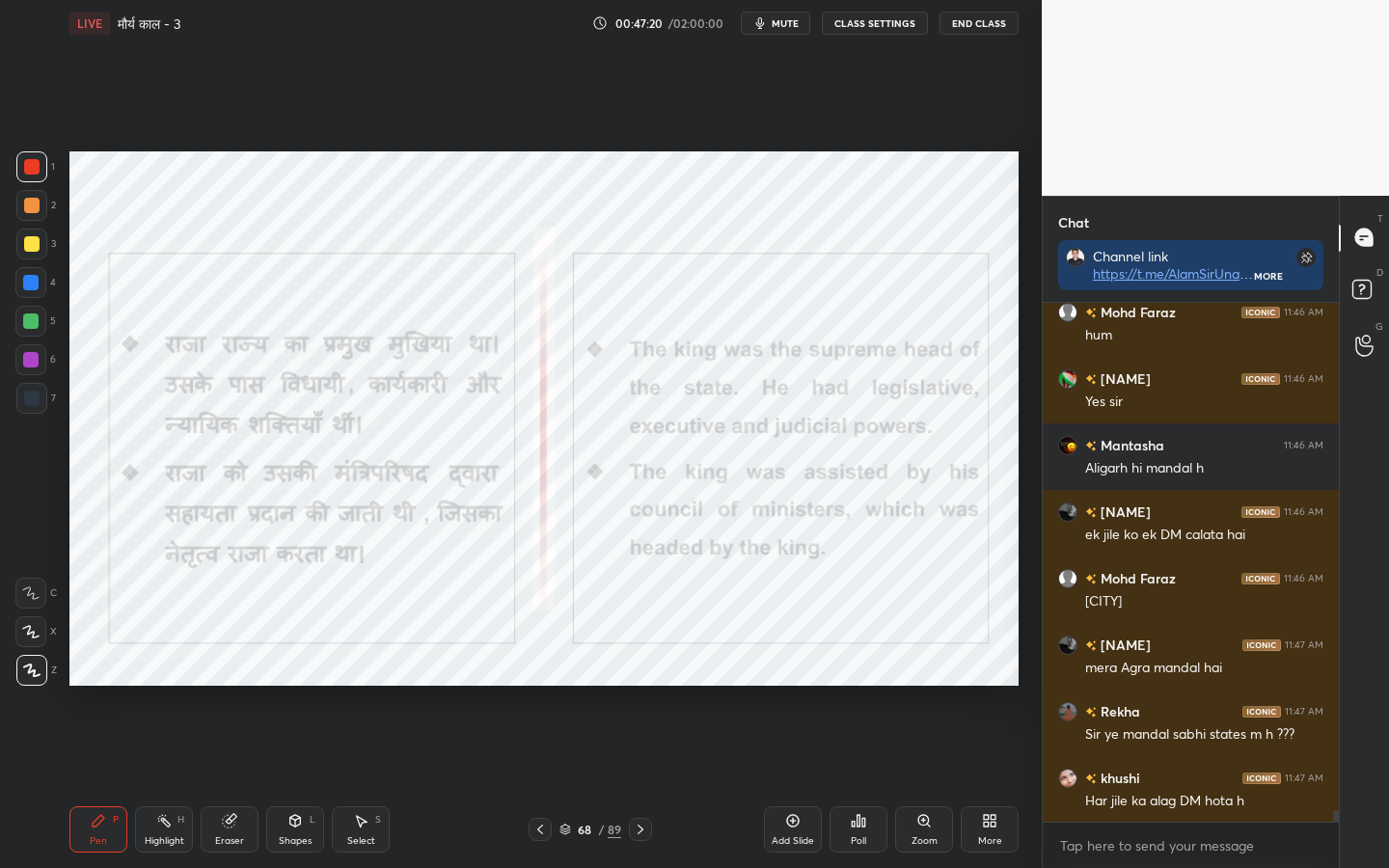 drag, startPoint x: 233, startPoint y: 845, endPoint x: 193, endPoint y: 805, distance: 56.568542 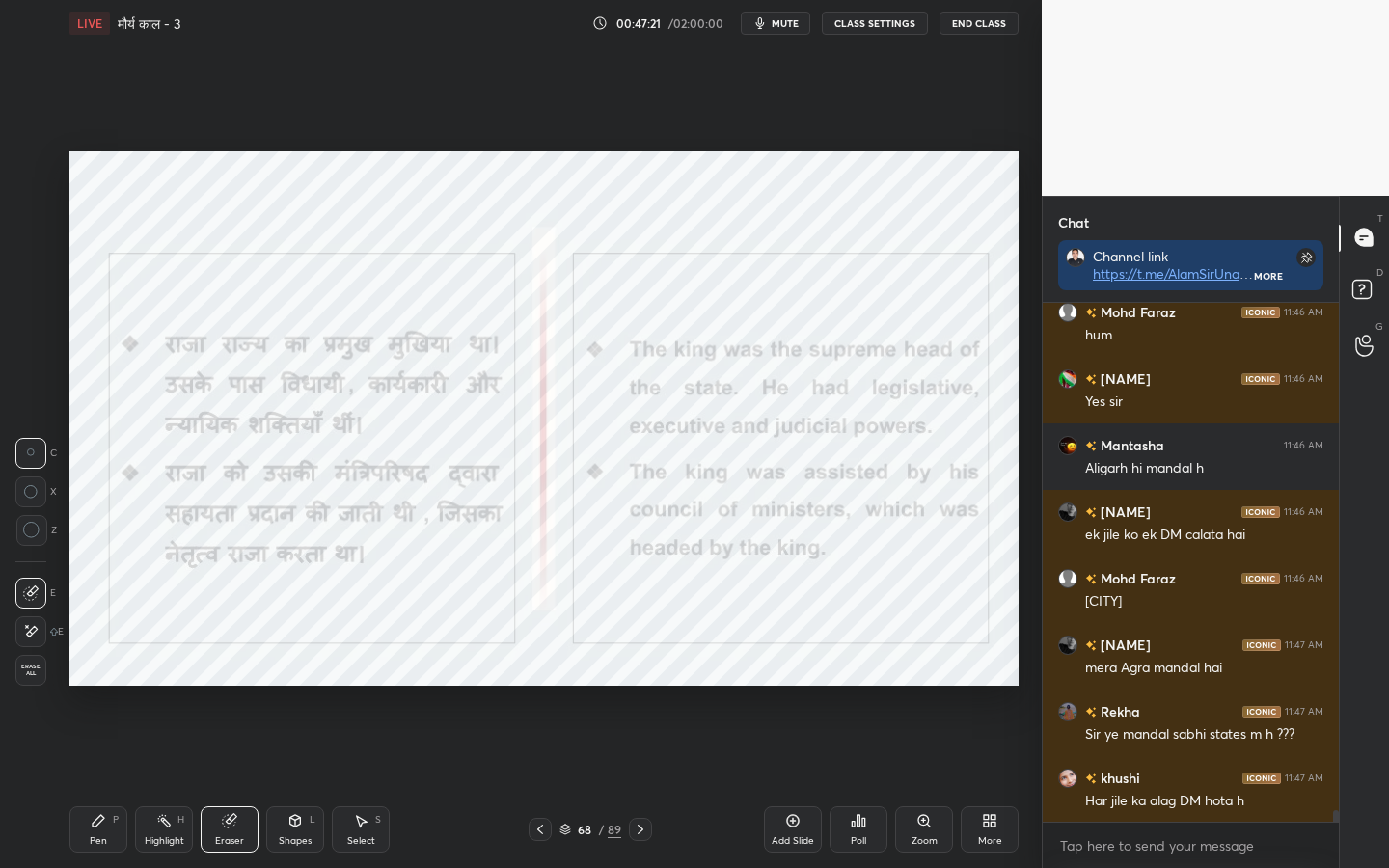 click on "Erase all" at bounding box center [31, 670] 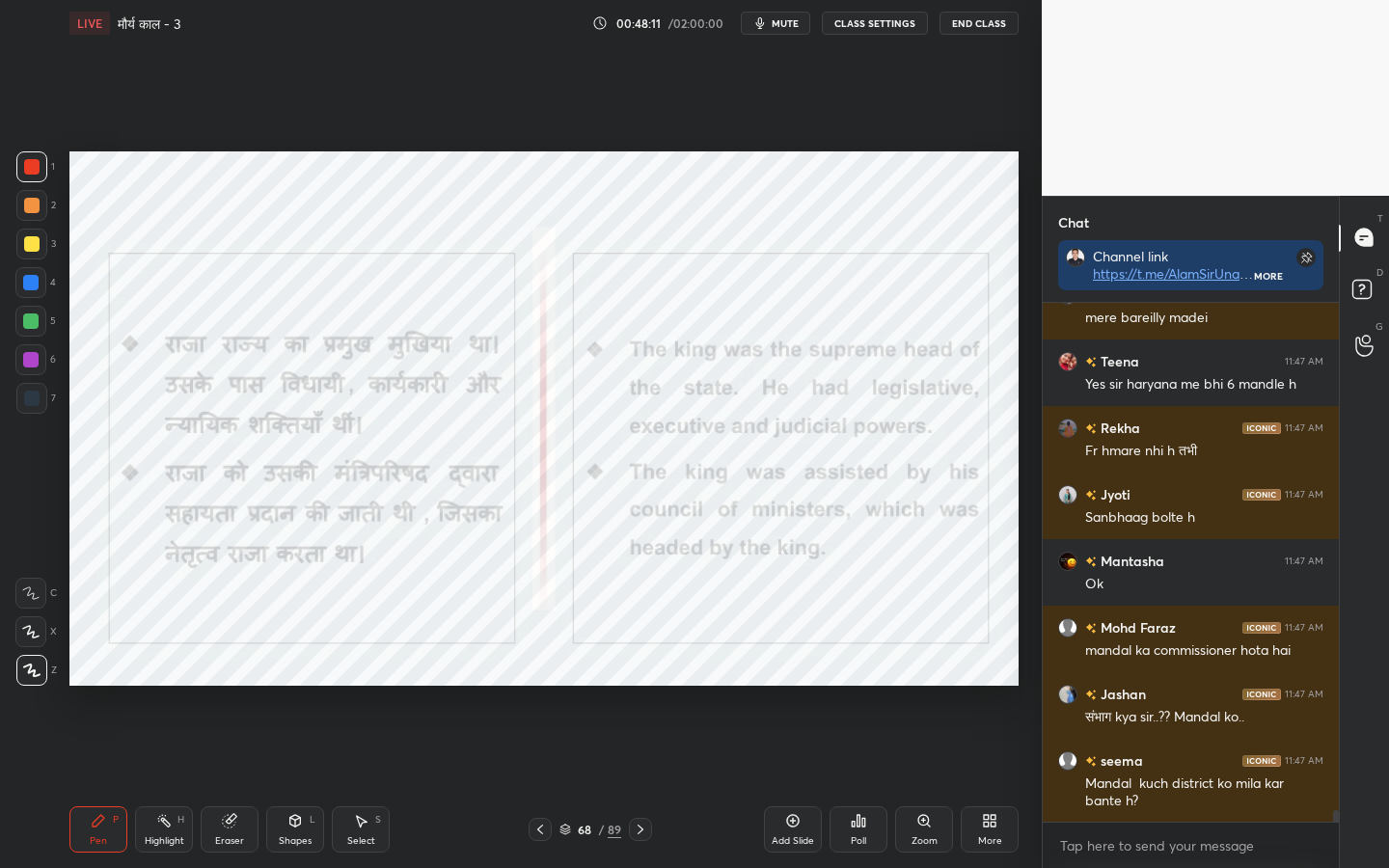 scroll, scrollTop: 23600, scrollLeft: 0, axis: vertical 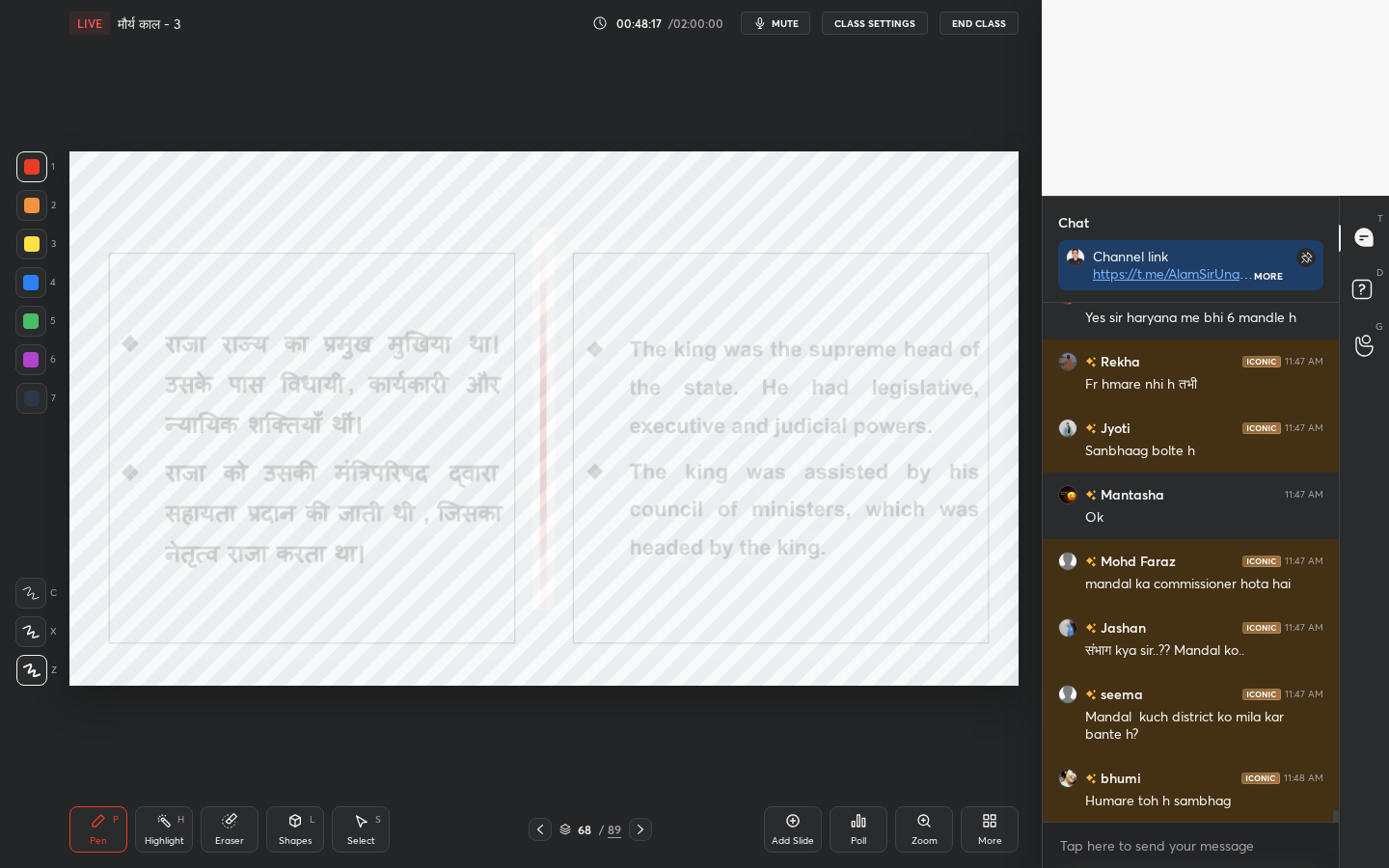 drag, startPoint x: 239, startPoint y: 840, endPoint x: 230, endPoint y: 835, distance: 10.29563 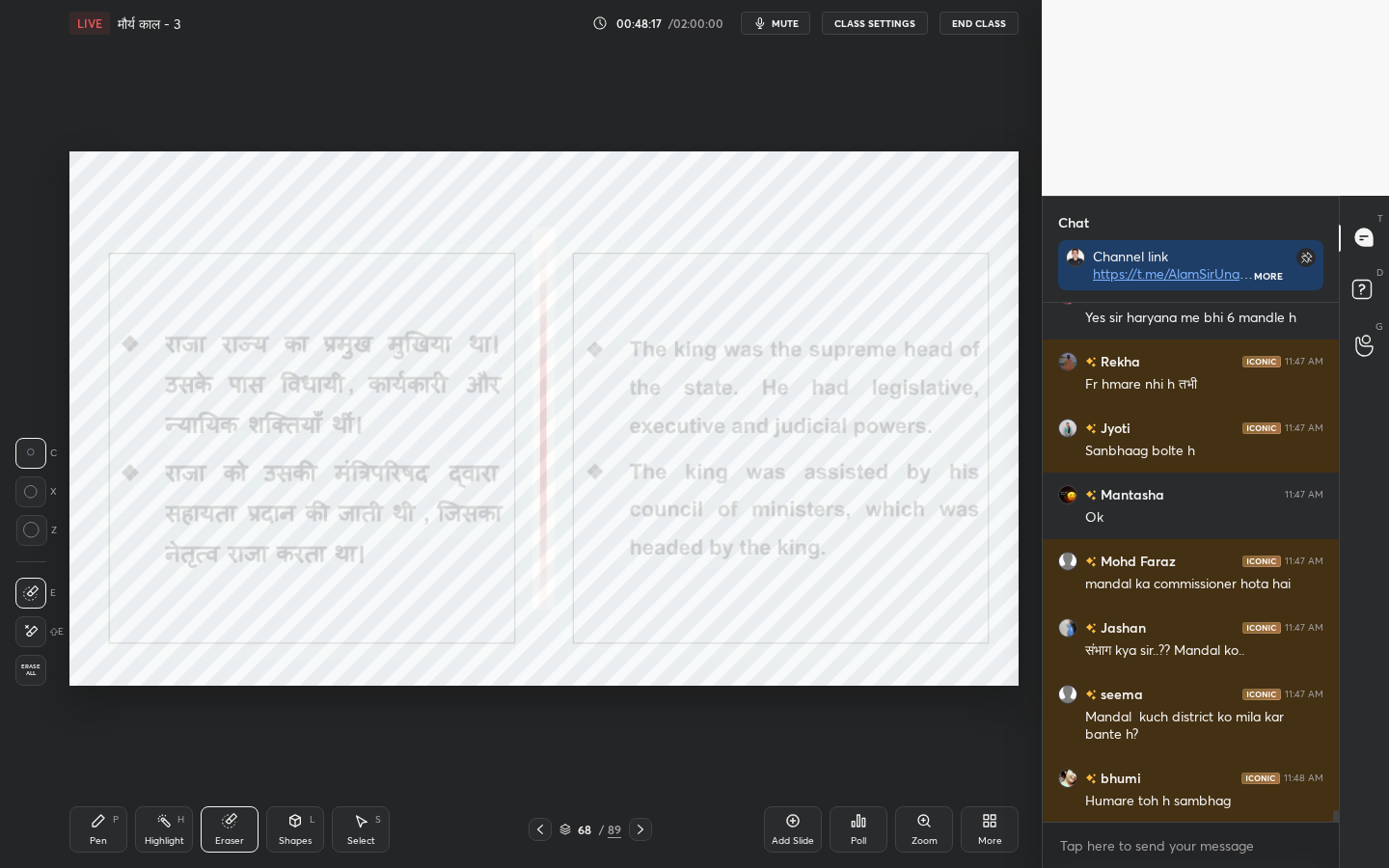 scroll, scrollTop: 23667, scrollLeft: 0, axis: vertical 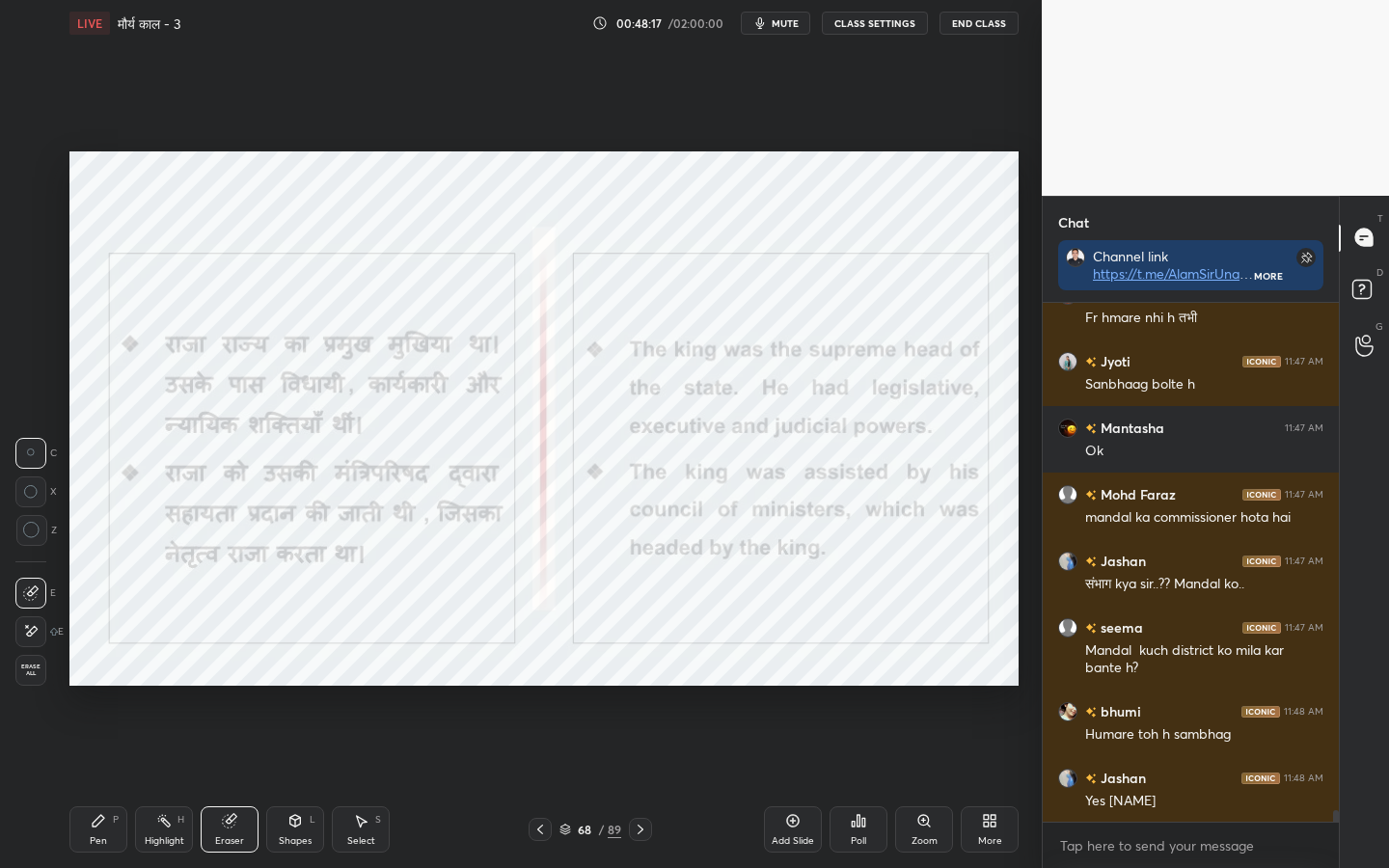 click on "Erase all" at bounding box center (31, 670) 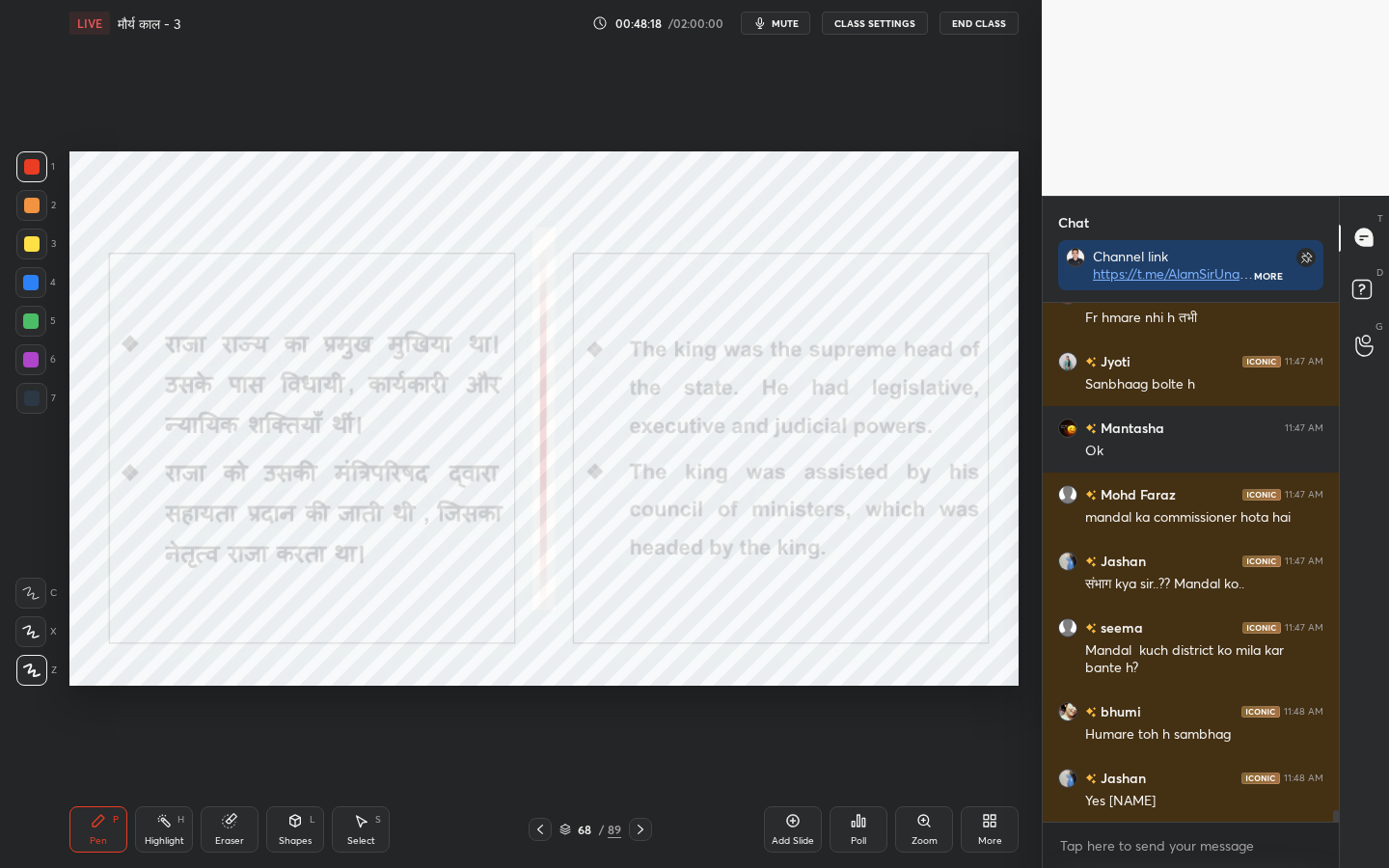 scroll, scrollTop: 23733, scrollLeft: 0, axis: vertical 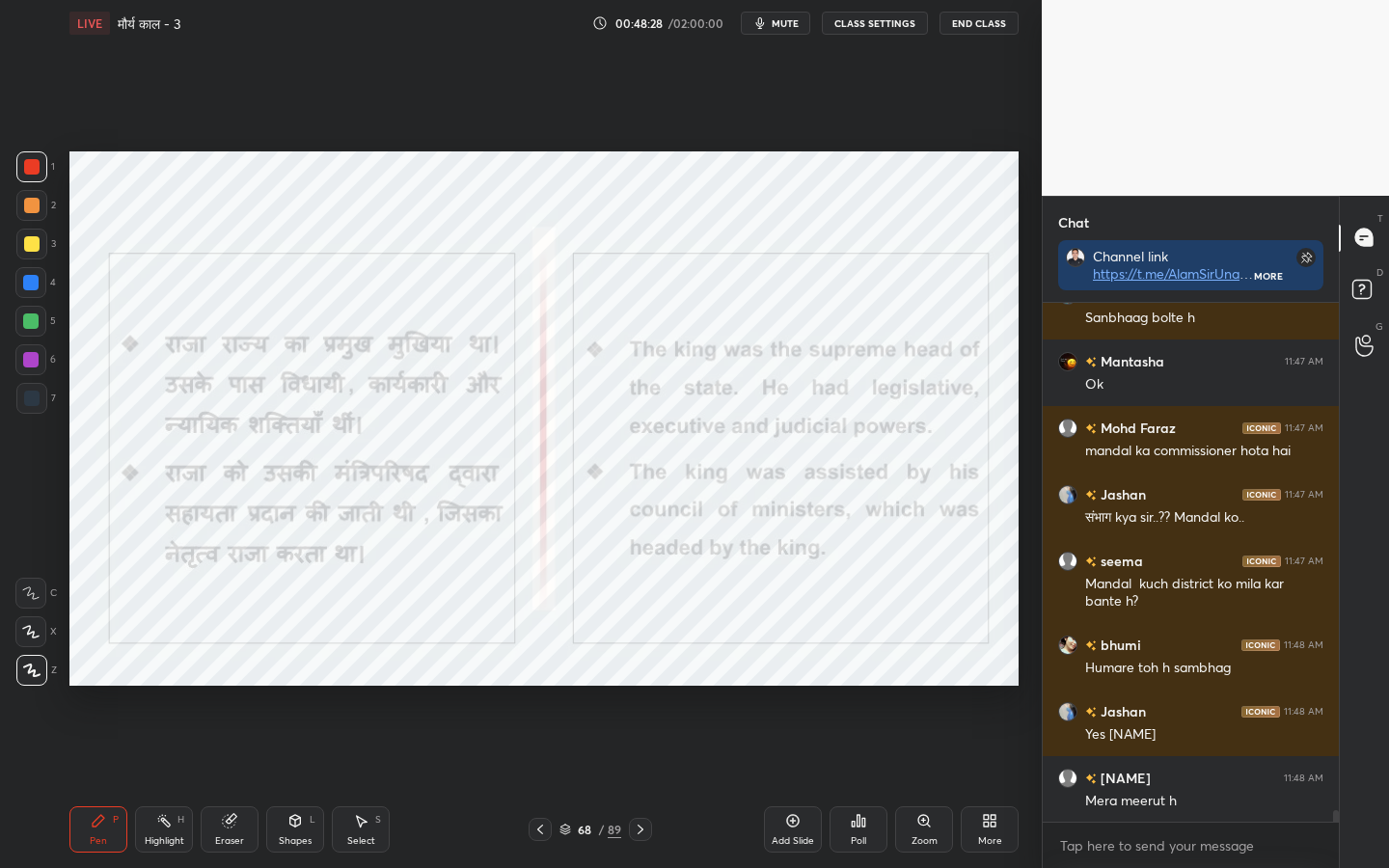 click on "Eraser" at bounding box center (230, 841) 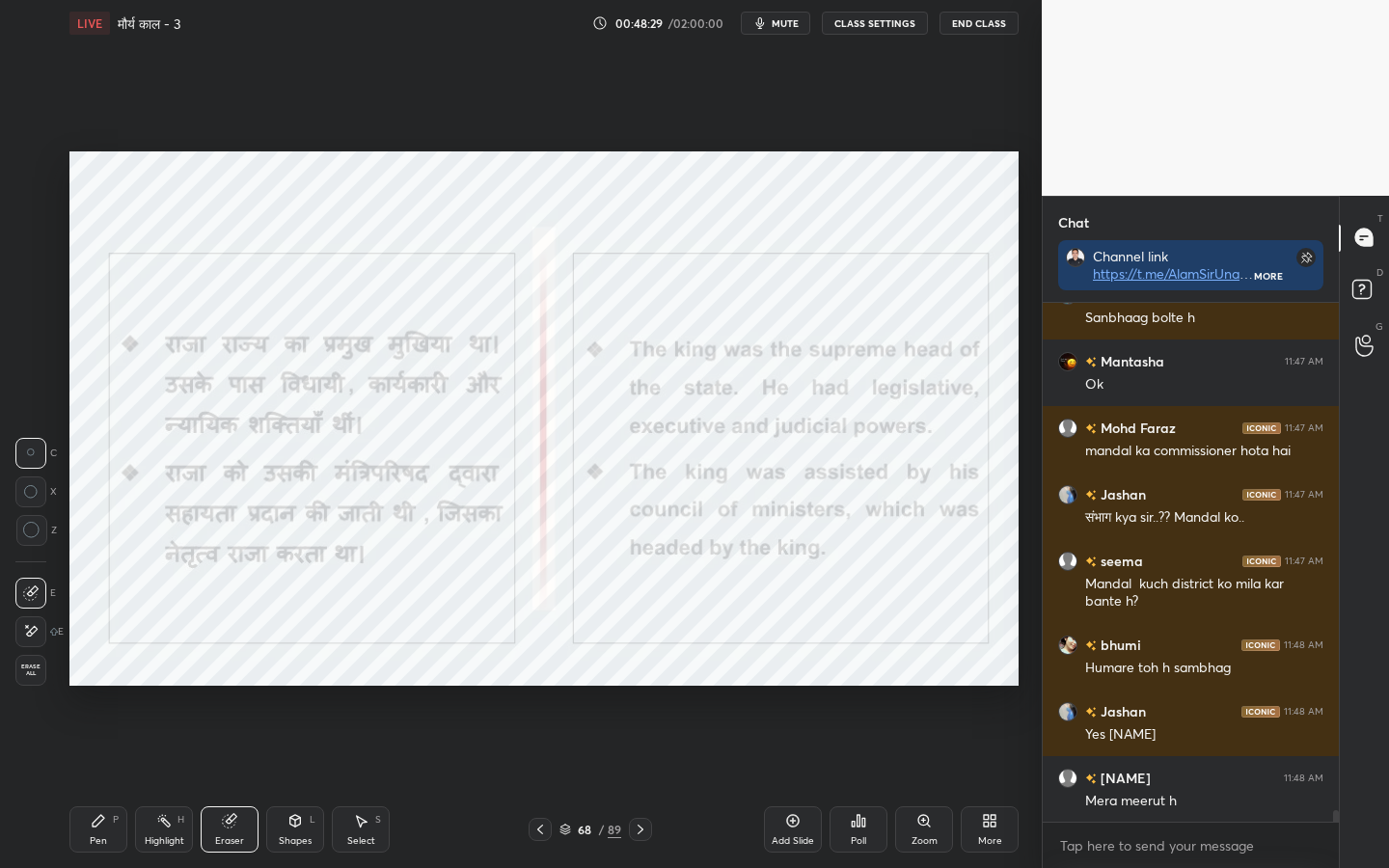 click on "Erase all" at bounding box center [31, 670] 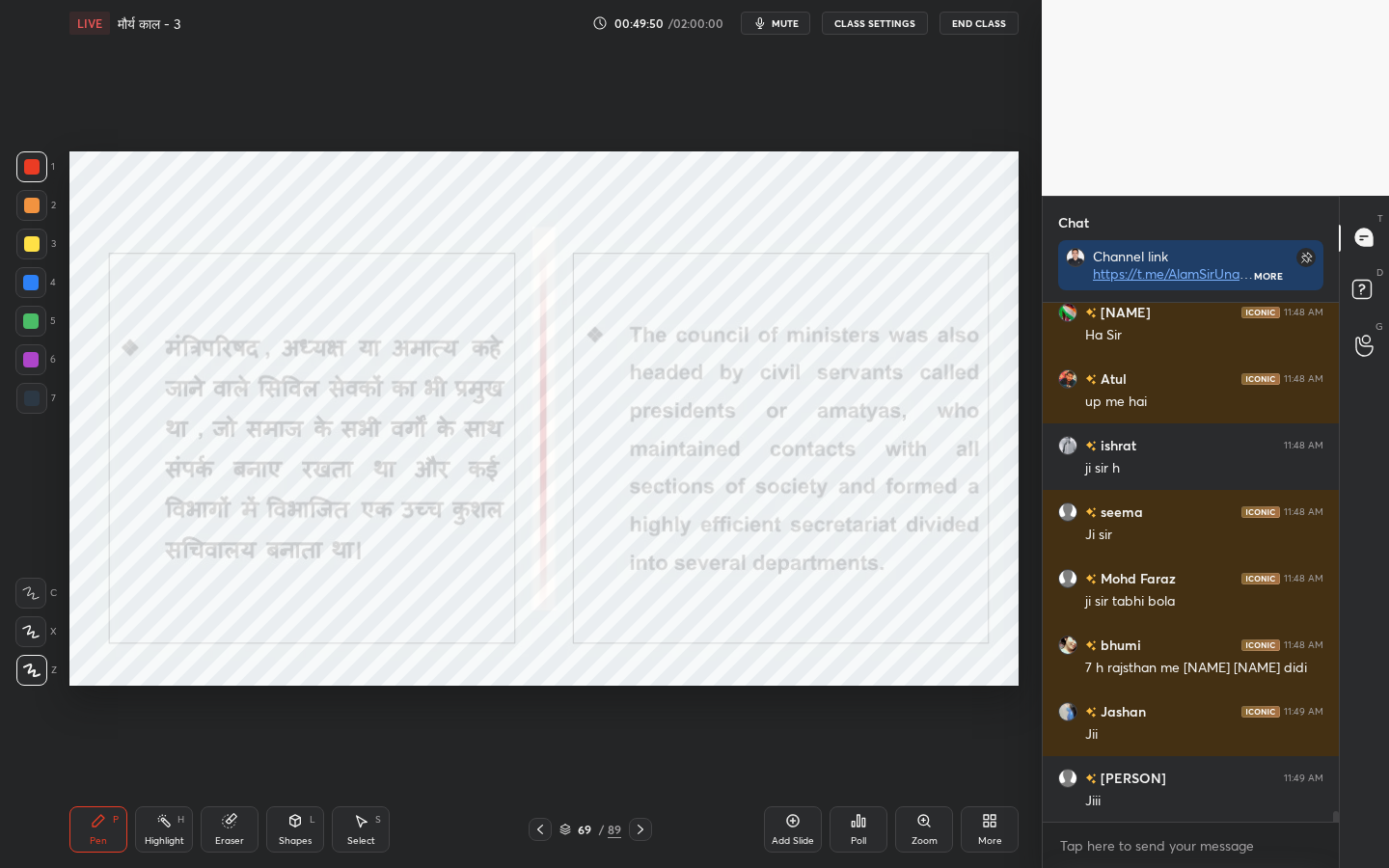 scroll, scrollTop: 24399, scrollLeft: 0, axis: vertical 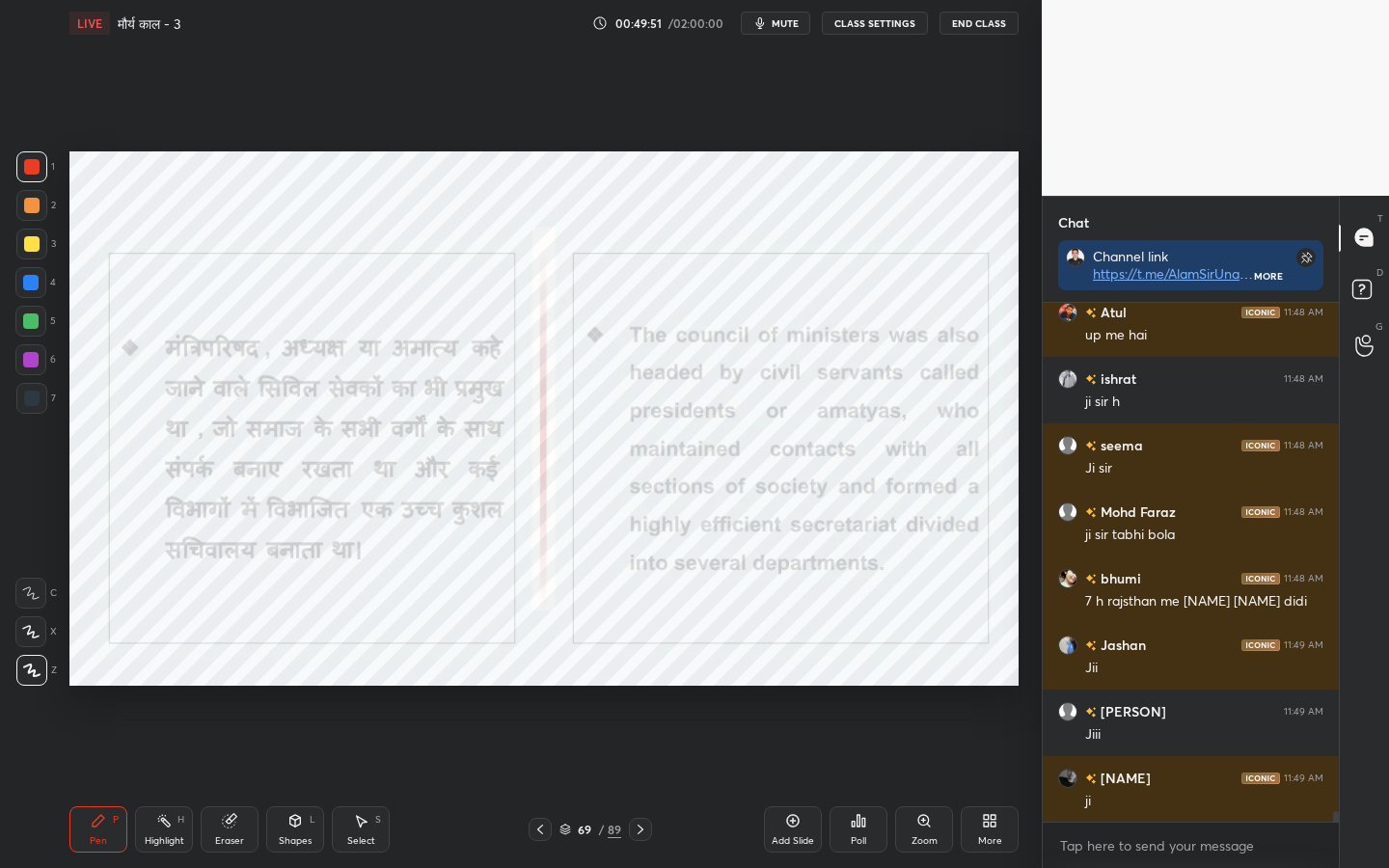 click on "Eraser" at bounding box center (230, 829) 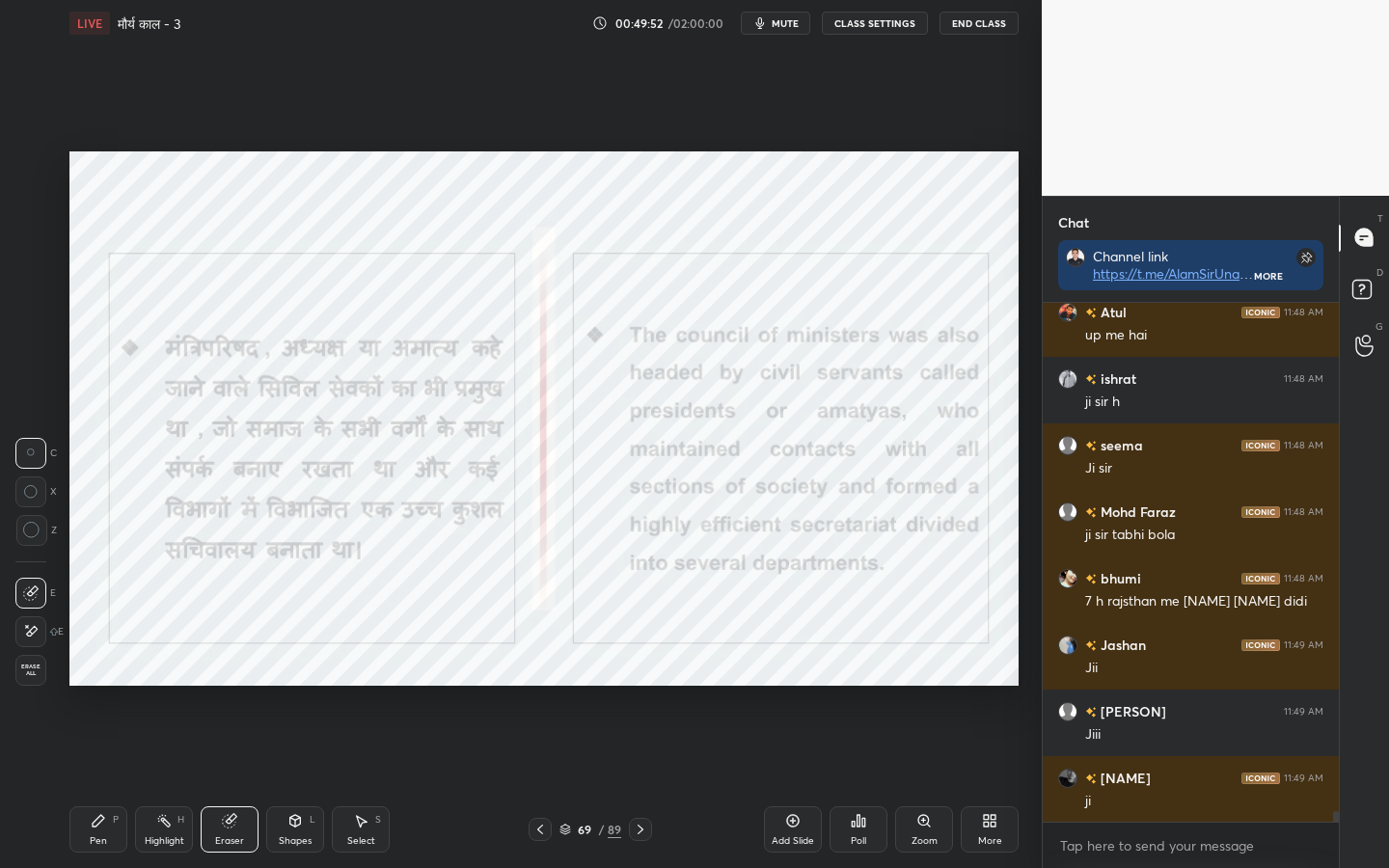 click on "Erase all" at bounding box center [31, 670] 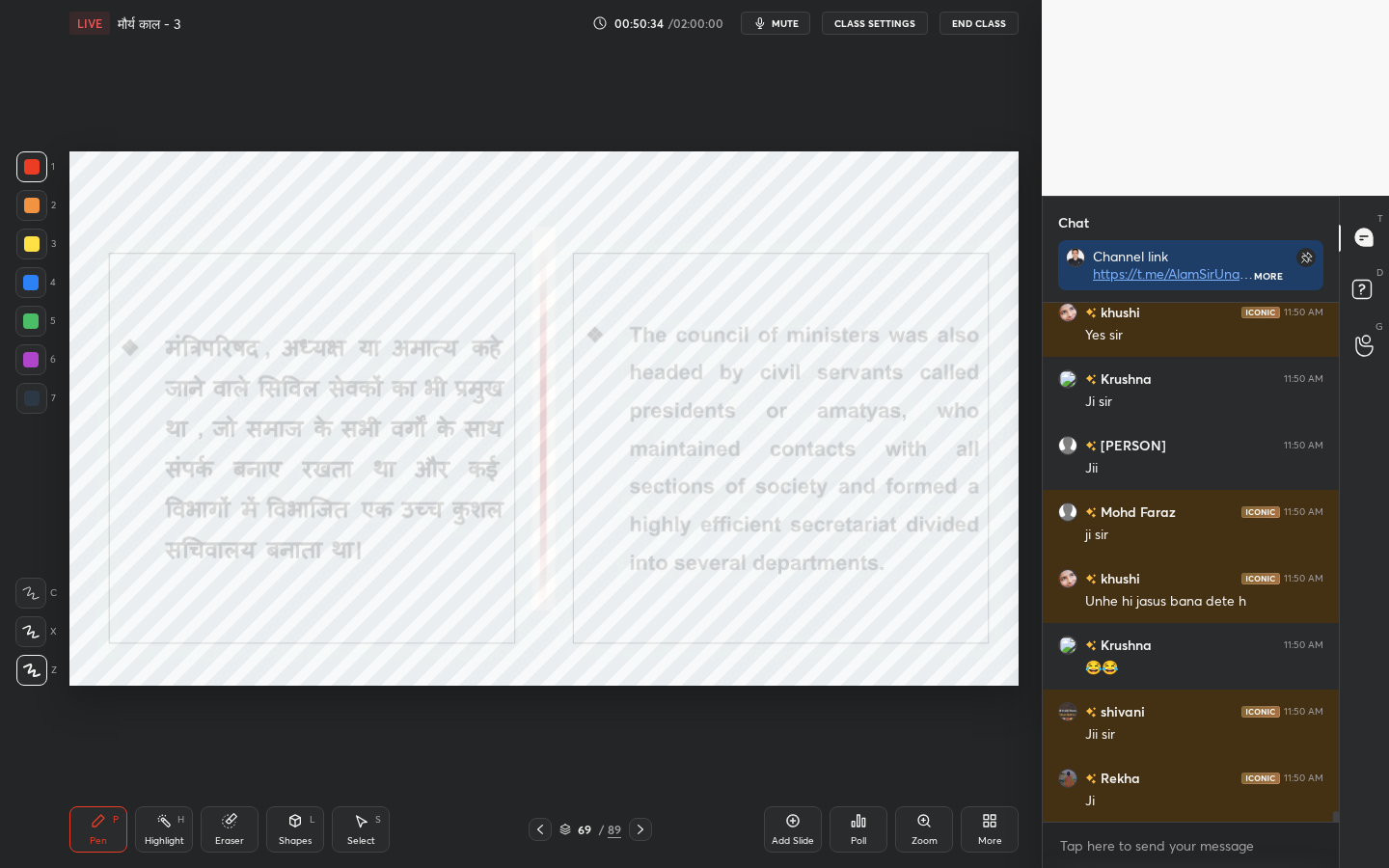scroll, scrollTop: 25131, scrollLeft: 0, axis: vertical 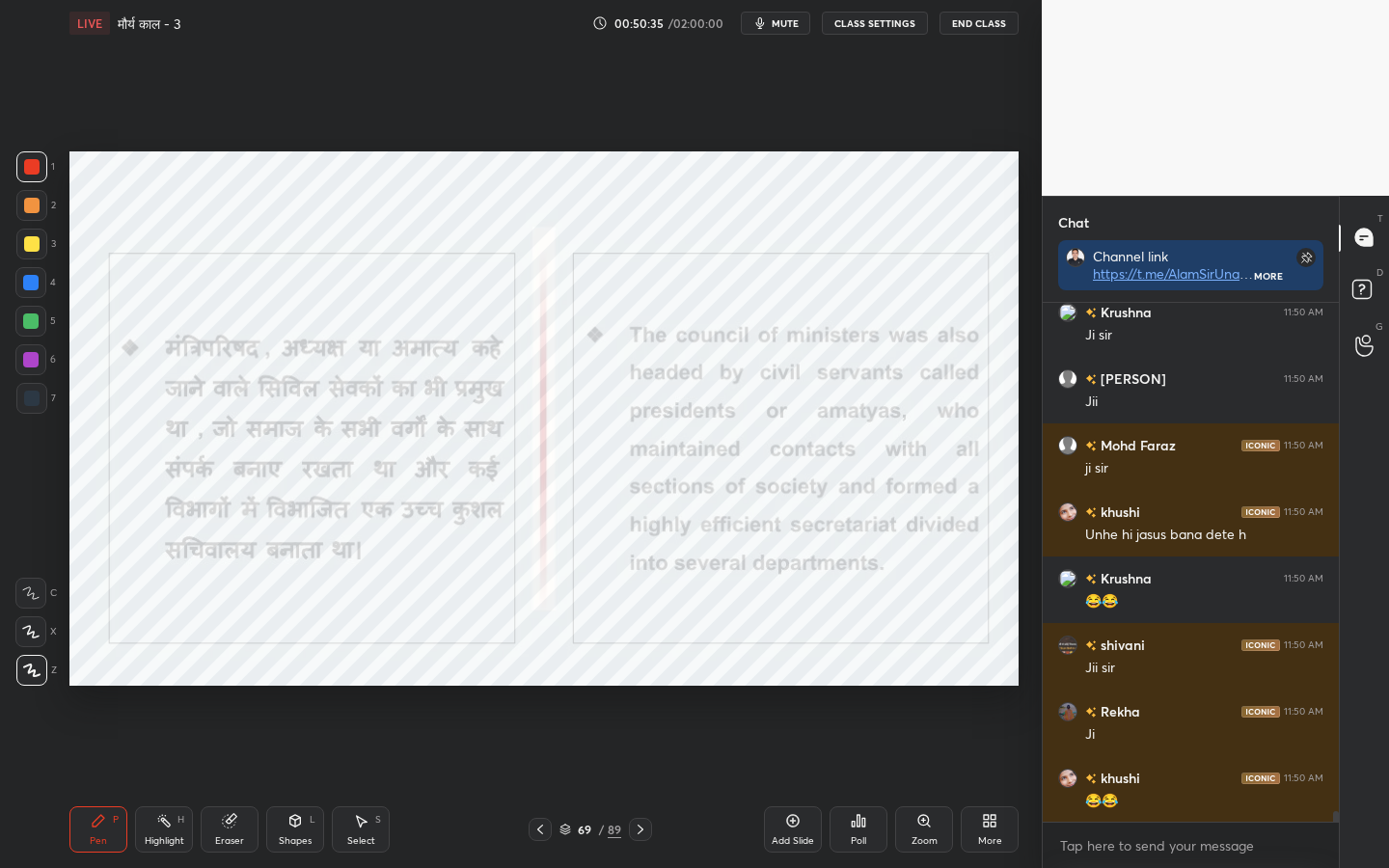 drag, startPoint x: 233, startPoint y: 839, endPoint x: 178, endPoint y: 797, distance: 69.2026 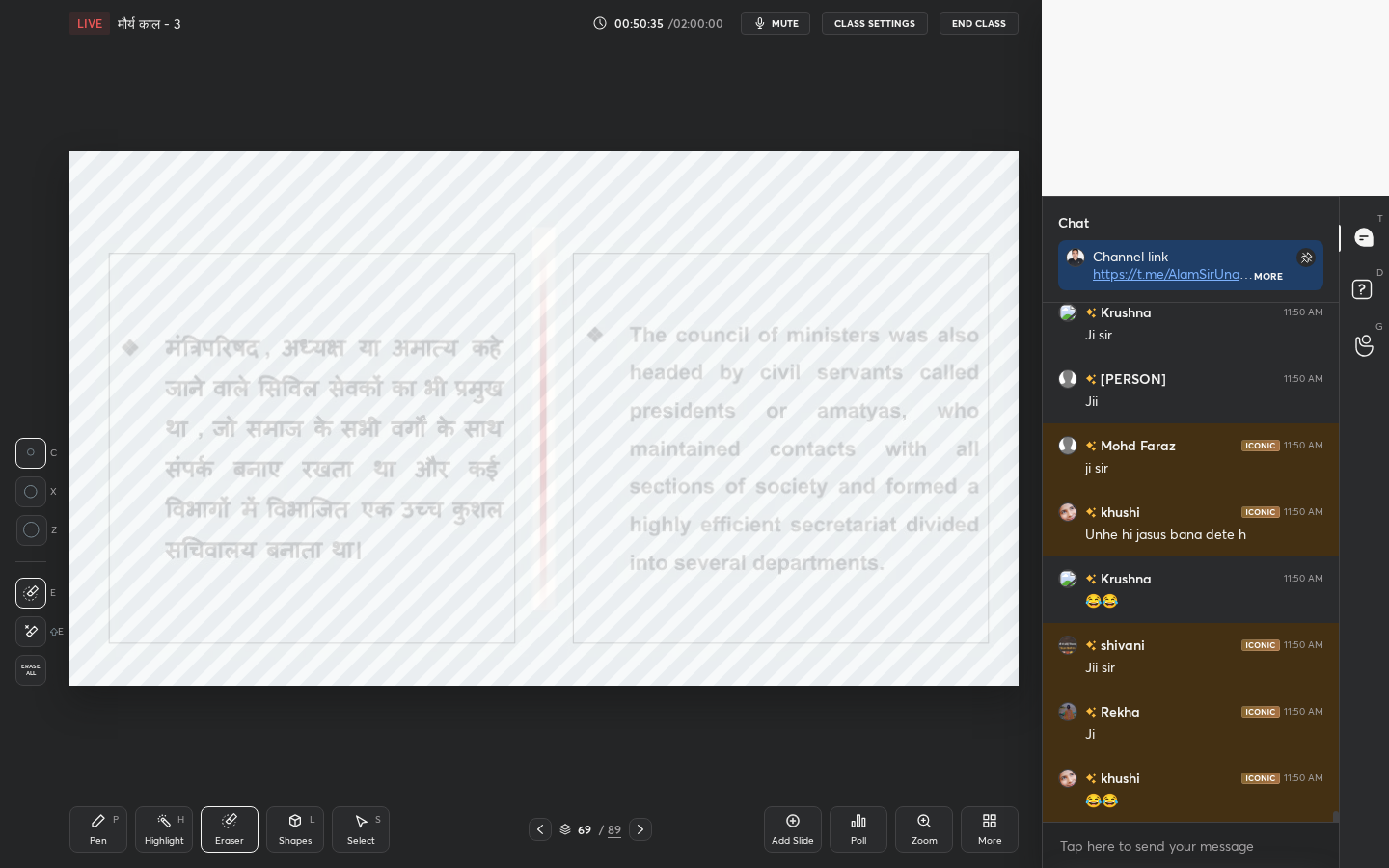 click on "Erase all" at bounding box center (31, 670) 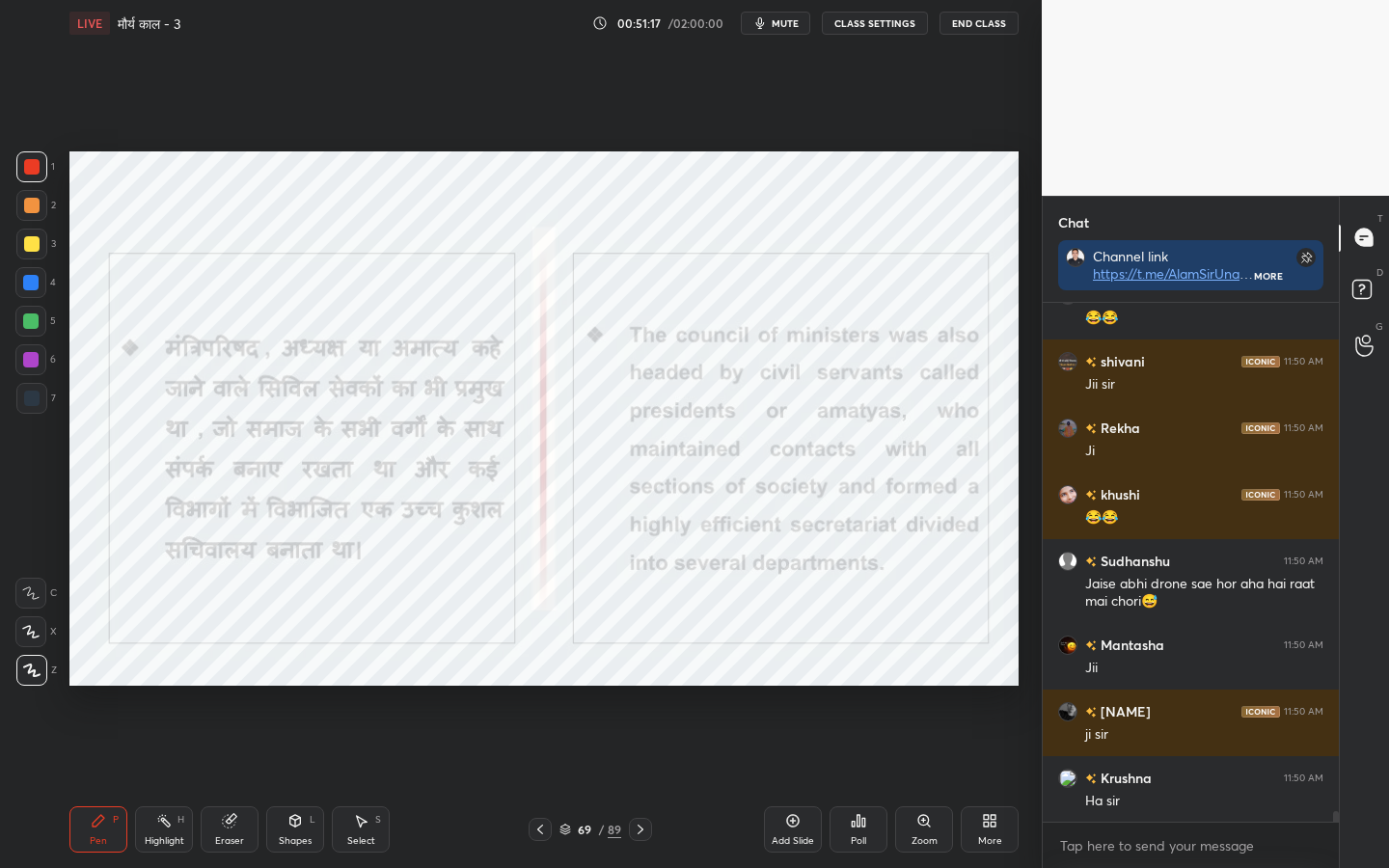 scroll, scrollTop: 25481, scrollLeft: 0, axis: vertical 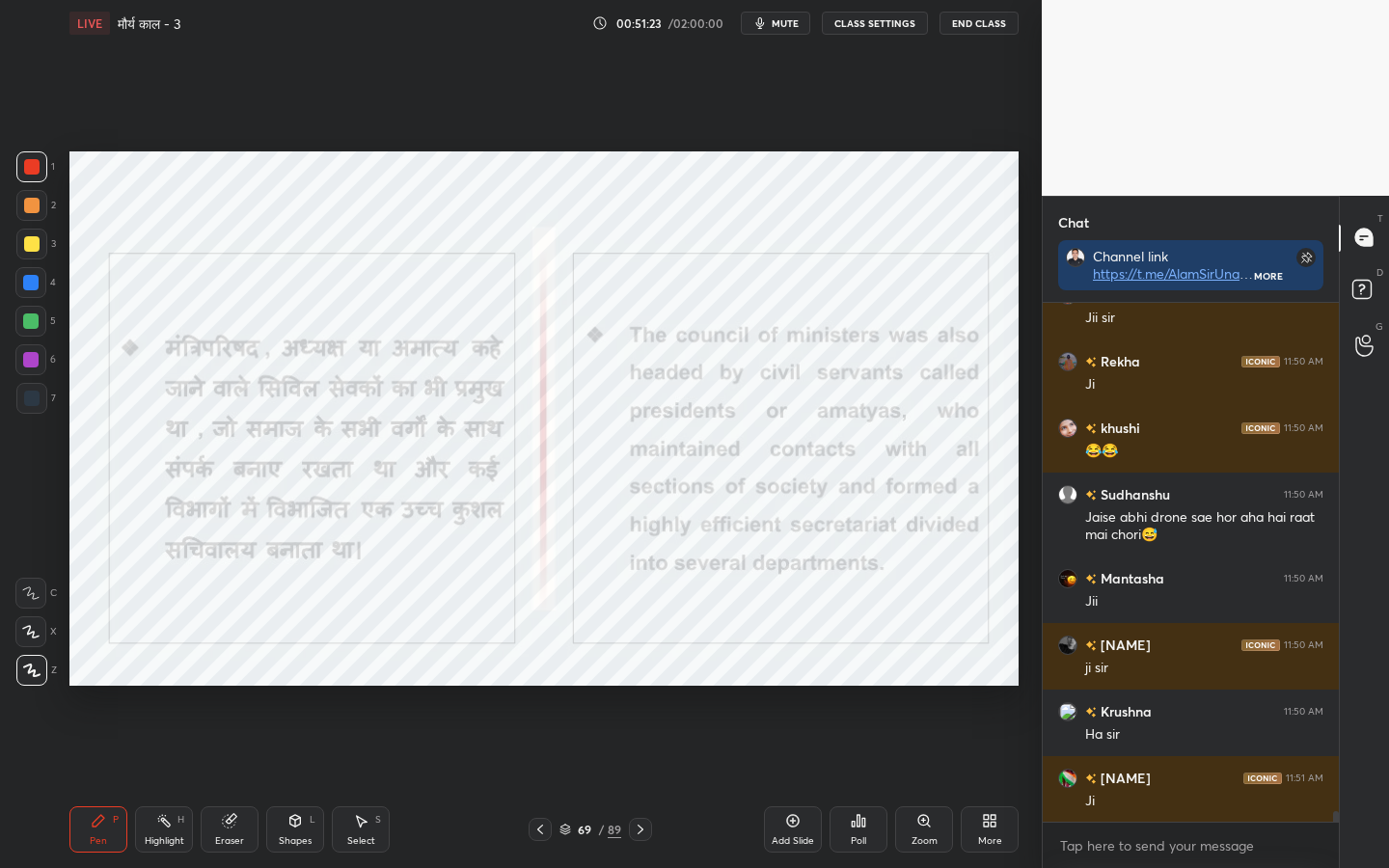 click on "Eraser" at bounding box center (230, 841) 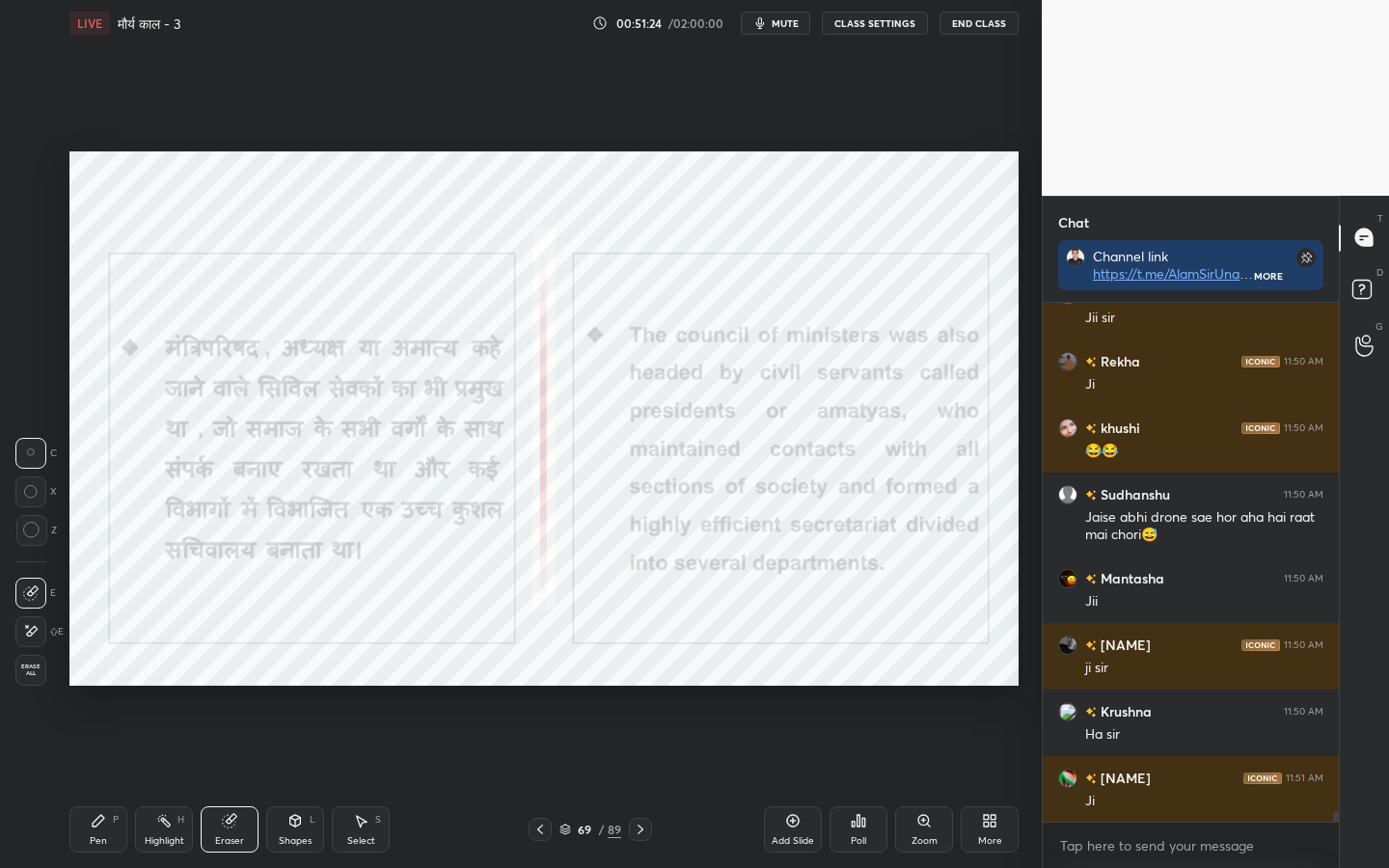 scroll, scrollTop: 25547, scrollLeft: 0, axis: vertical 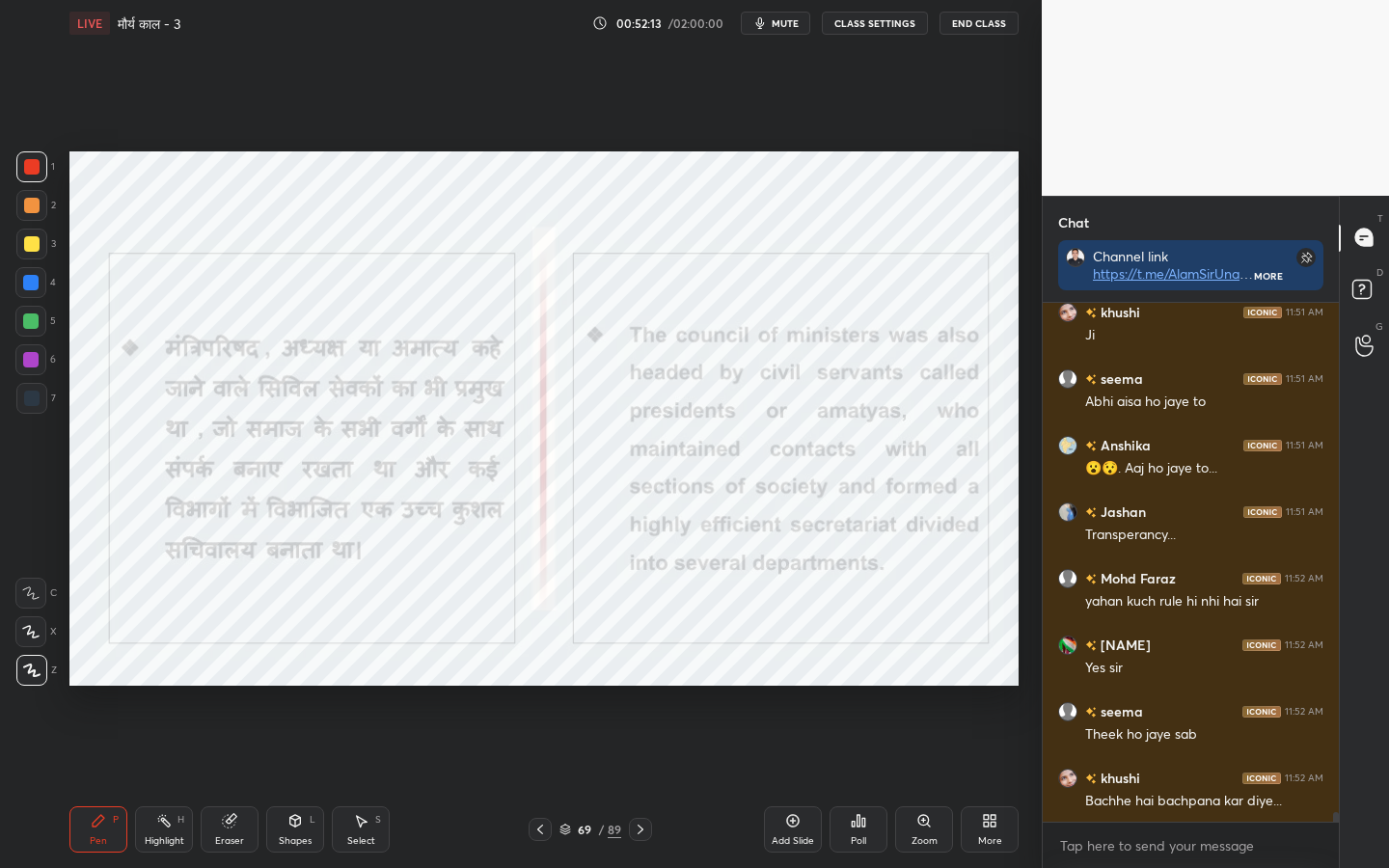 drag, startPoint x: 231, startPoint y: 841, endPoint x: 184, endPoint y: 819, distance: 51.894123 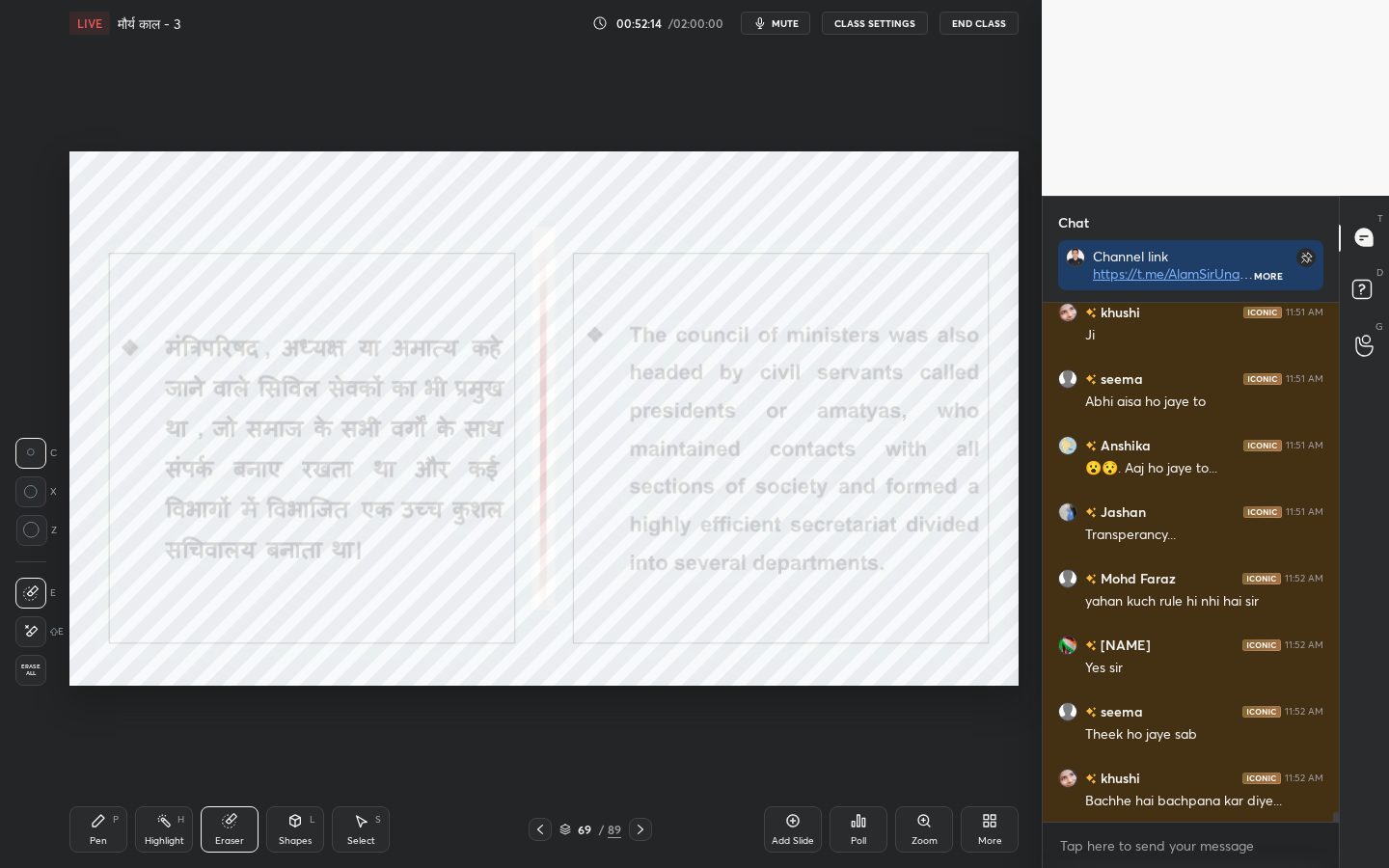 click on "Erase all" at bounding box center (31, 670) 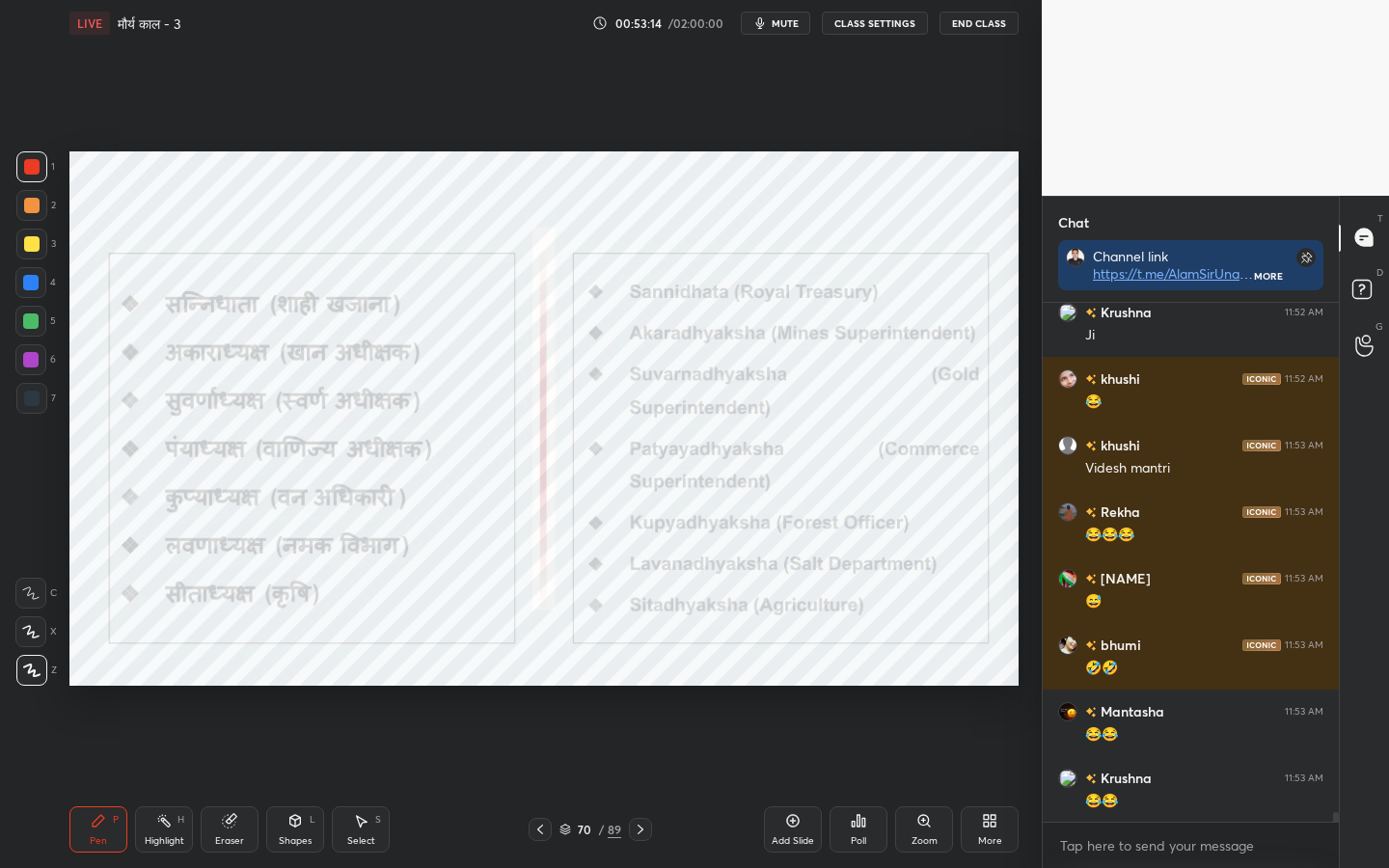 scroll, scrollTop: 27410, scrollLeft: 0, axis: vertical 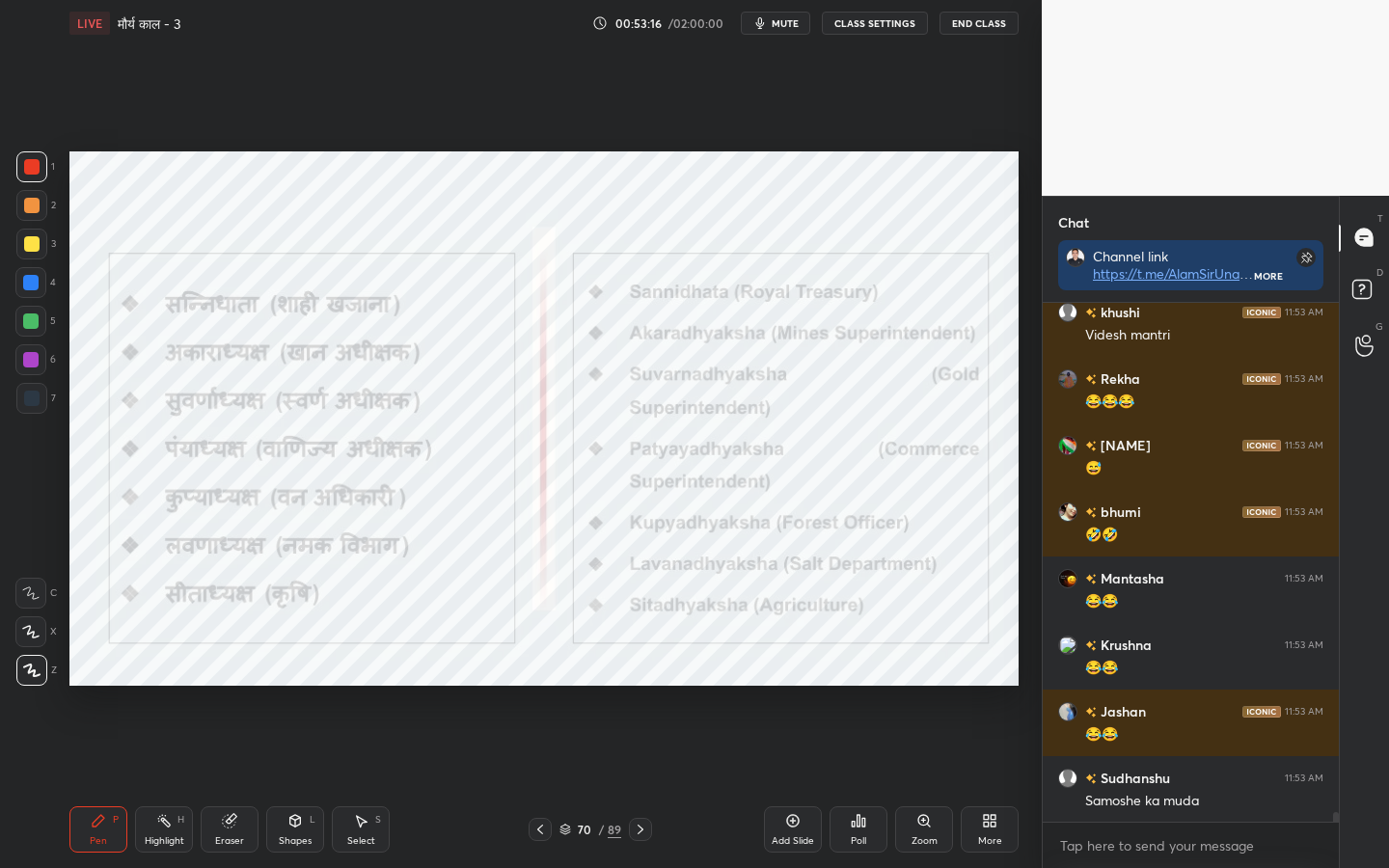 click 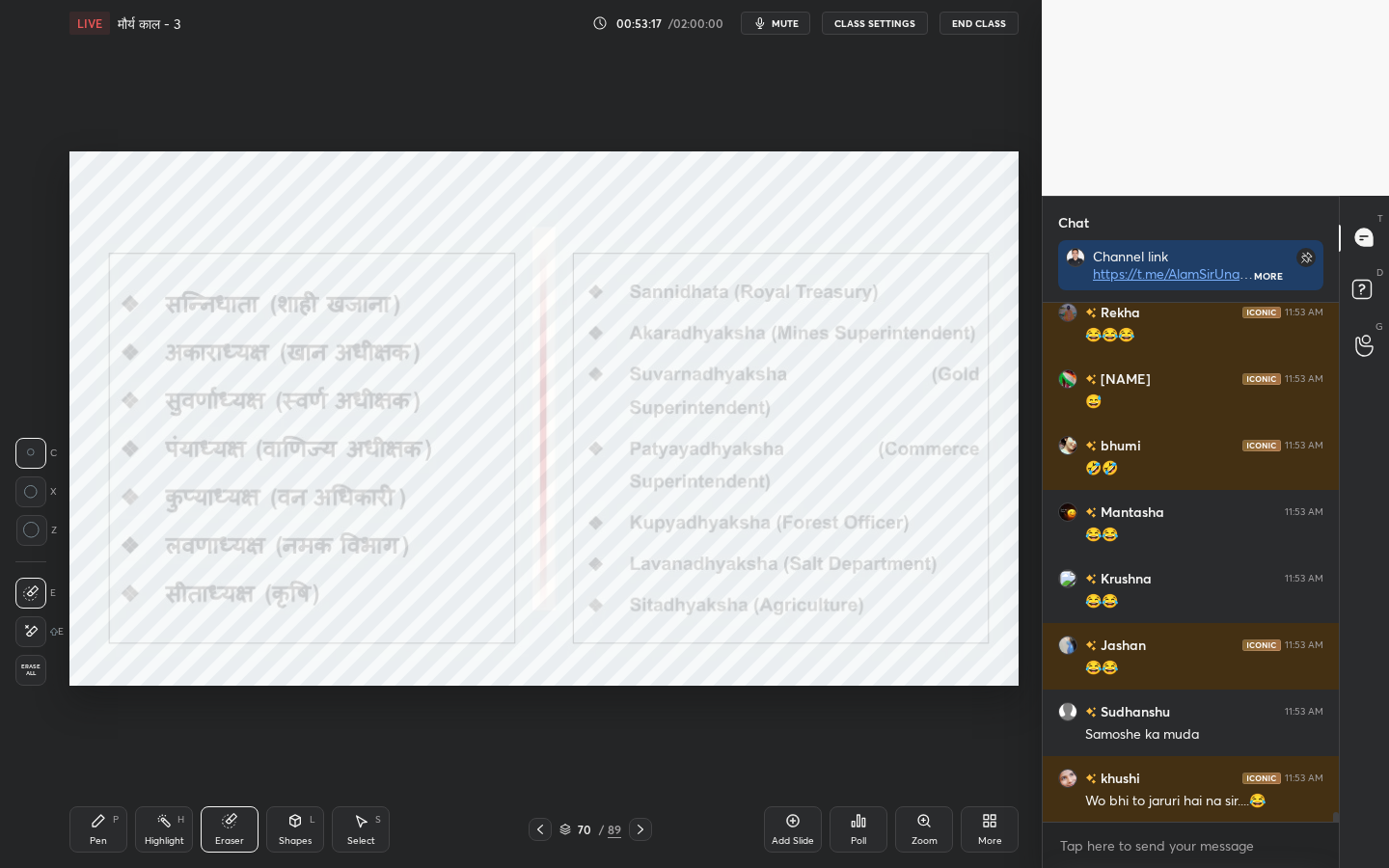 click on "Erase all" at bounding box center (31, 670) 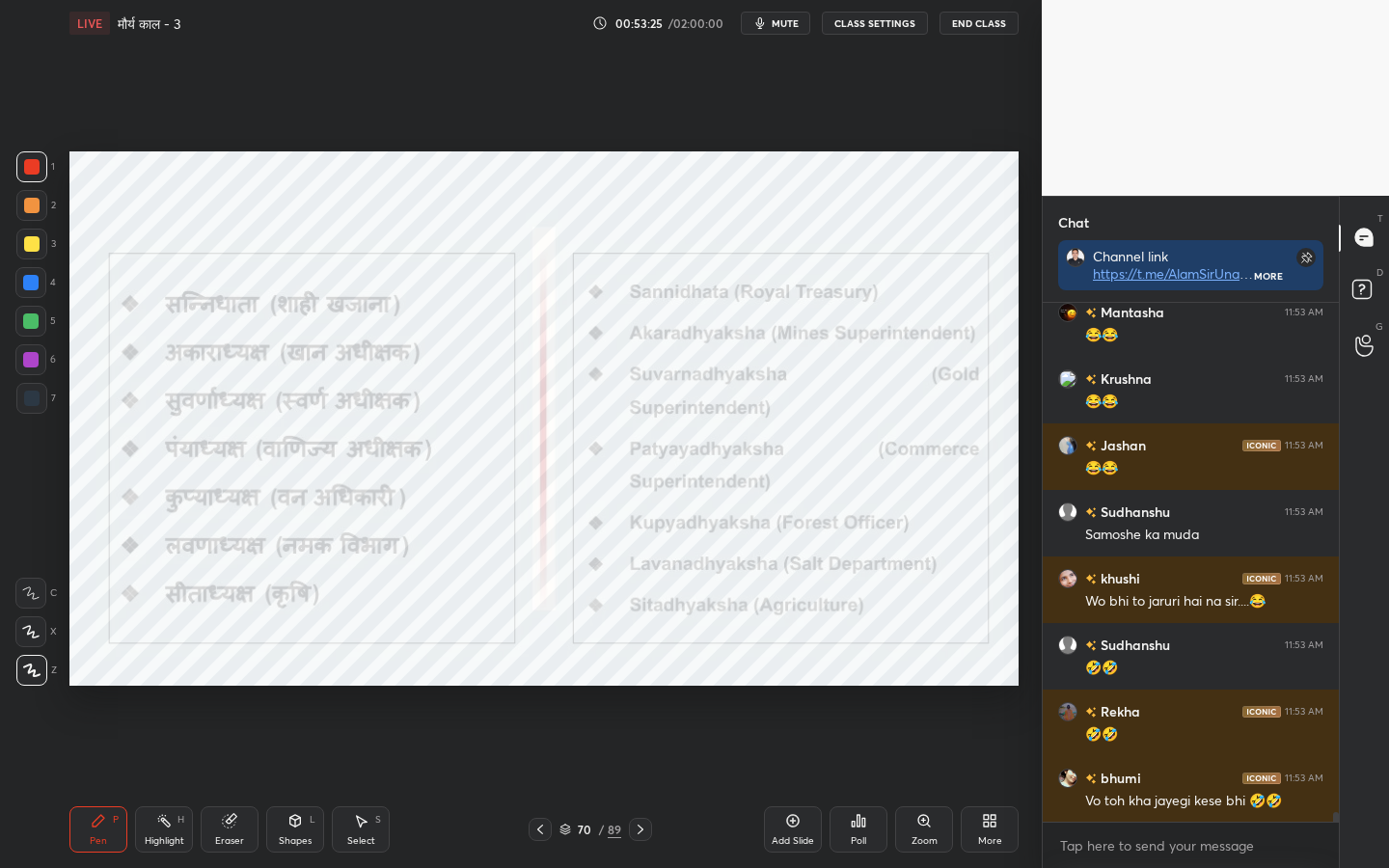 scroll, scrollTop: 27810, scrollLeft: 0, axis: vertical 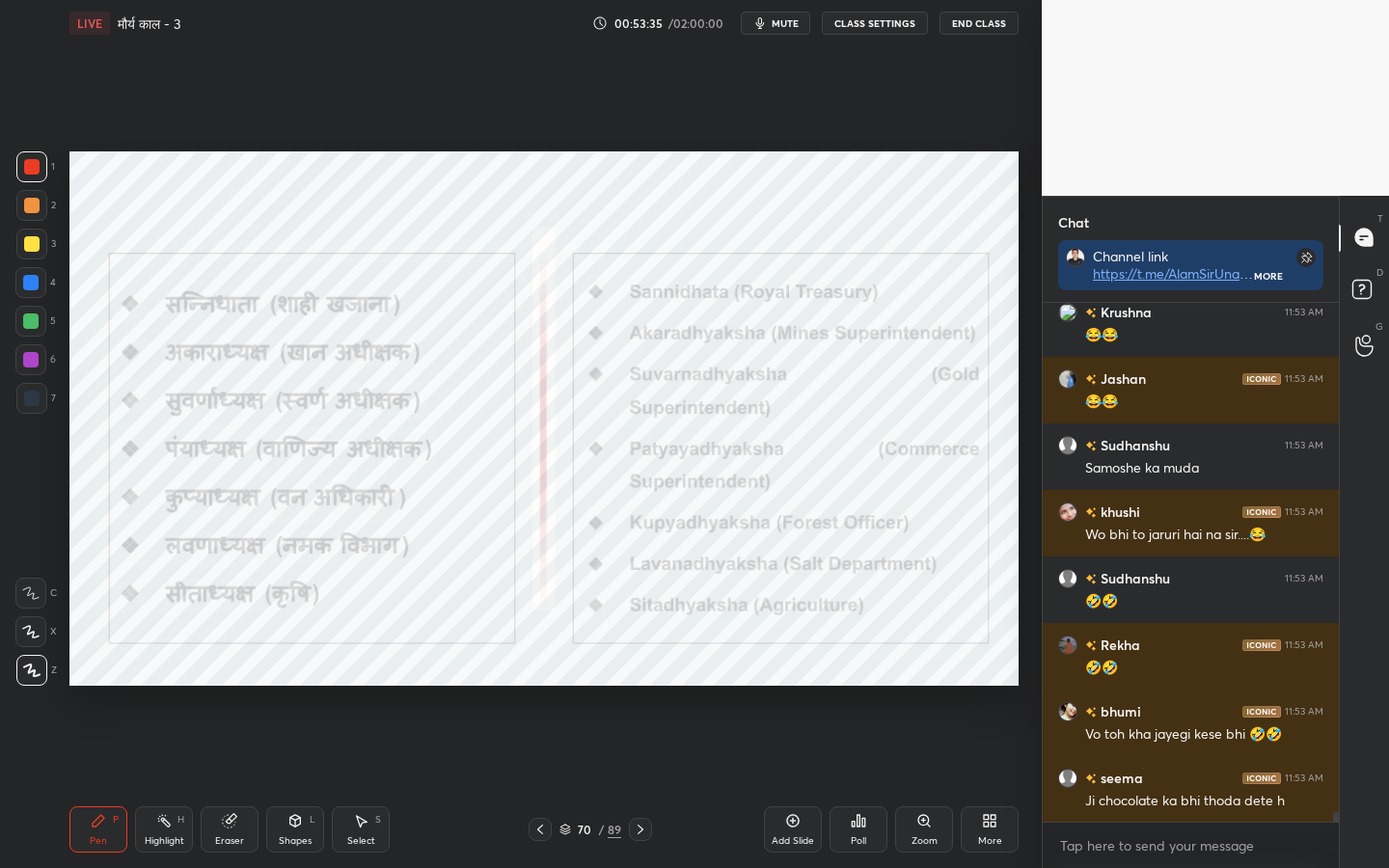 click 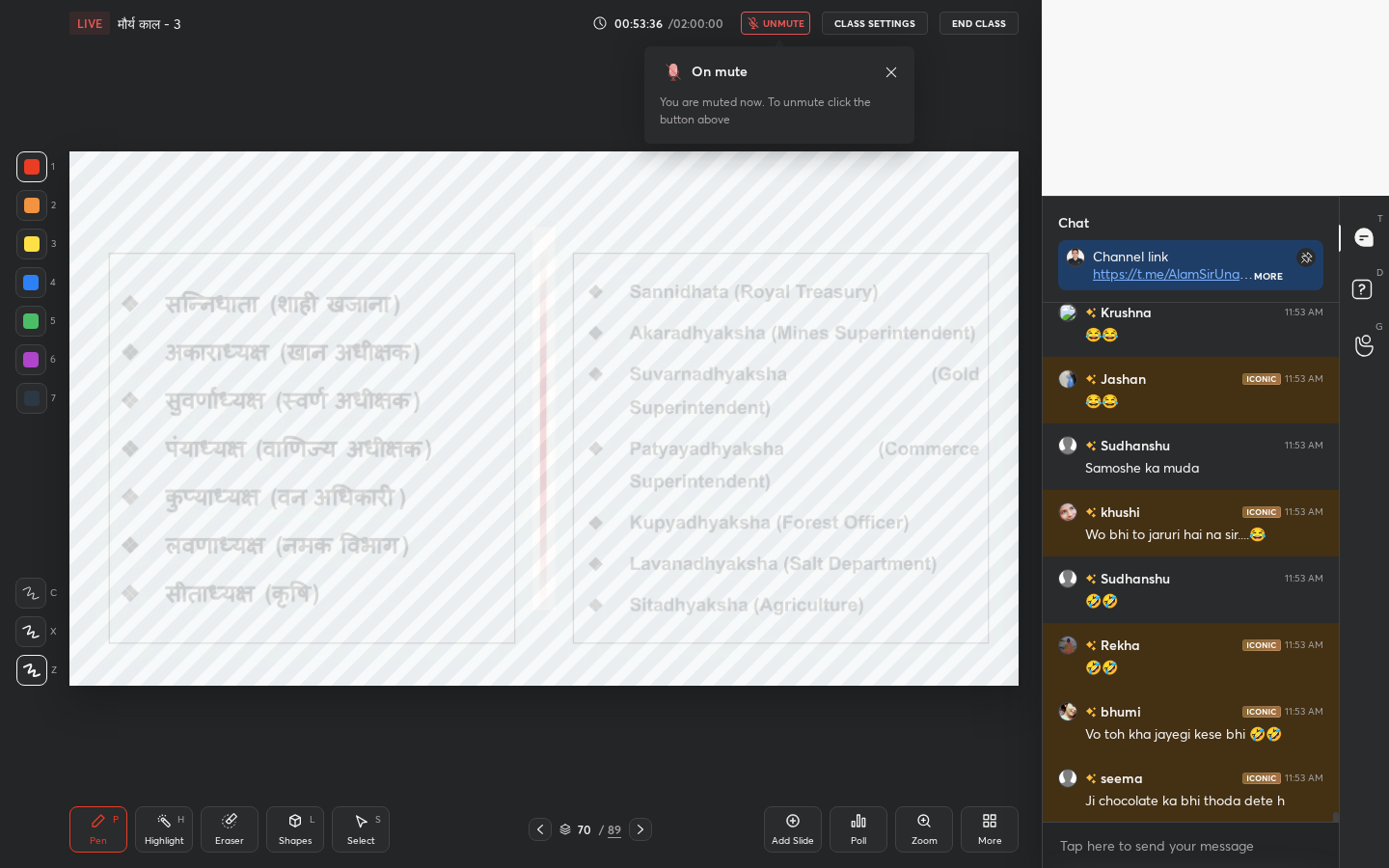 click on "unmute" at bounding box center (776, 23) 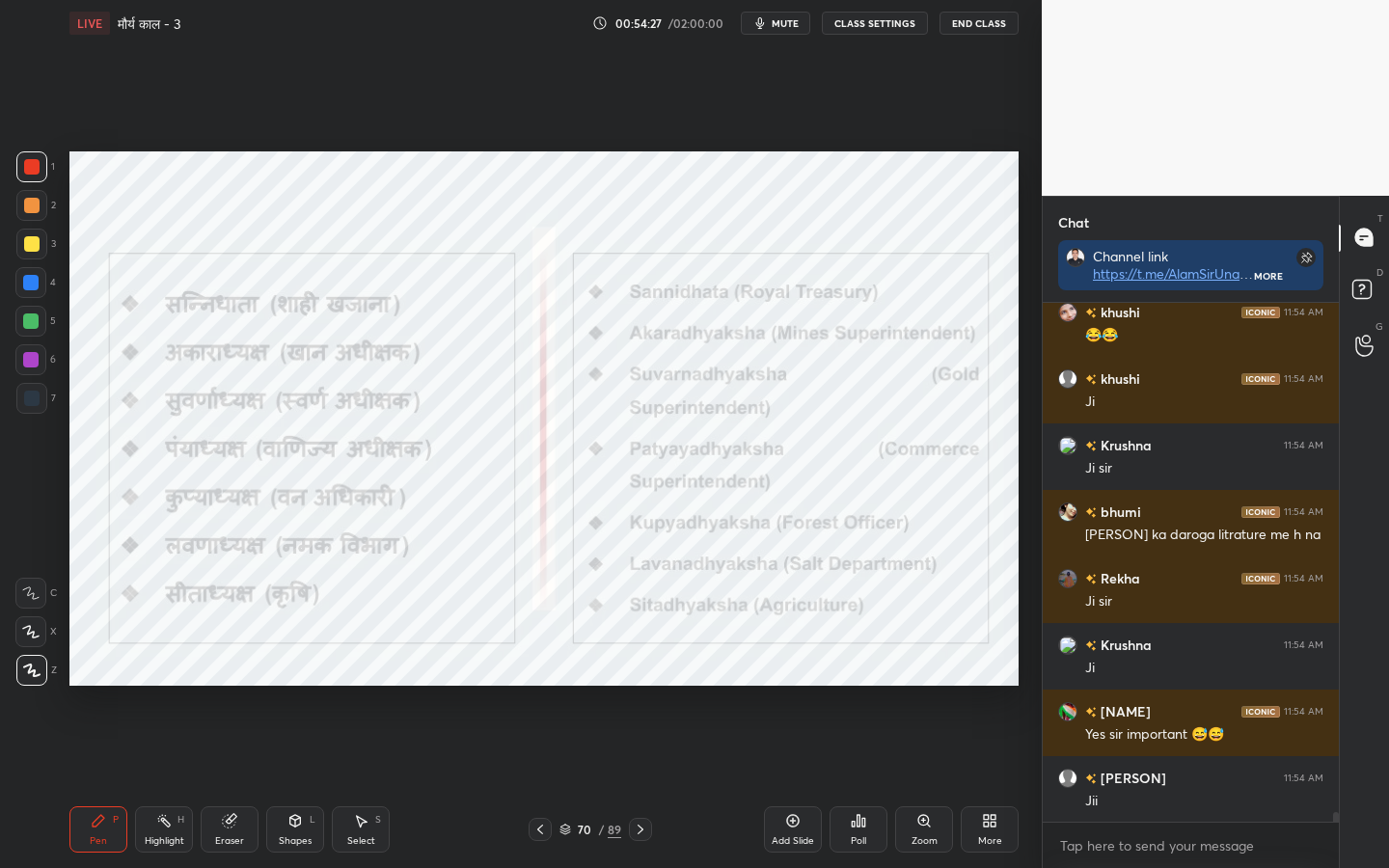 scroll, scrollTop: 28875, scrollLeft: 0, axis: vertical 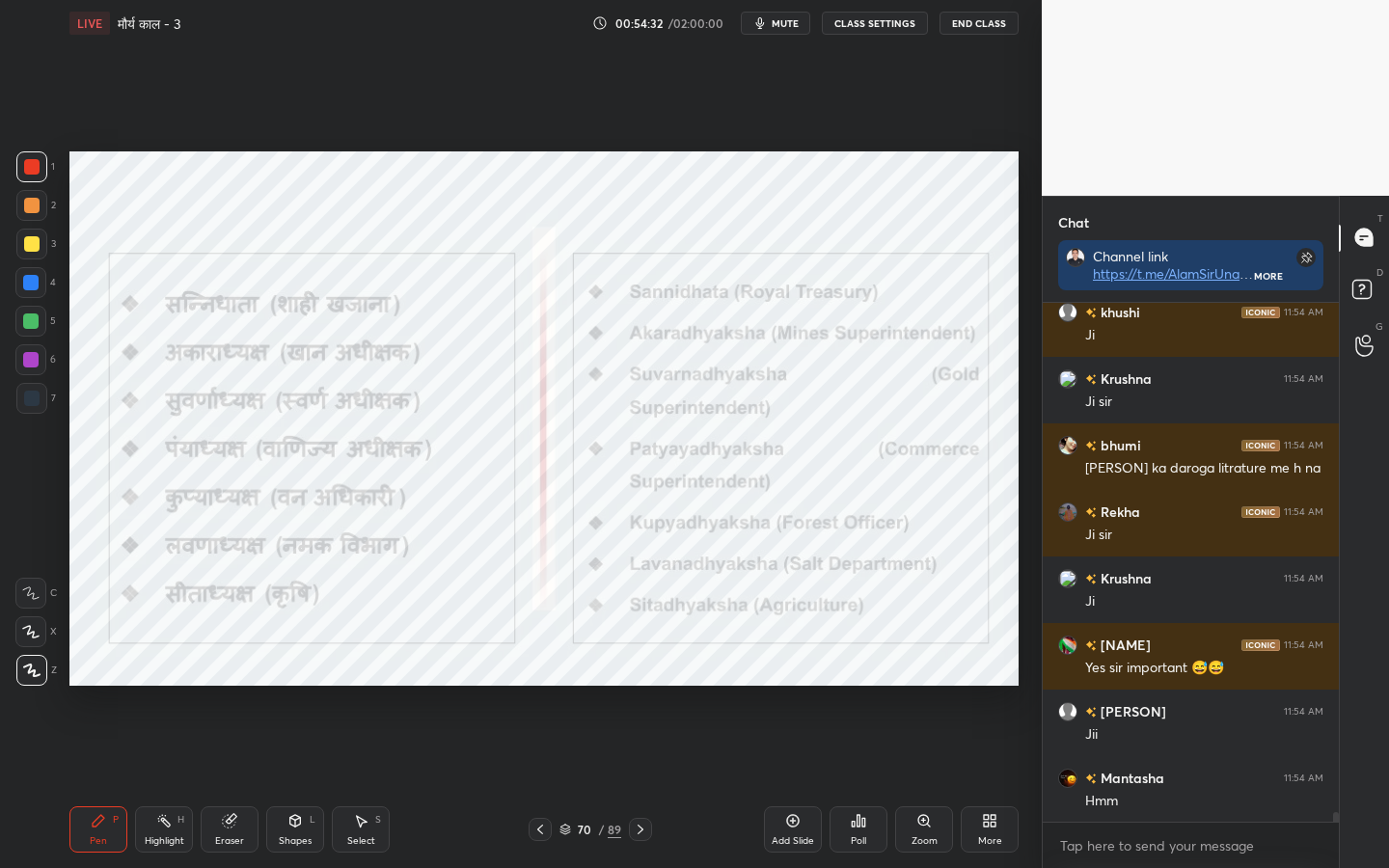 click on "Eraser" at bounding box center (230, 829) 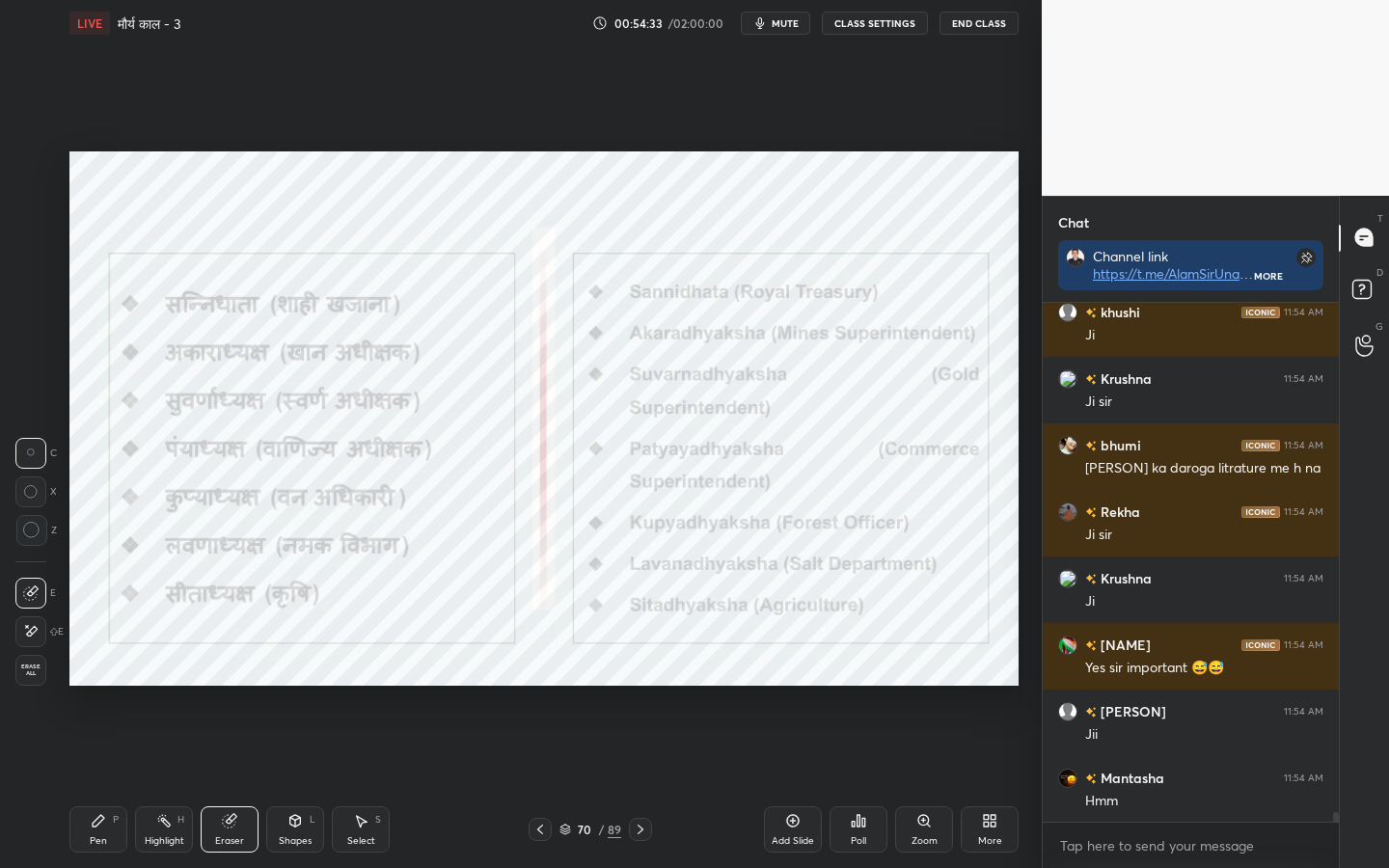click on "Erase all" at bounding box center (31, 670) 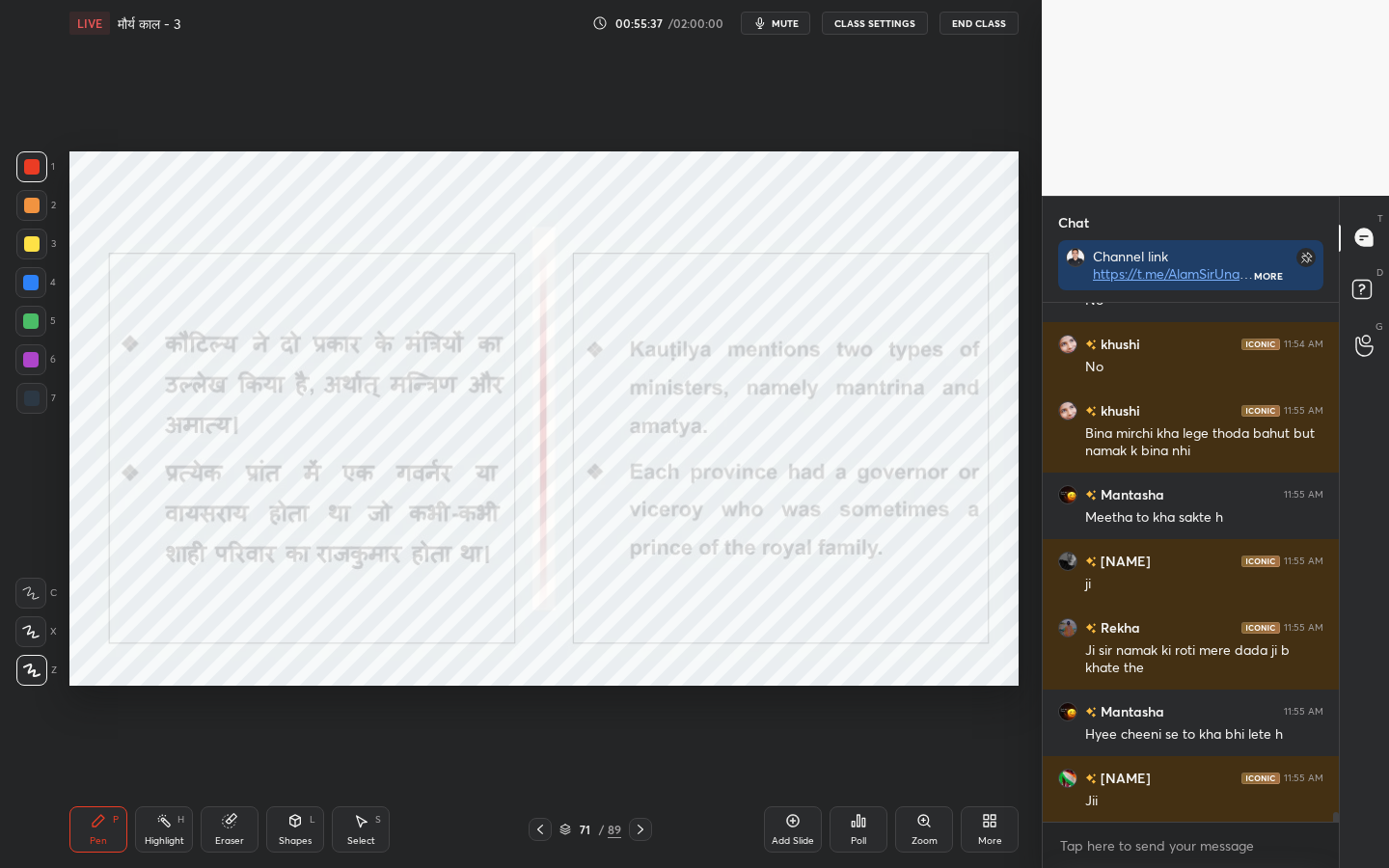 scroll, scrollTop: 27327, scrollLeft: 0, axis: vertical 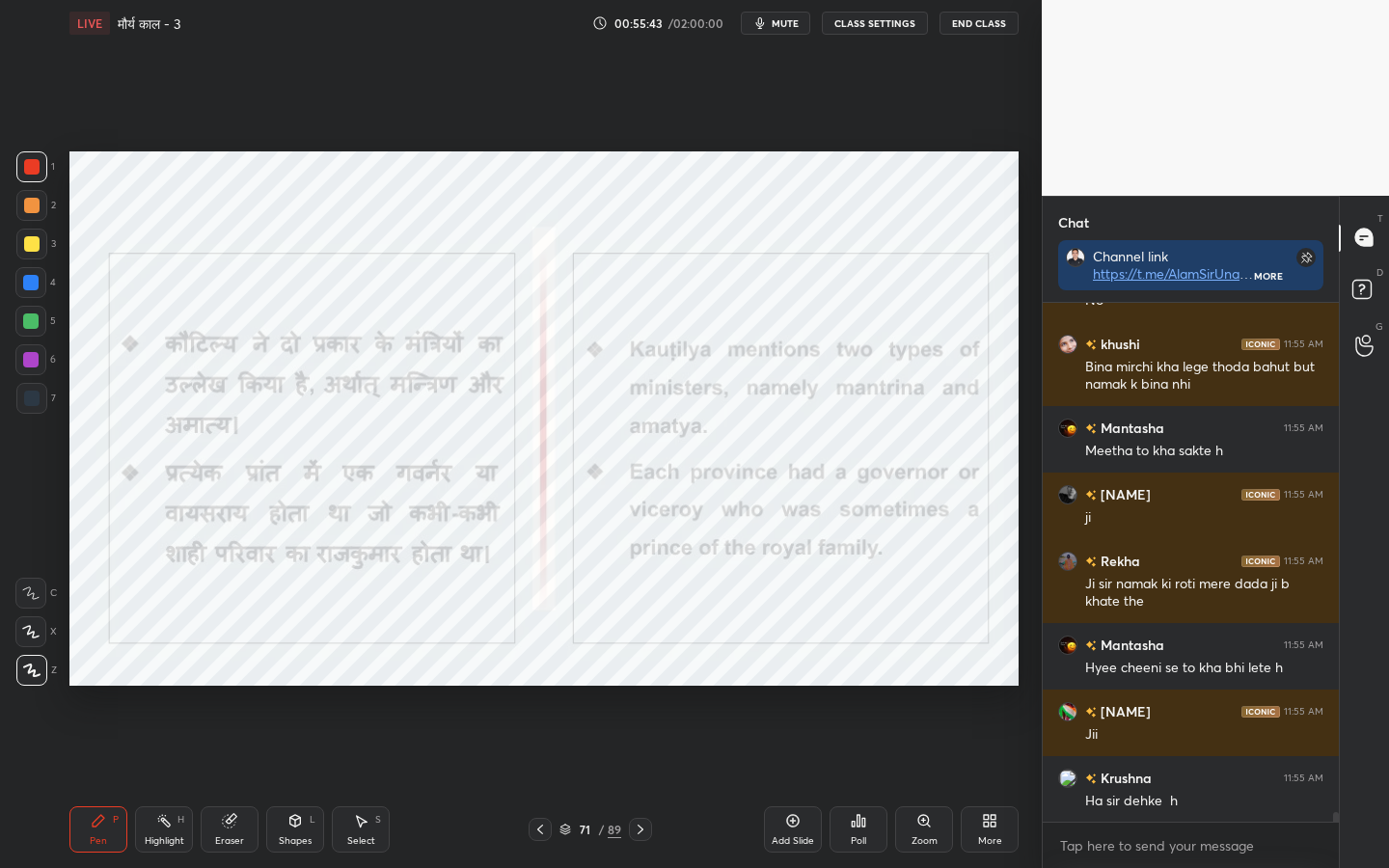 click on "Eraser" at bounding box center [230, 841] 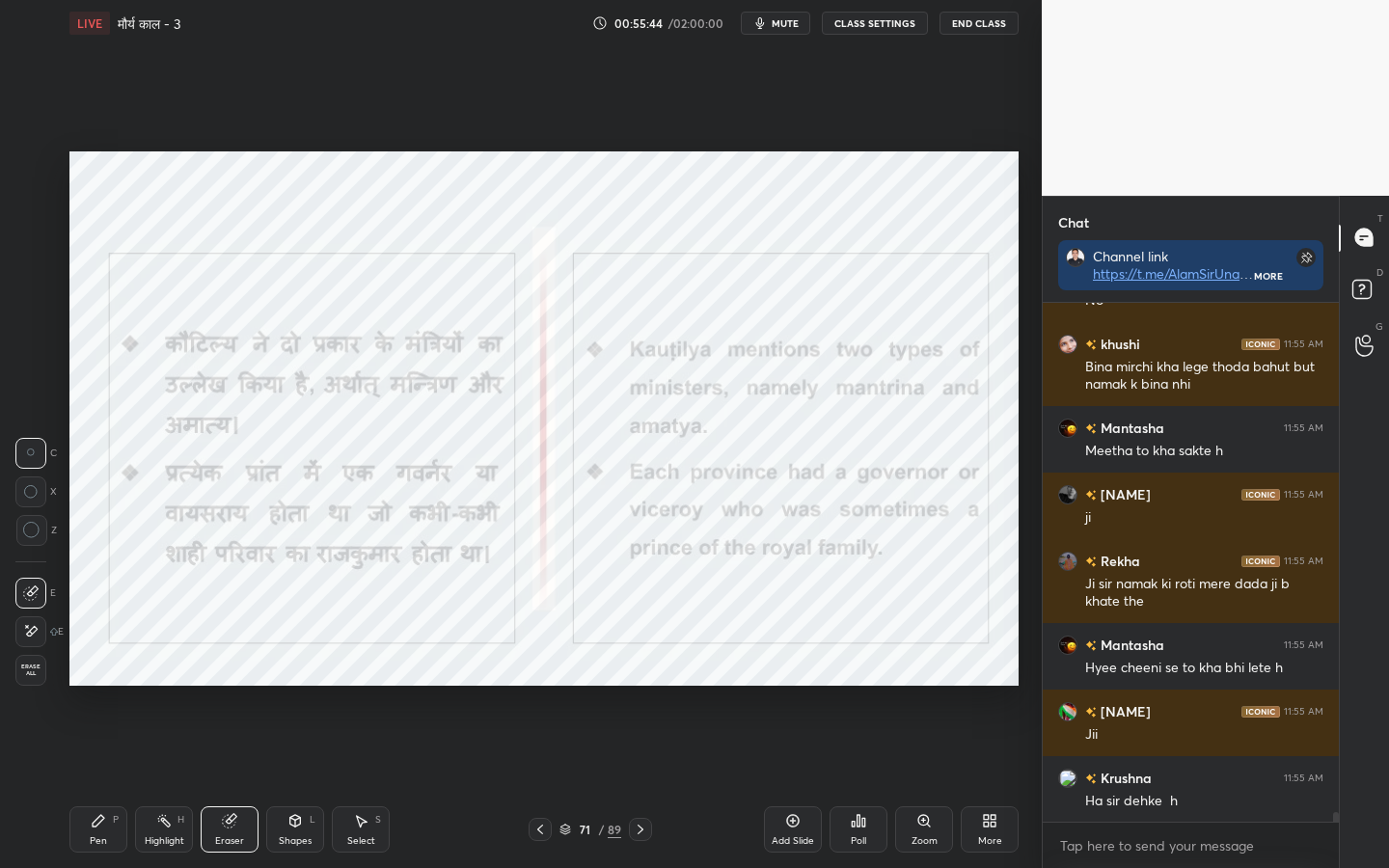 scroll, scrollTop: 27393, scrollLeft: 0, axis: vertical 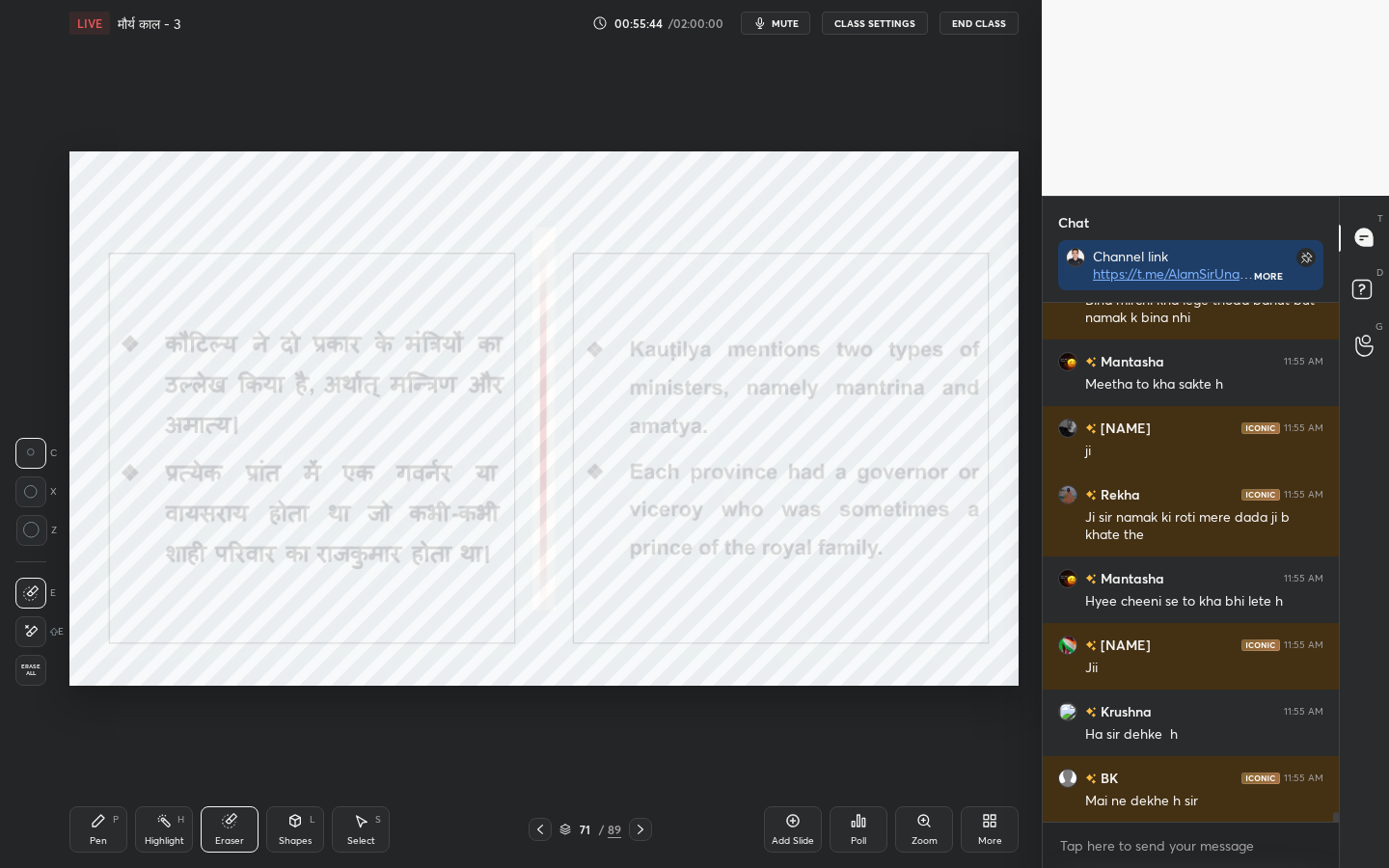 click on "Erase all" at bounding box center [31, 670] 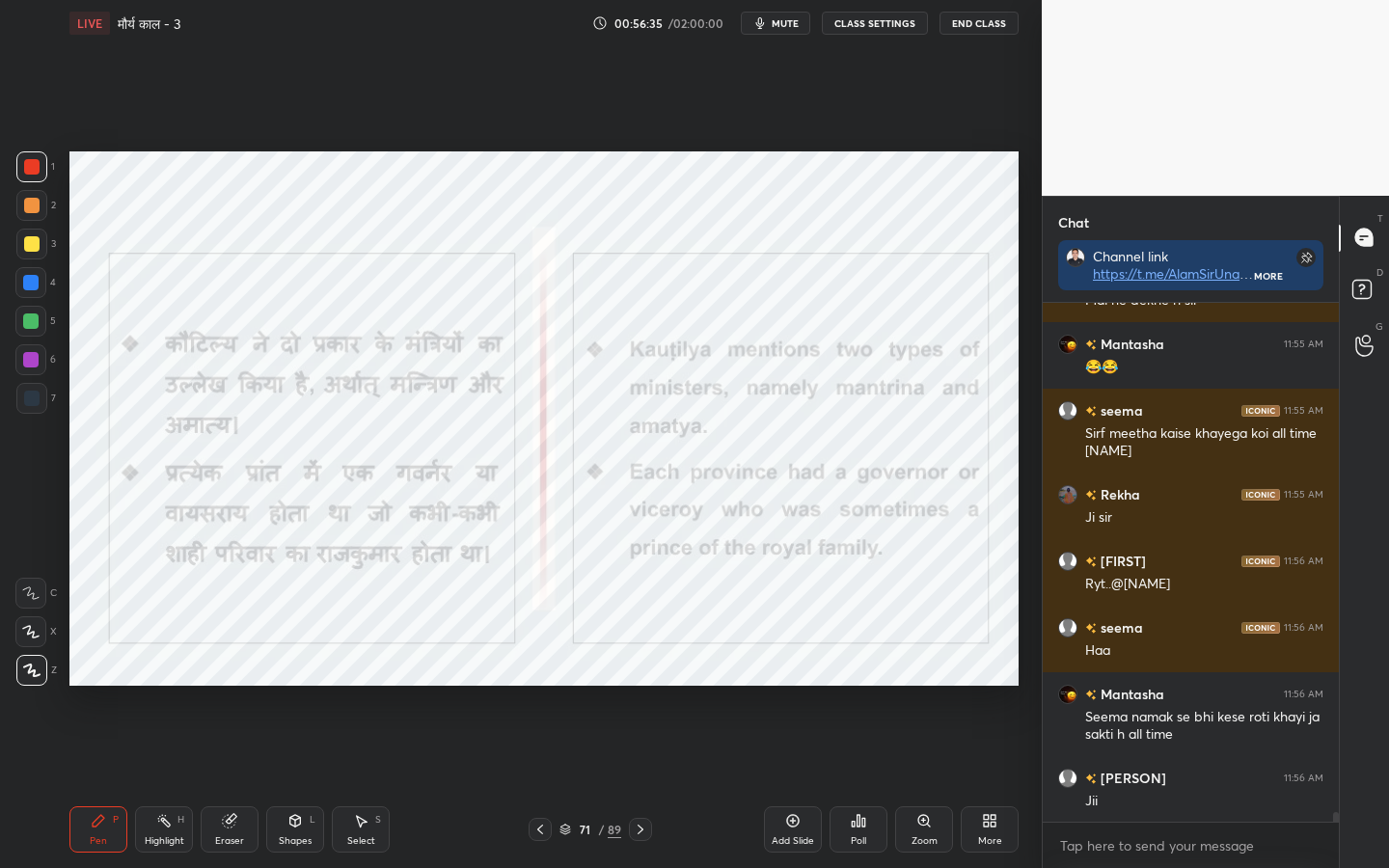 scroll, scrollTop: 27978, scrollLeft: 0, axis: vertical 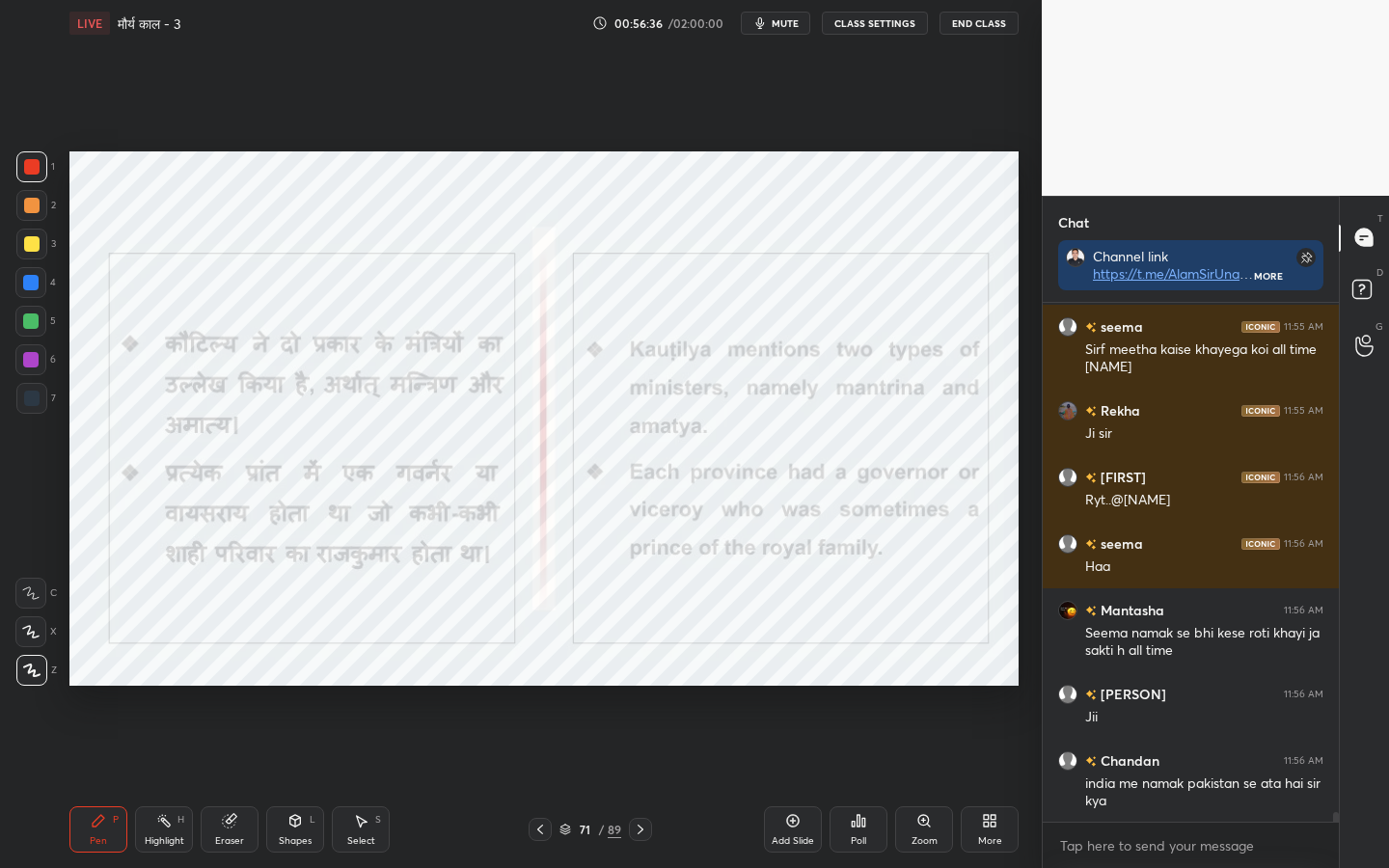 click on "Setting up your live class Poll for   secs No correct answer Start poll" at bounding box center (544, 419) 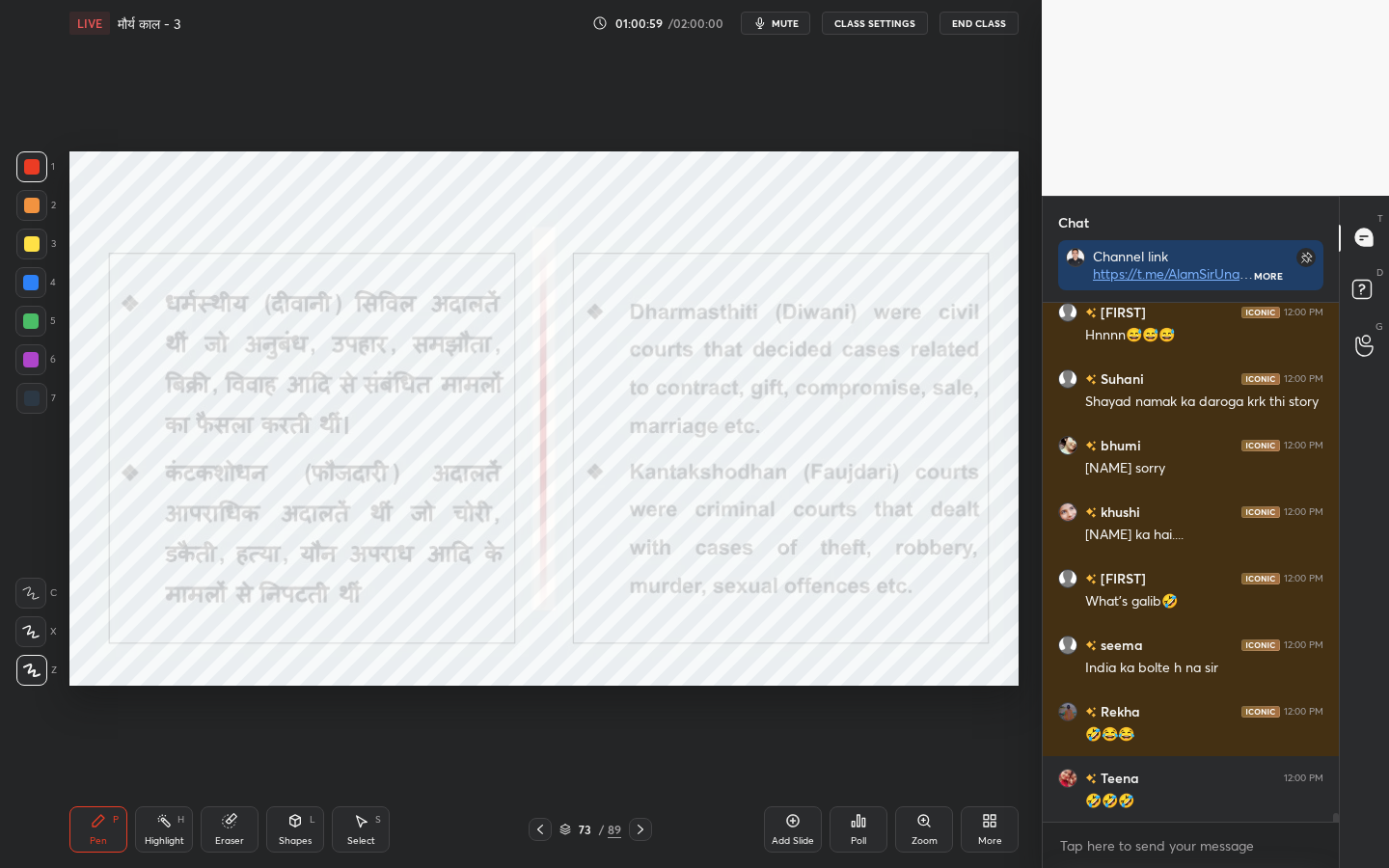 scroll, scrollTop: 32079, scrollLeft: 0, axis: vertical 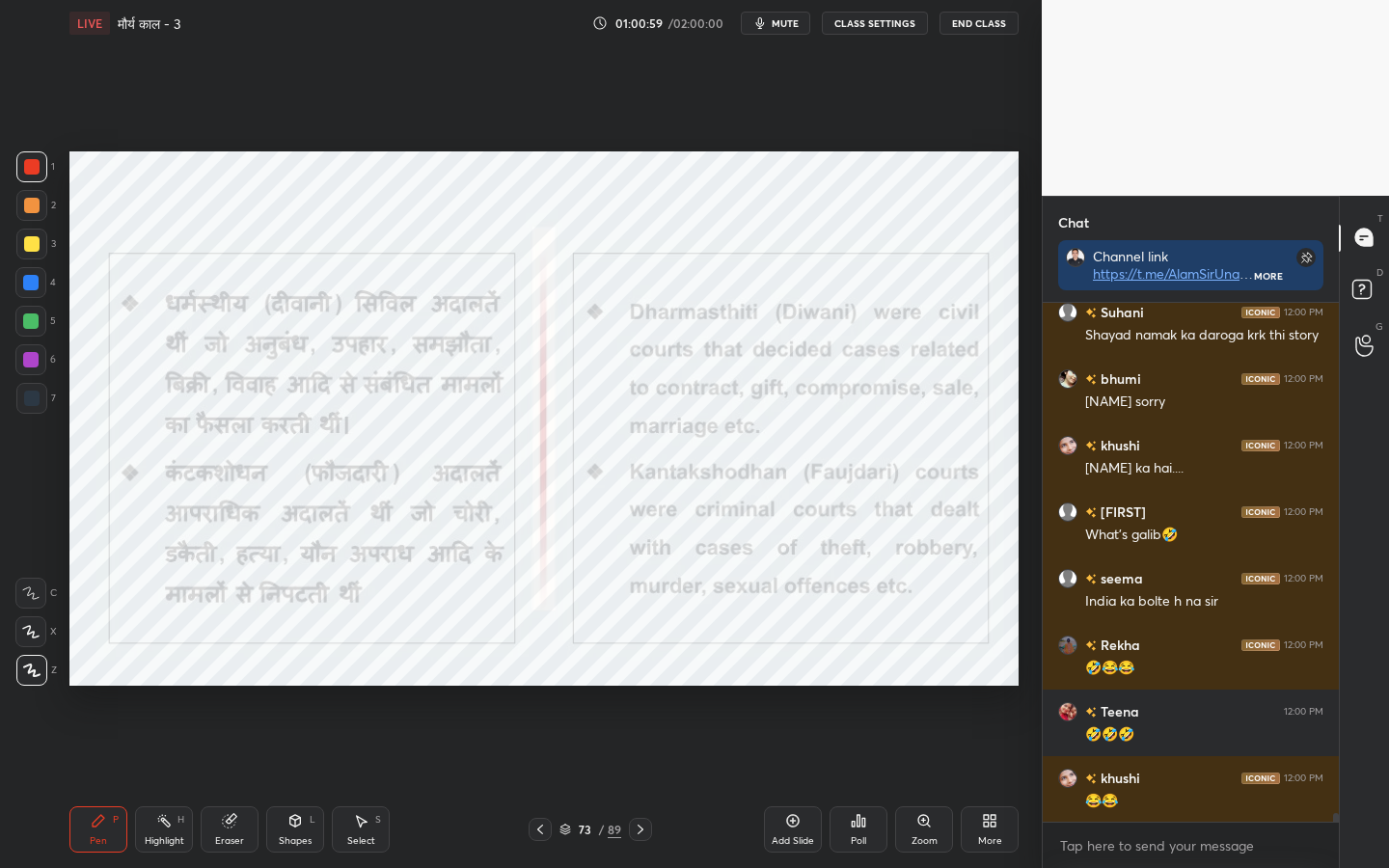 drag, startPoint x: 231, startPoint y: 844, endPoint x: 207, endPoint y: 832, distance: 26.832816 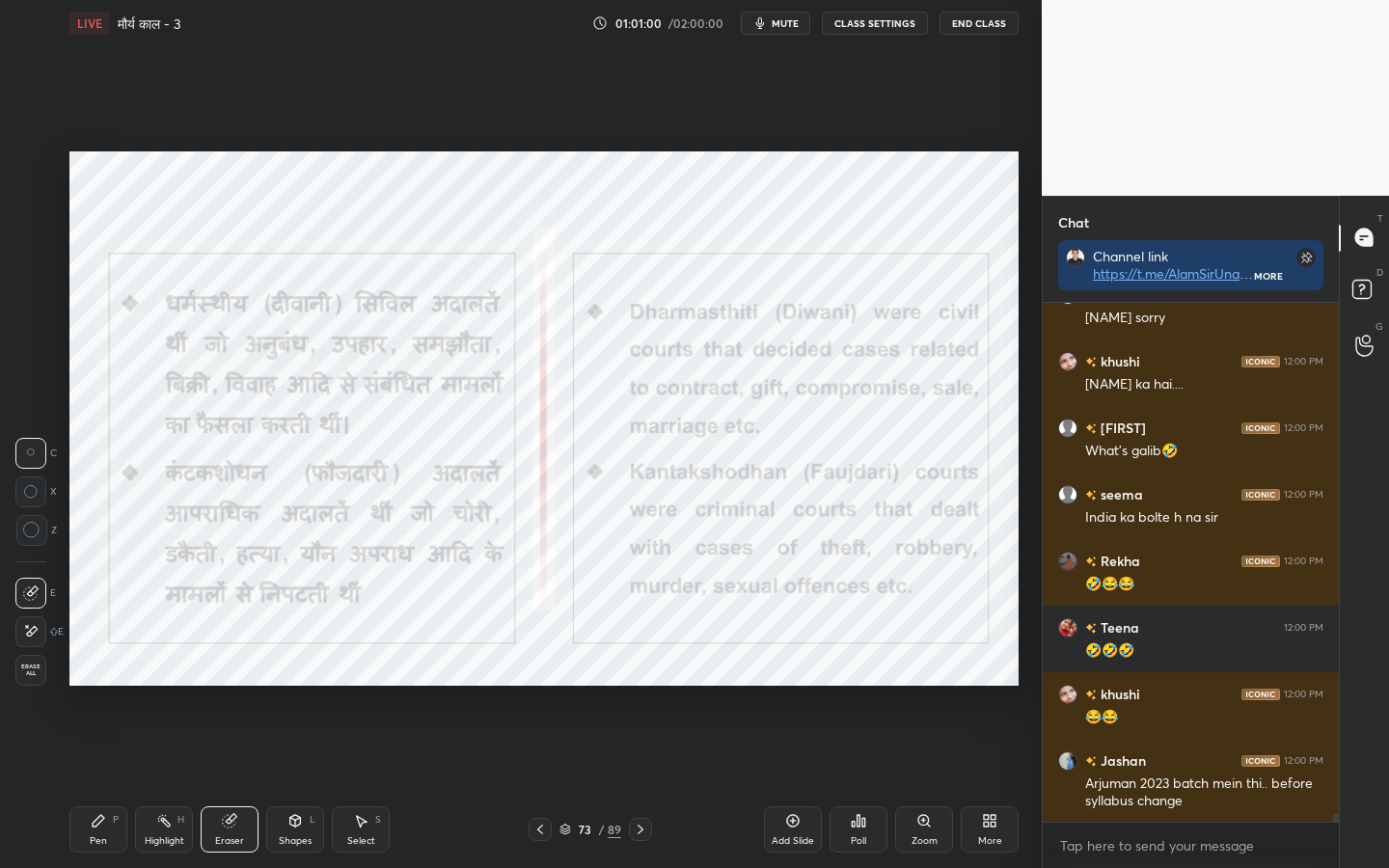 scroll, scrollTop: 32230, scrollLeft: 0, axis: vertical 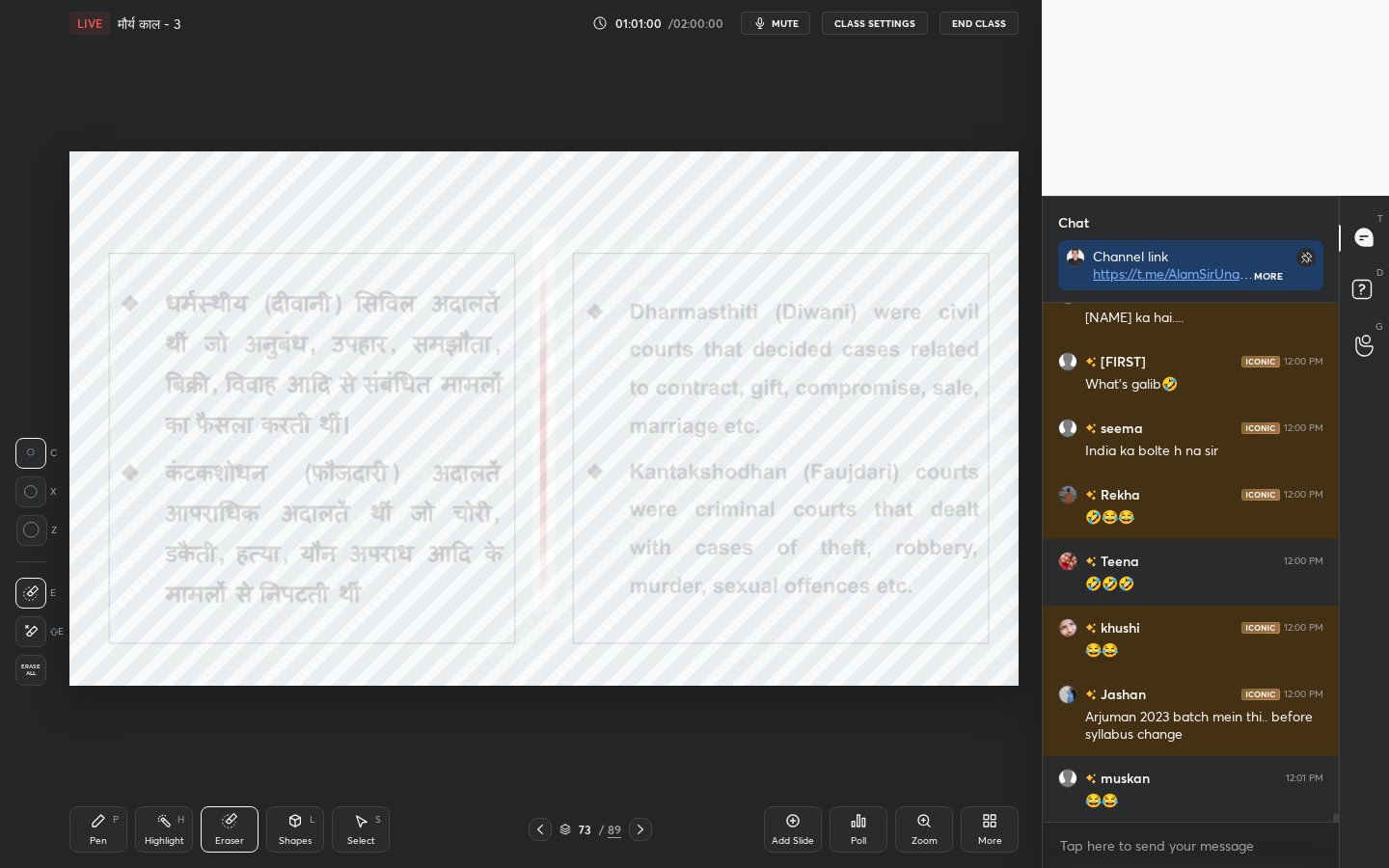 click on "Erase all" at bounding box center [31, 670] 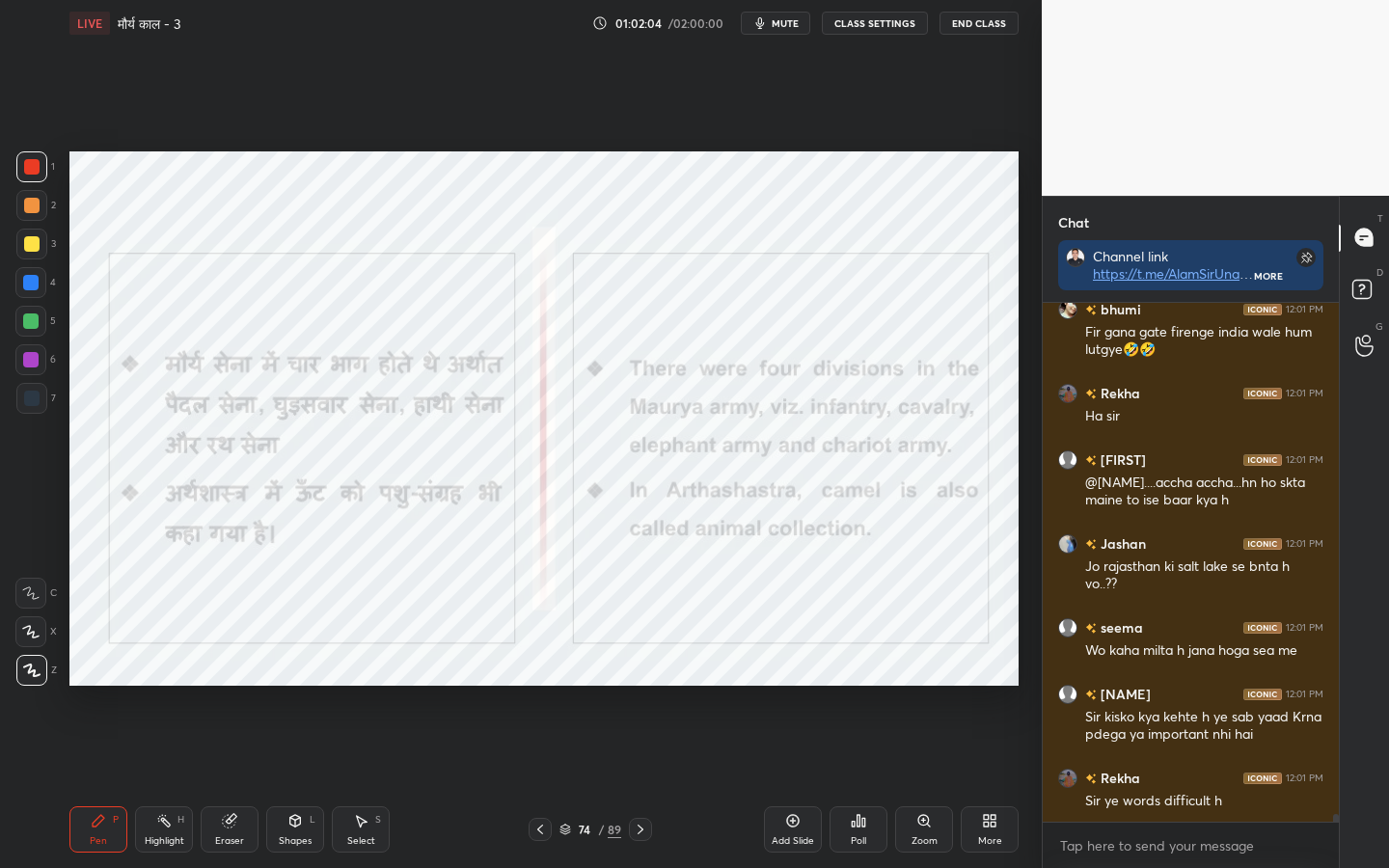 scroll, scrollTop: 32982, scrollLeft: 0, axis: vertical 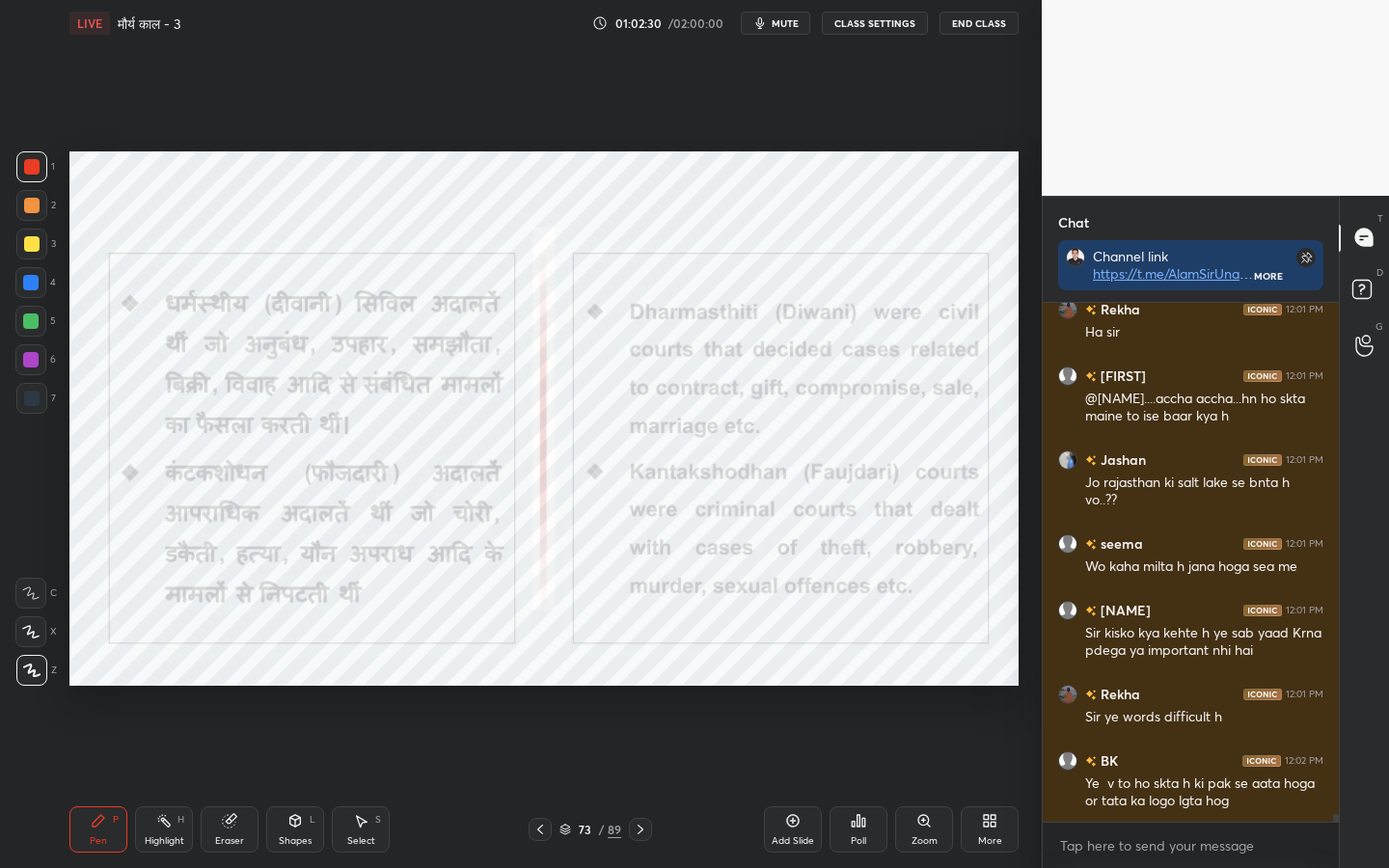 click on "Eraser" at bounding box center (230, 829) 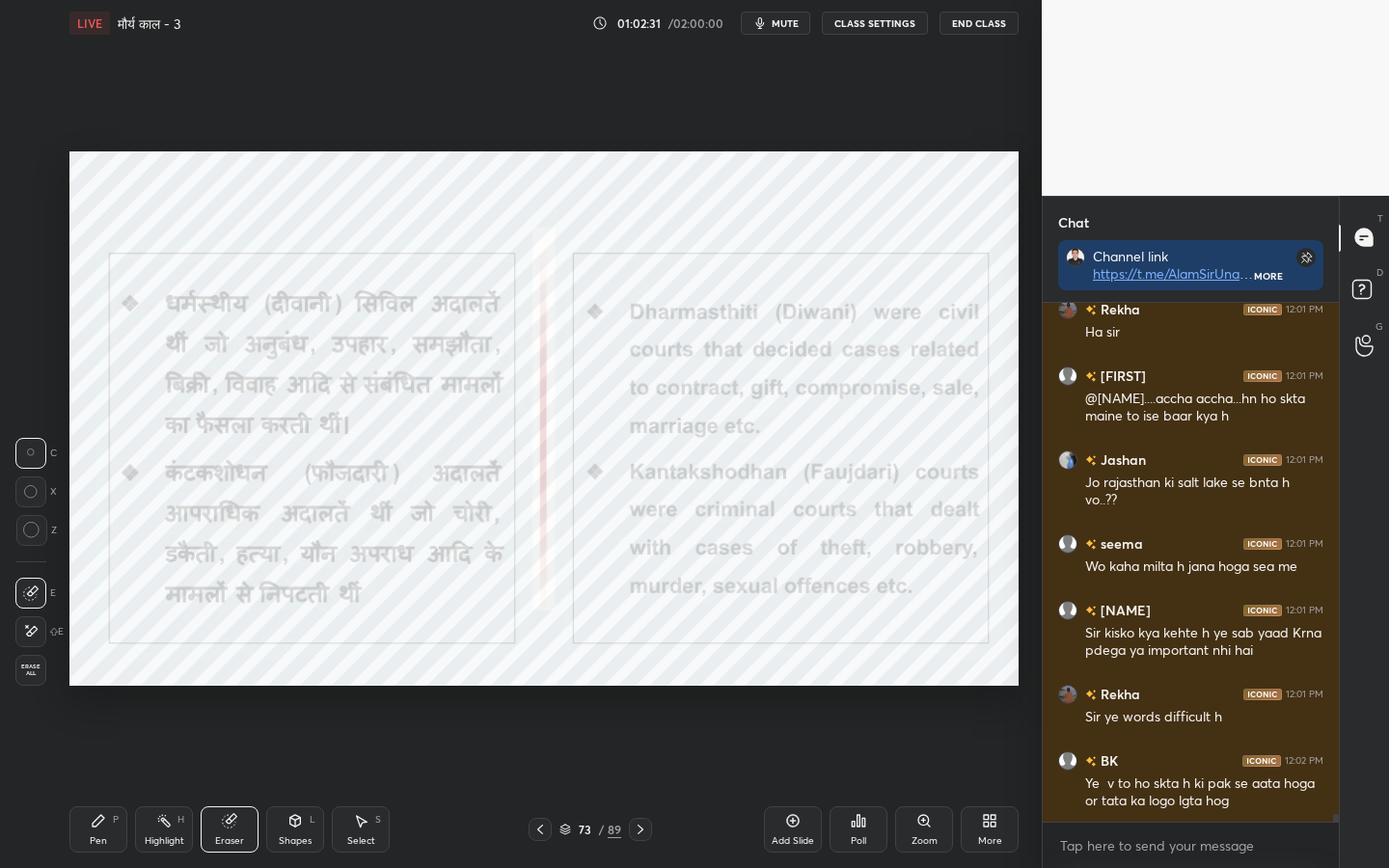 click on "Erase all" at bounding box center [31, 670] 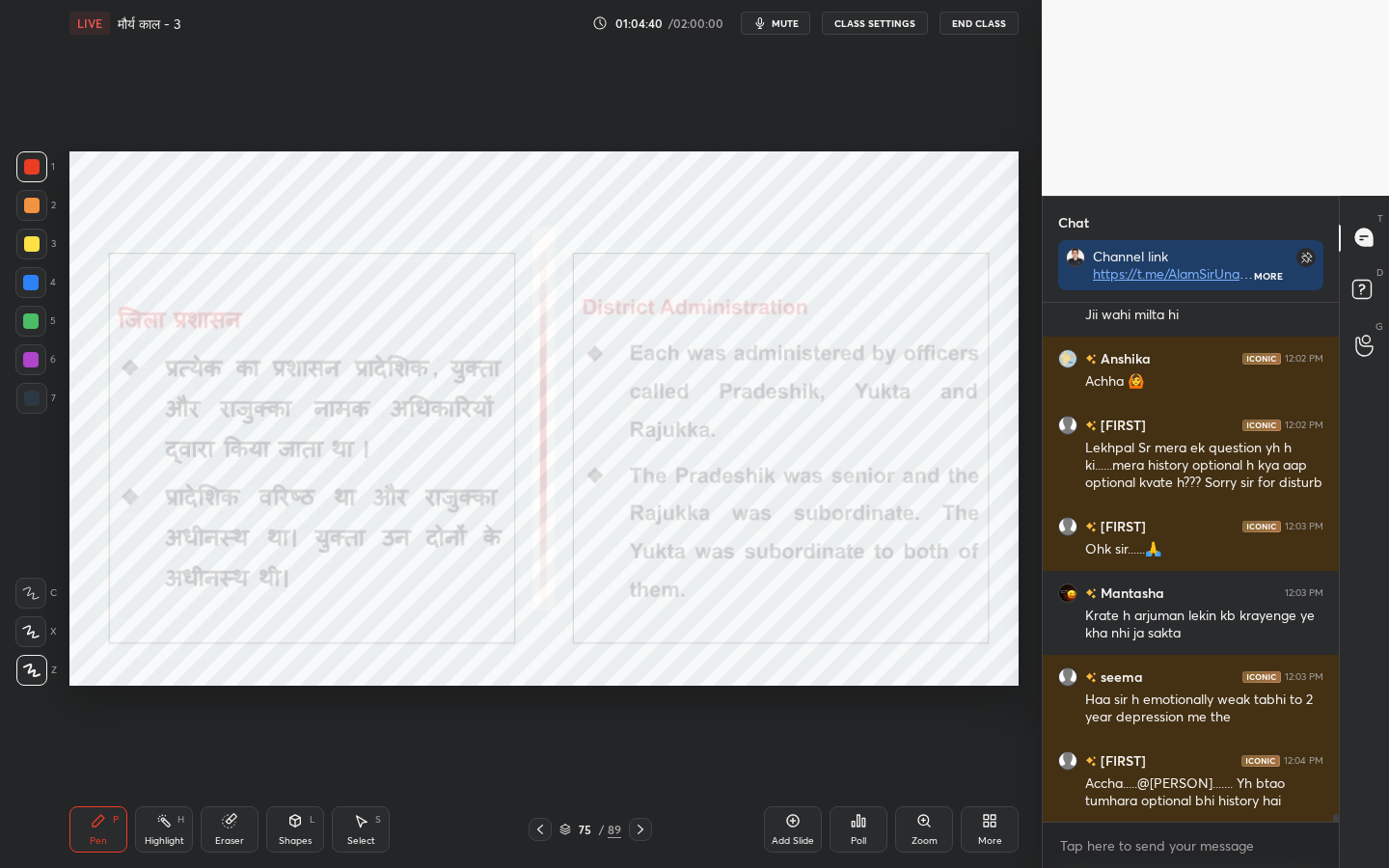 scroll, scrollTop: 33668, scrollLeft: 0, axis: vertical 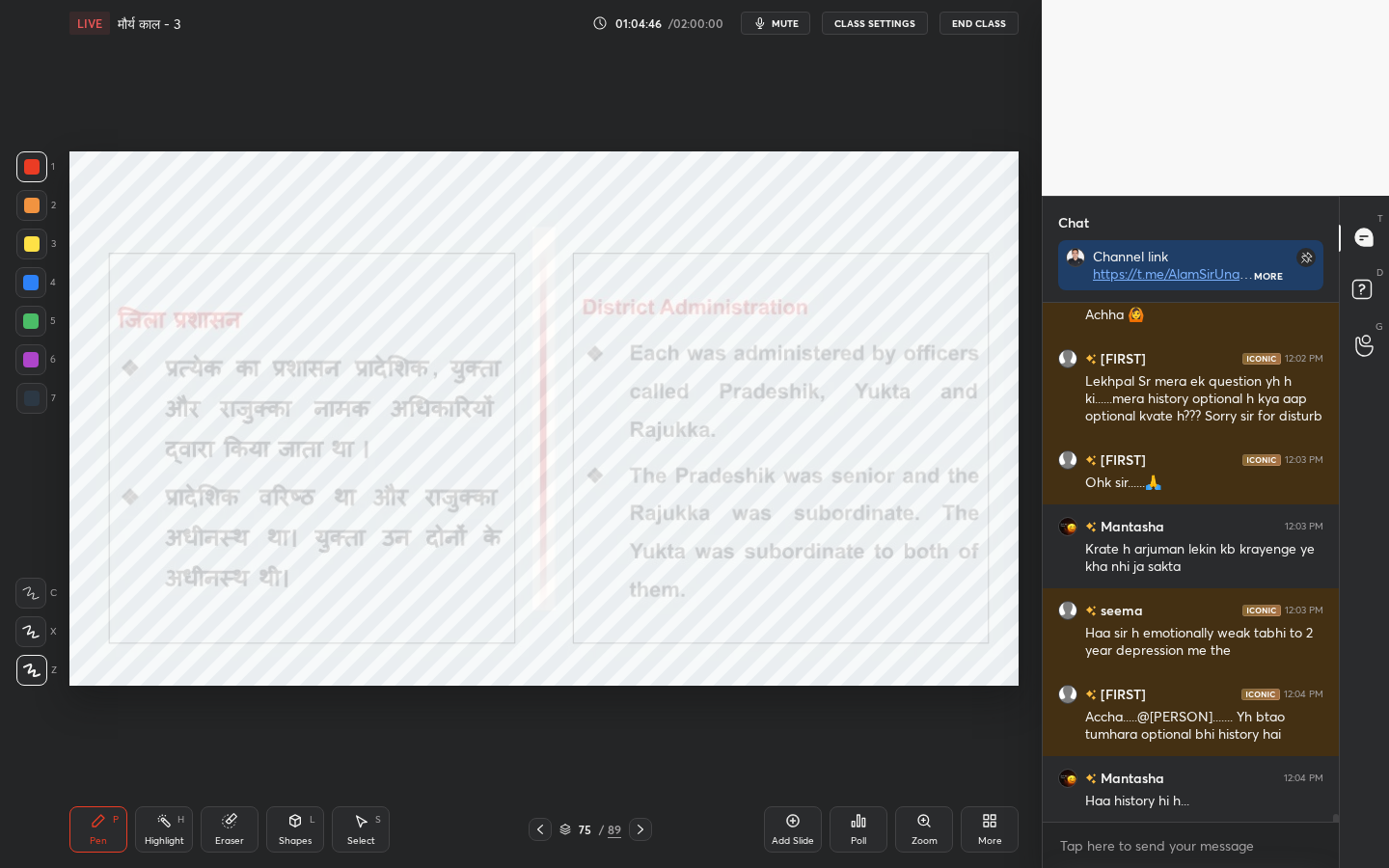 drag, startPoint x: 223, startPoint y: 836, endPoint x: 211, endPoint y: 830, distance: 13.416408 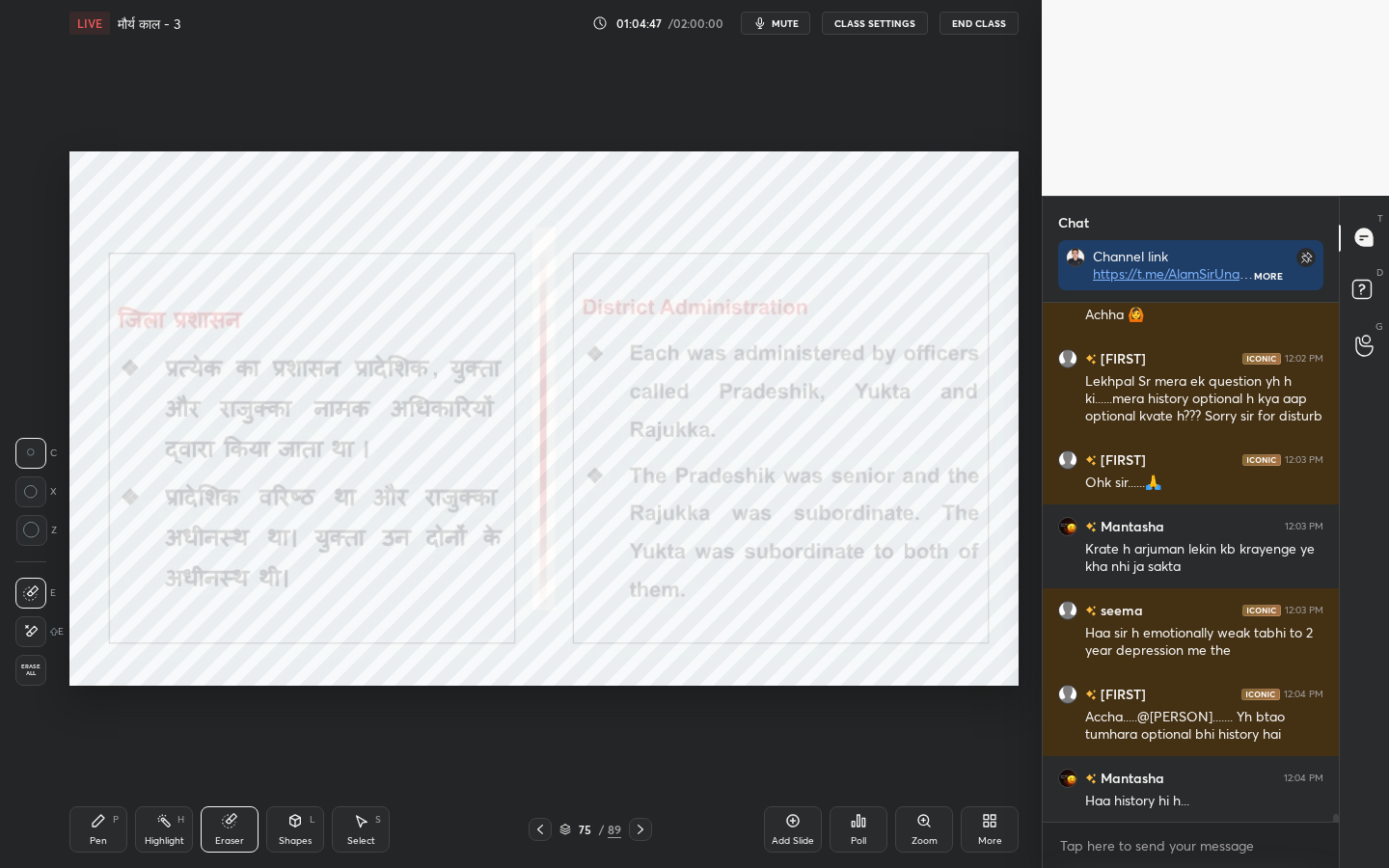 click on "Erase all" at bounding box center (31, 670) 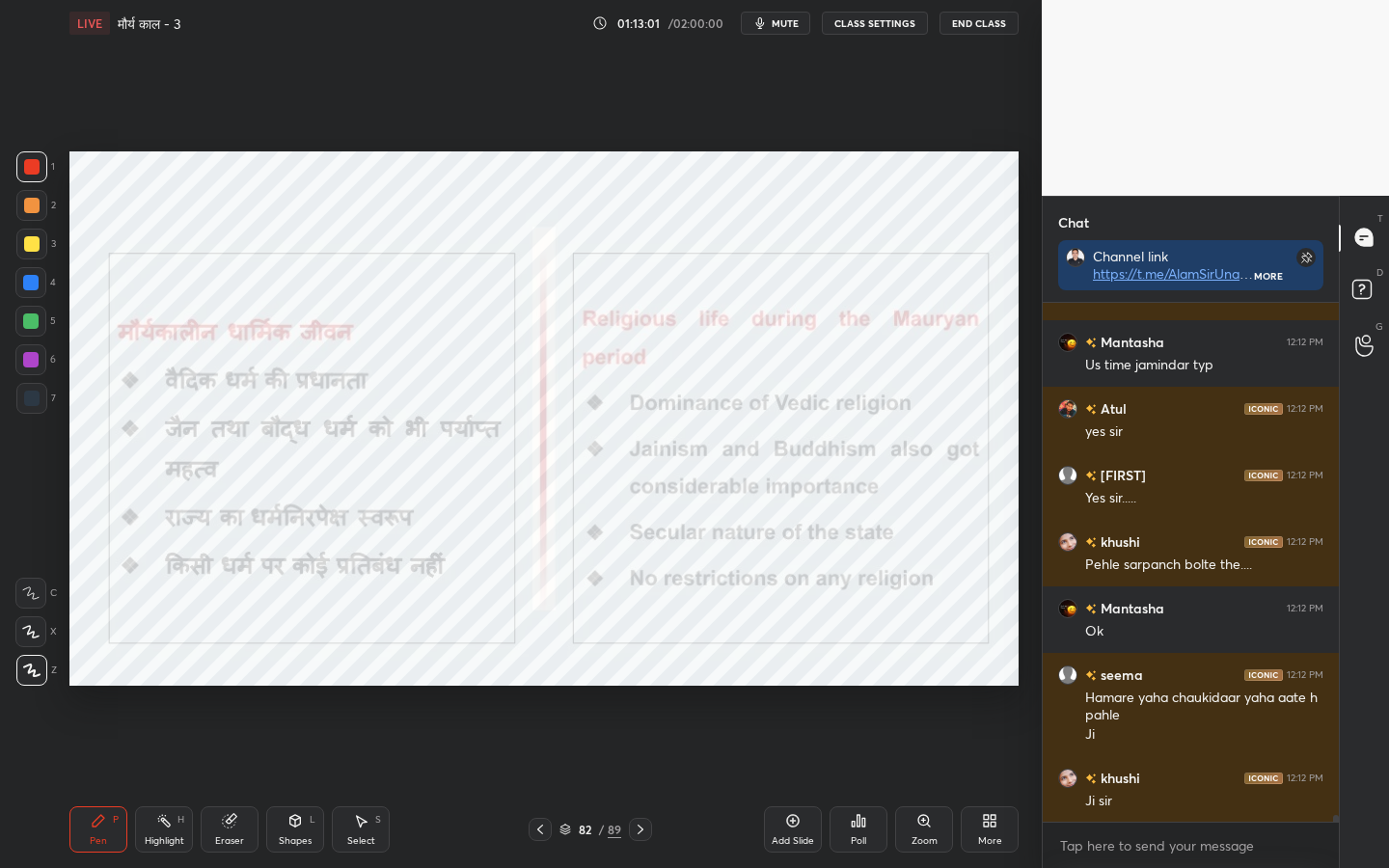 scroll, scrollTop: 39115, scrollLeft: 0, axis: vertical 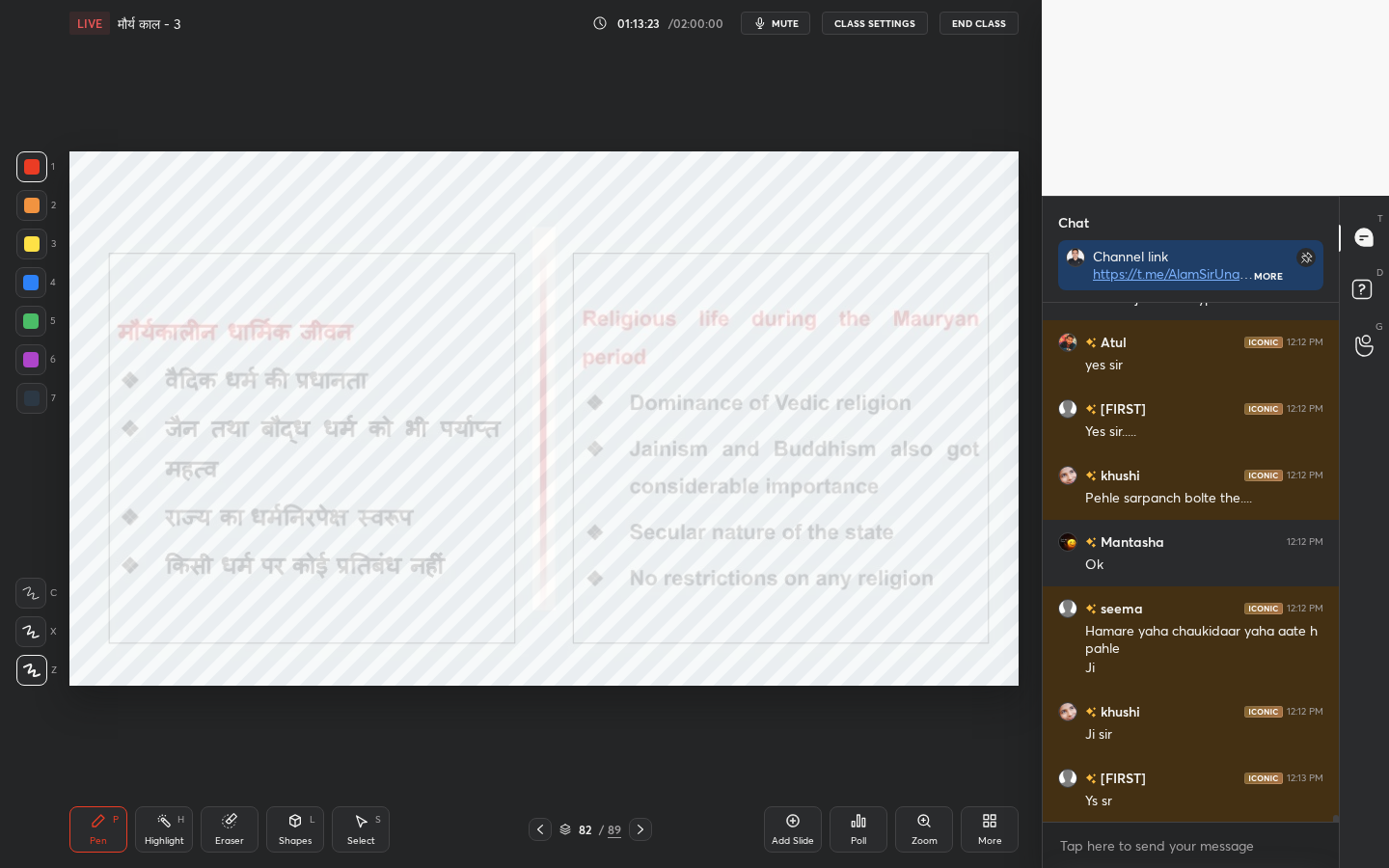 click on "Eraser" at bounding box center (230, 841) 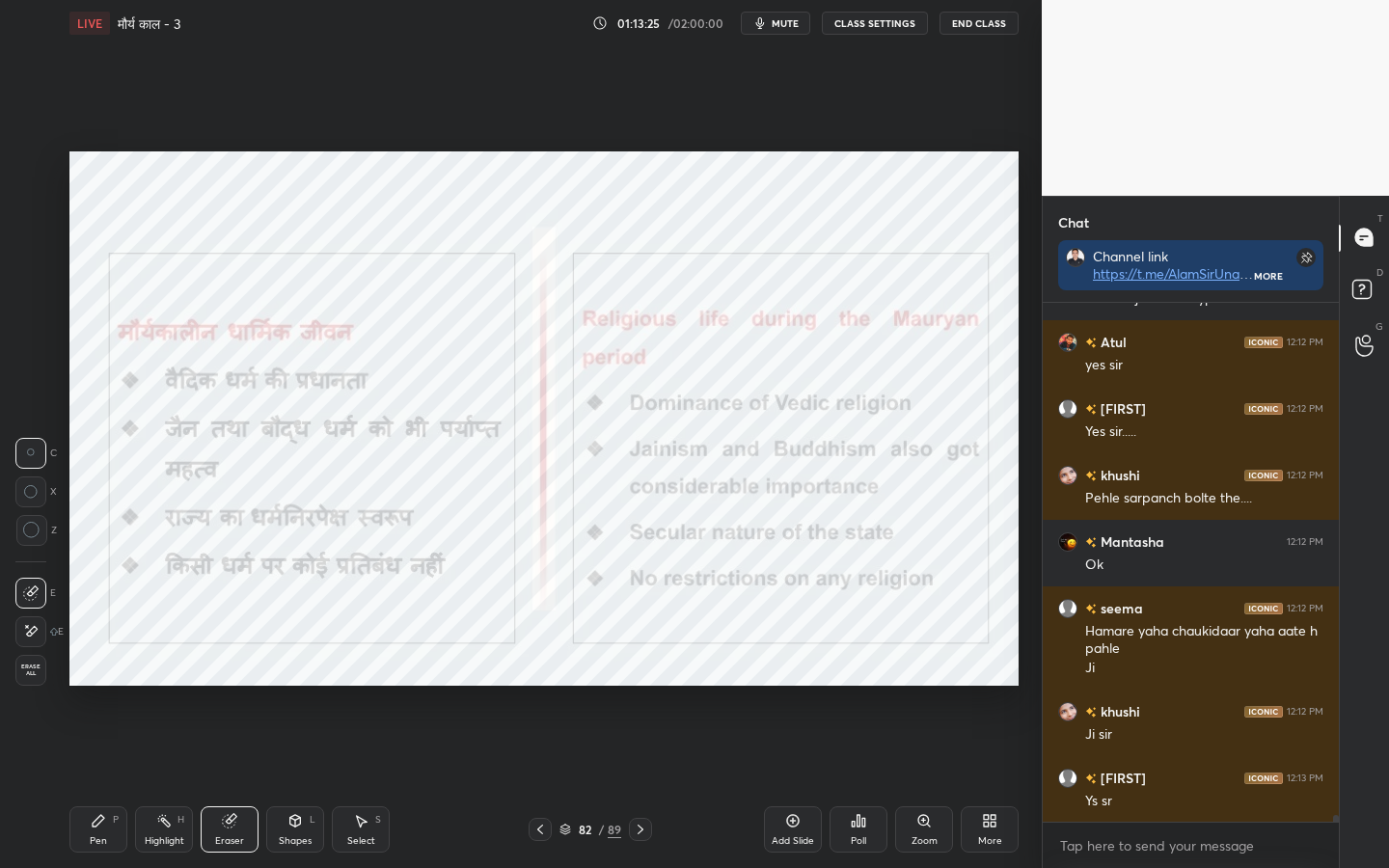 click on "Erase all" at bounding box center (31, 670) 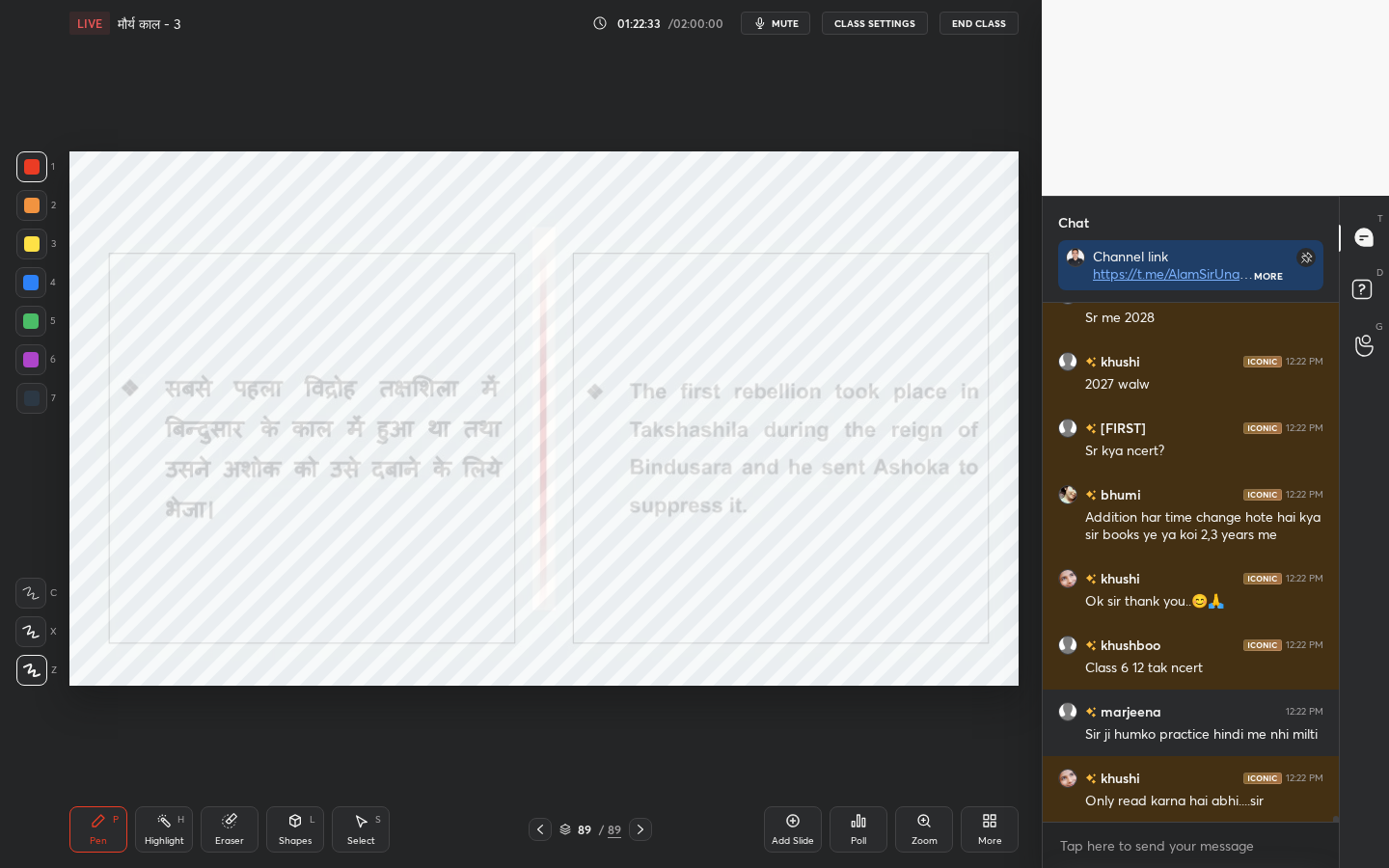 scroll, scrollTop: 43955, scrollLeft: 0, axis: vertical 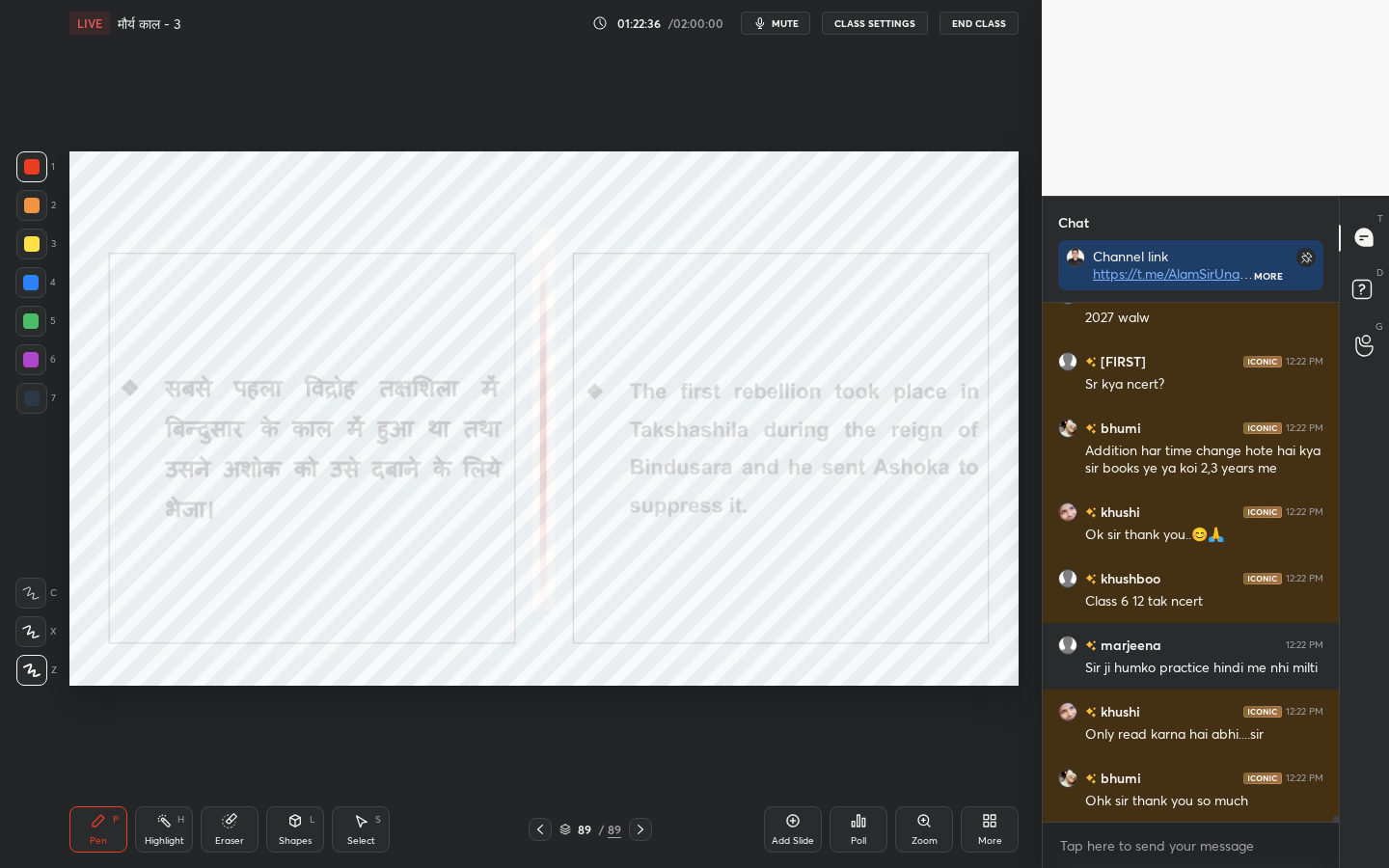 click 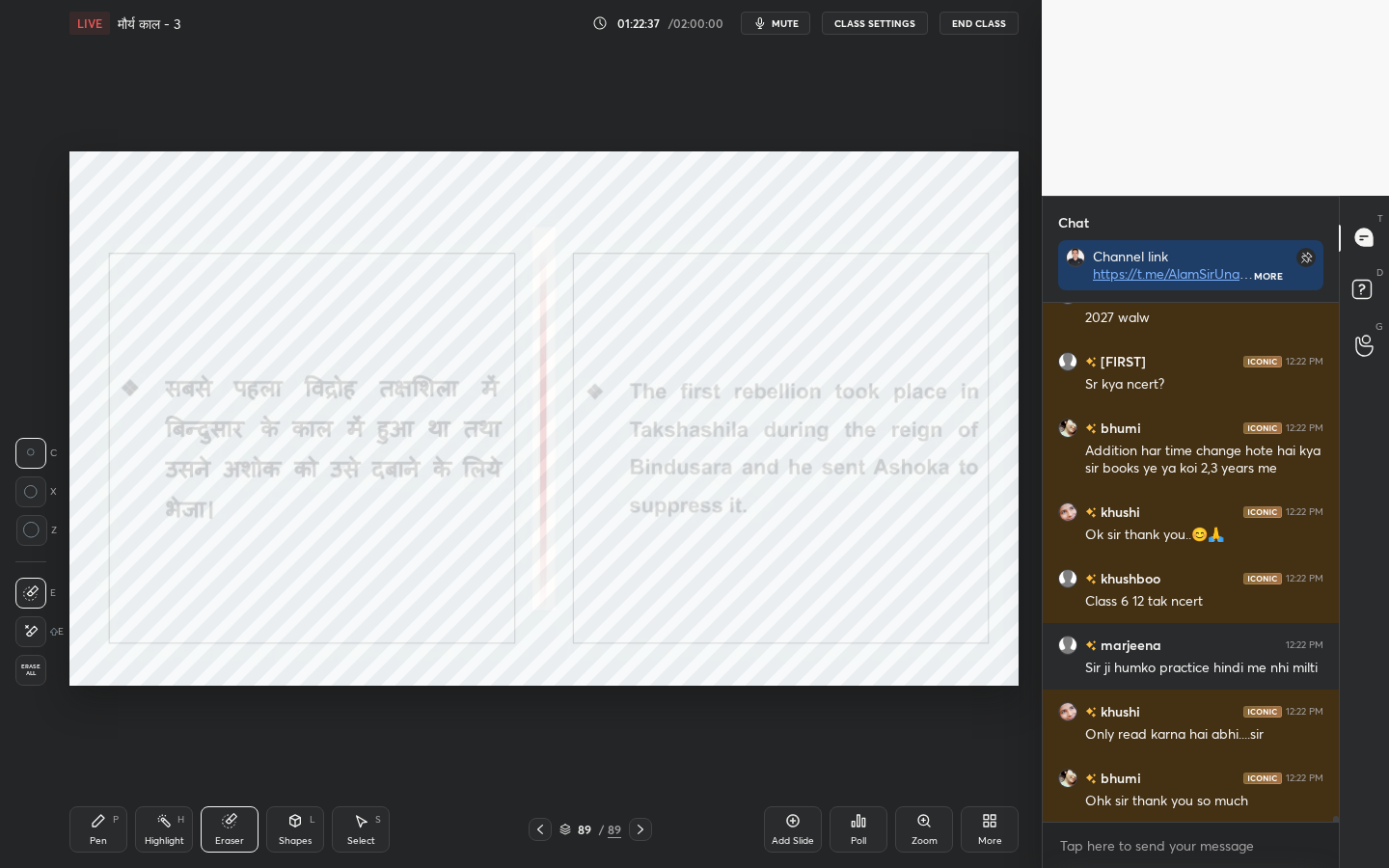 click on "Erase all" at bounding box center (31, 670) 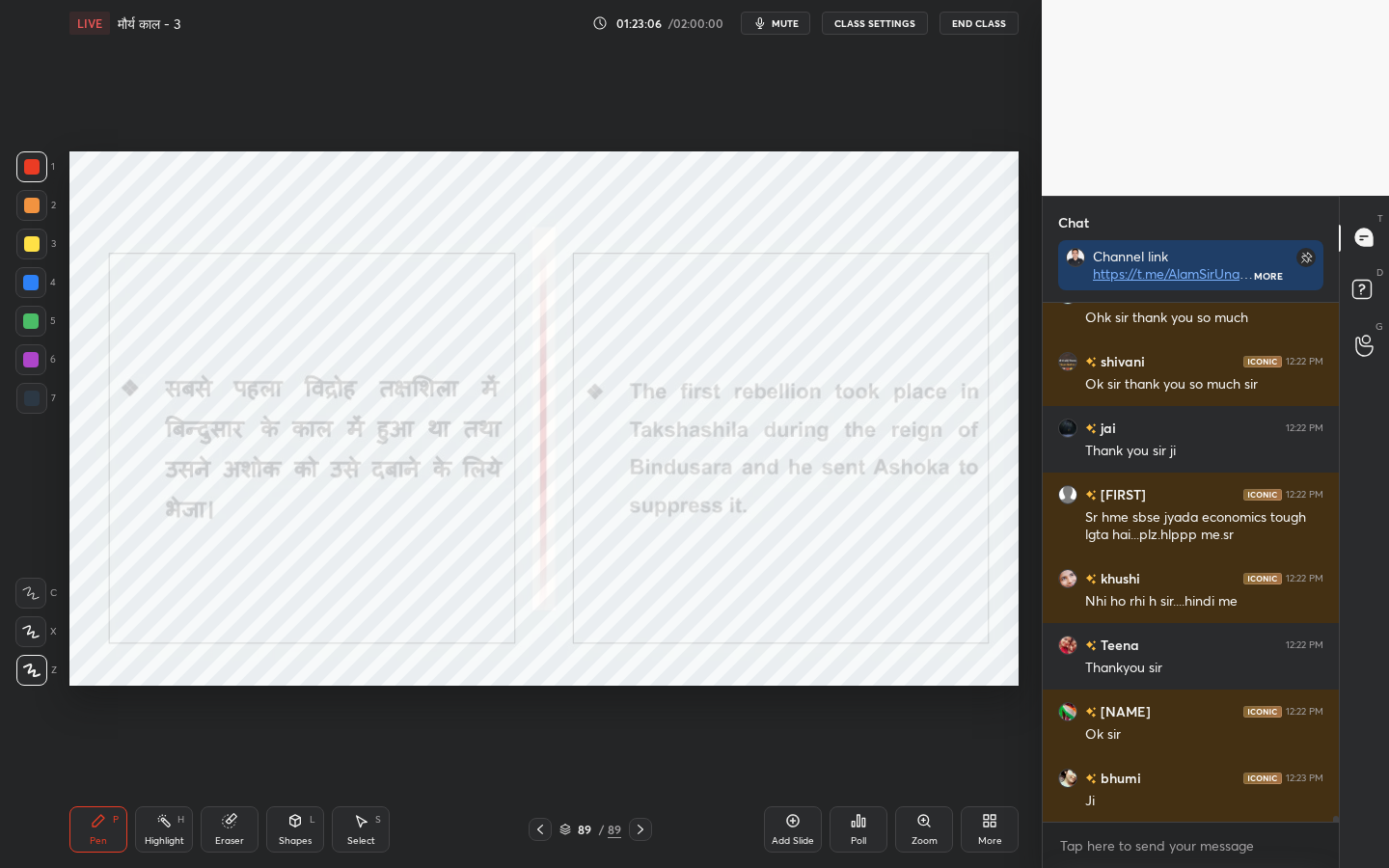scroll, scrollTop: 44504, scrollLeft: 0, axis: vertical 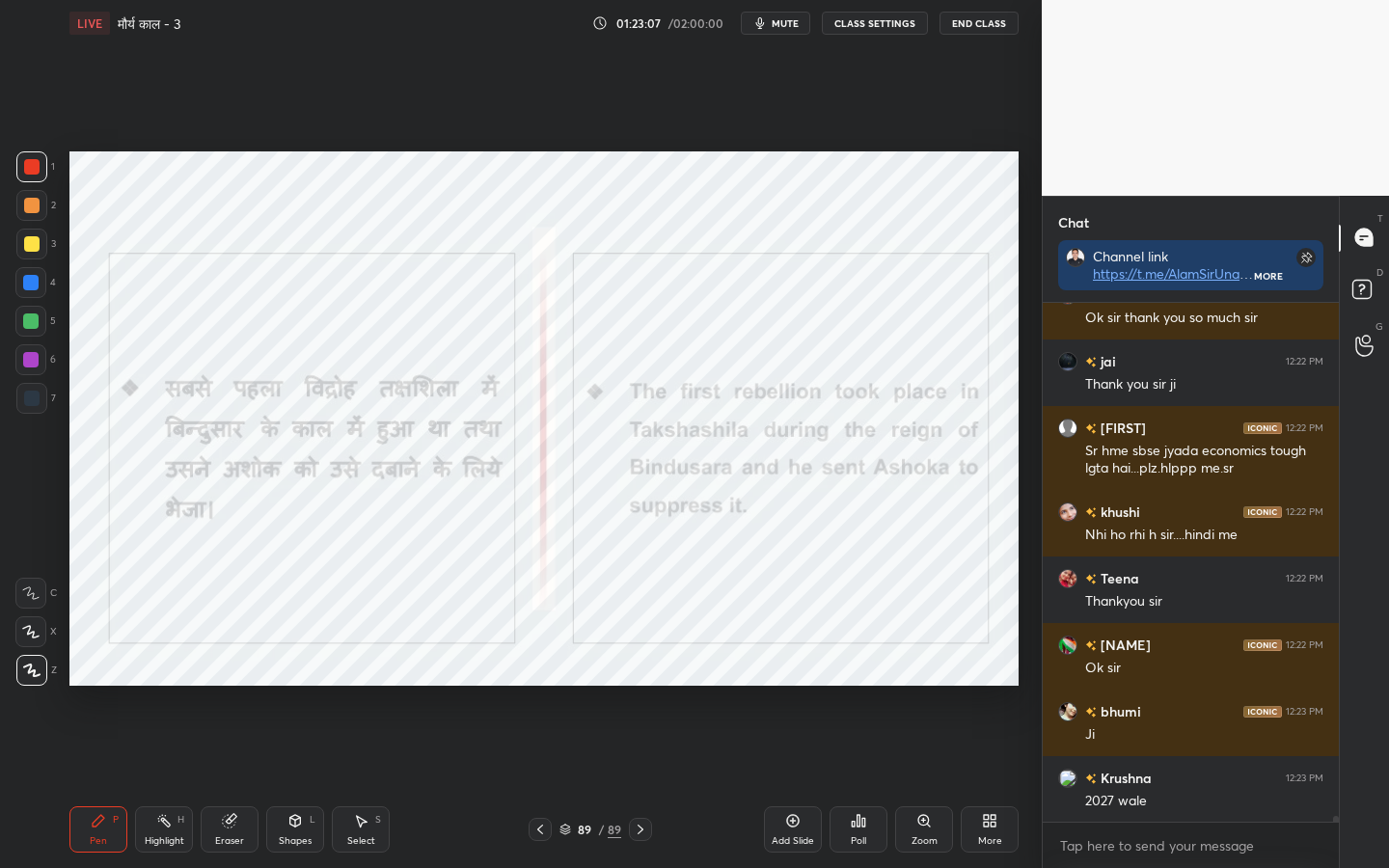 click 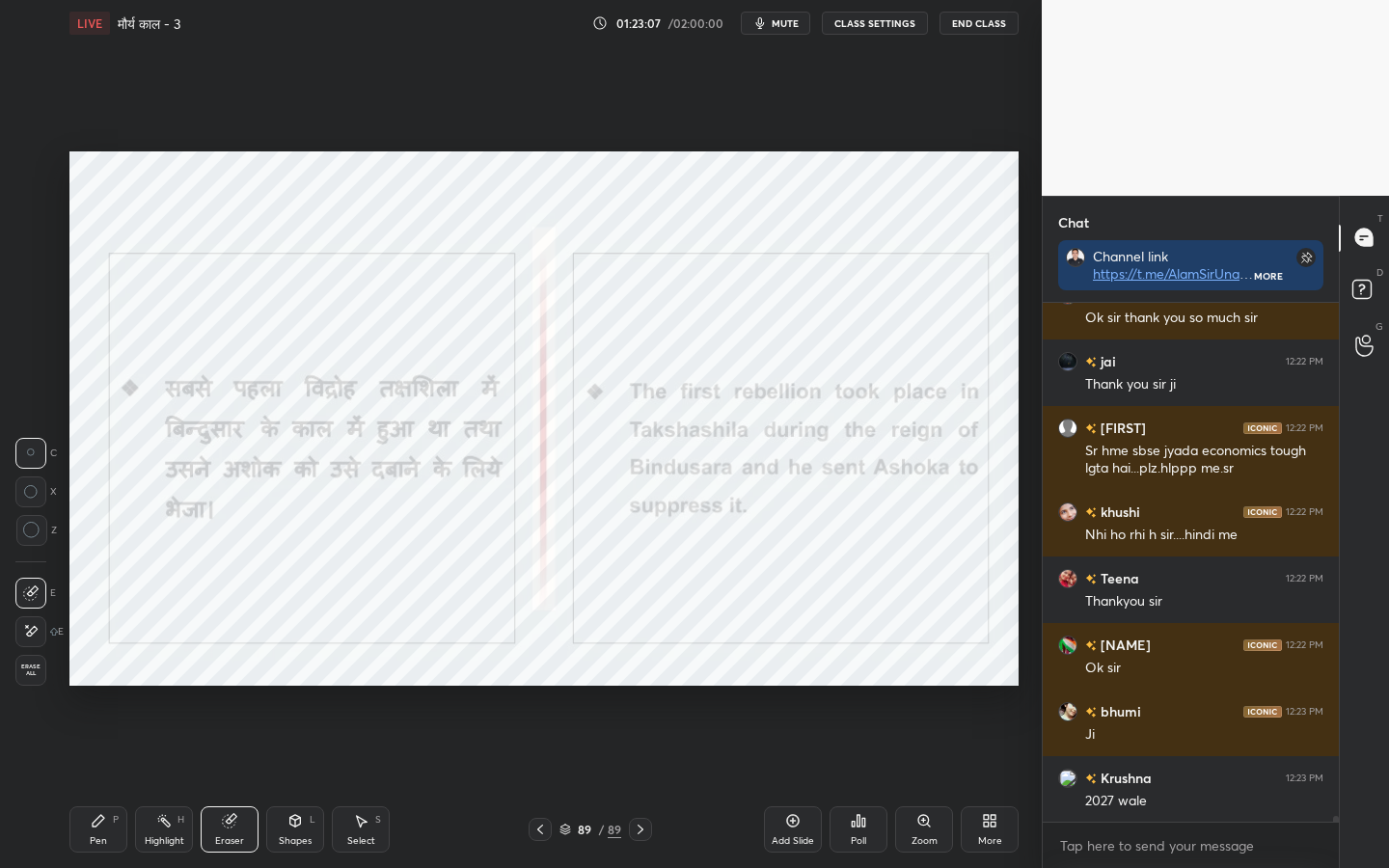 scroll, scrollTop: 44571, scrollLeft: 0, axis: vertical 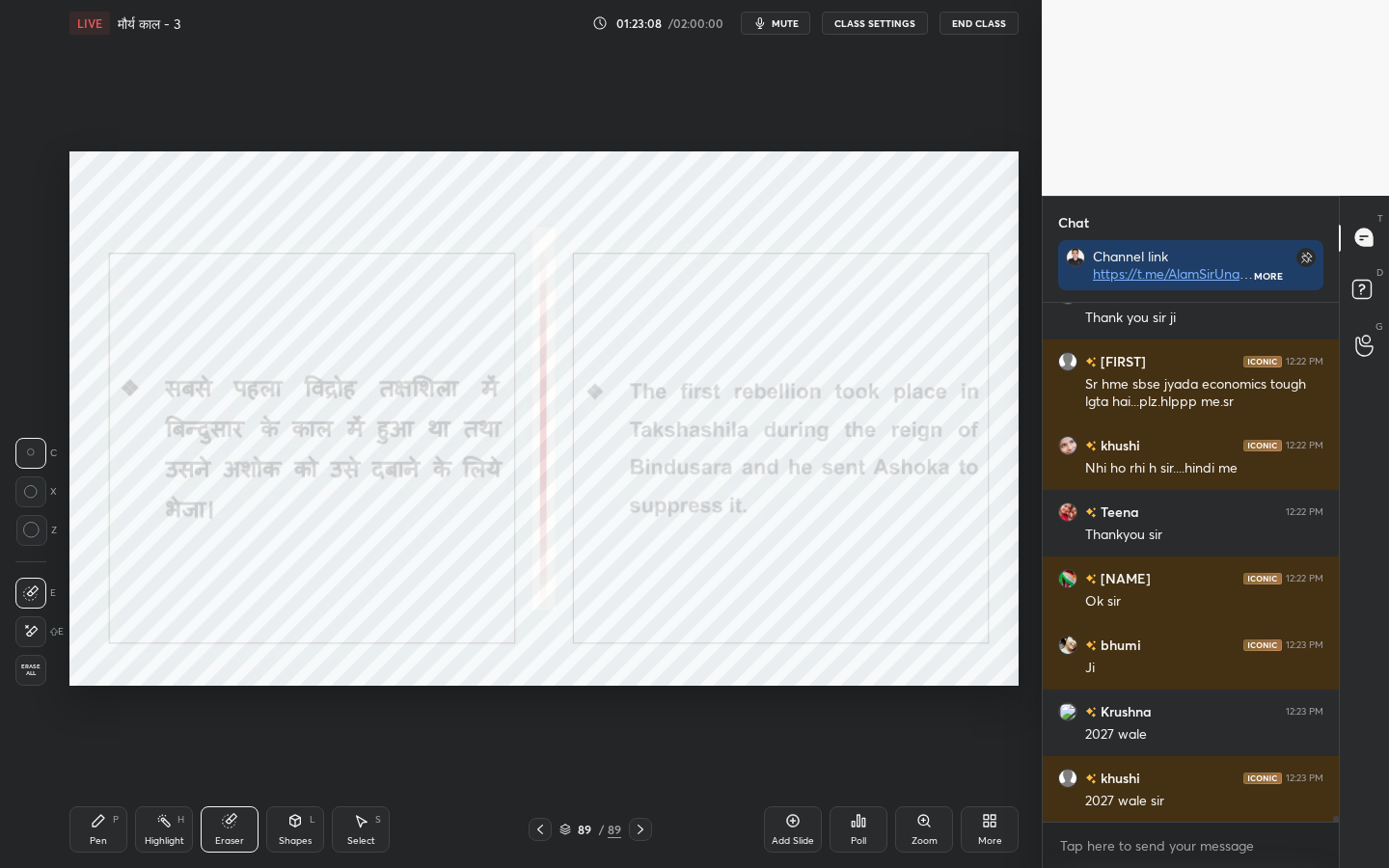 click on "1 2 3 4 5 6 7 C X Z C X Z E E Erase all   H H LIVE मौर्य काल - 3 01:23:08 /  02:00:00 mute CLASS SETTINGS End Class Setting up your live class Poll for   secs No correct answer Start poll Back मौर्य काल - 3 • L18 of प्राचीन तथा मध्यकालीन भारतीय इतिहास पर फाउंडेशन कोर्स Parvej Alam Pen P Highlight H Eraser Shapes L Select S 89 / 89 Add Slide Poll Zoom More" at bounding box center (513, 434) 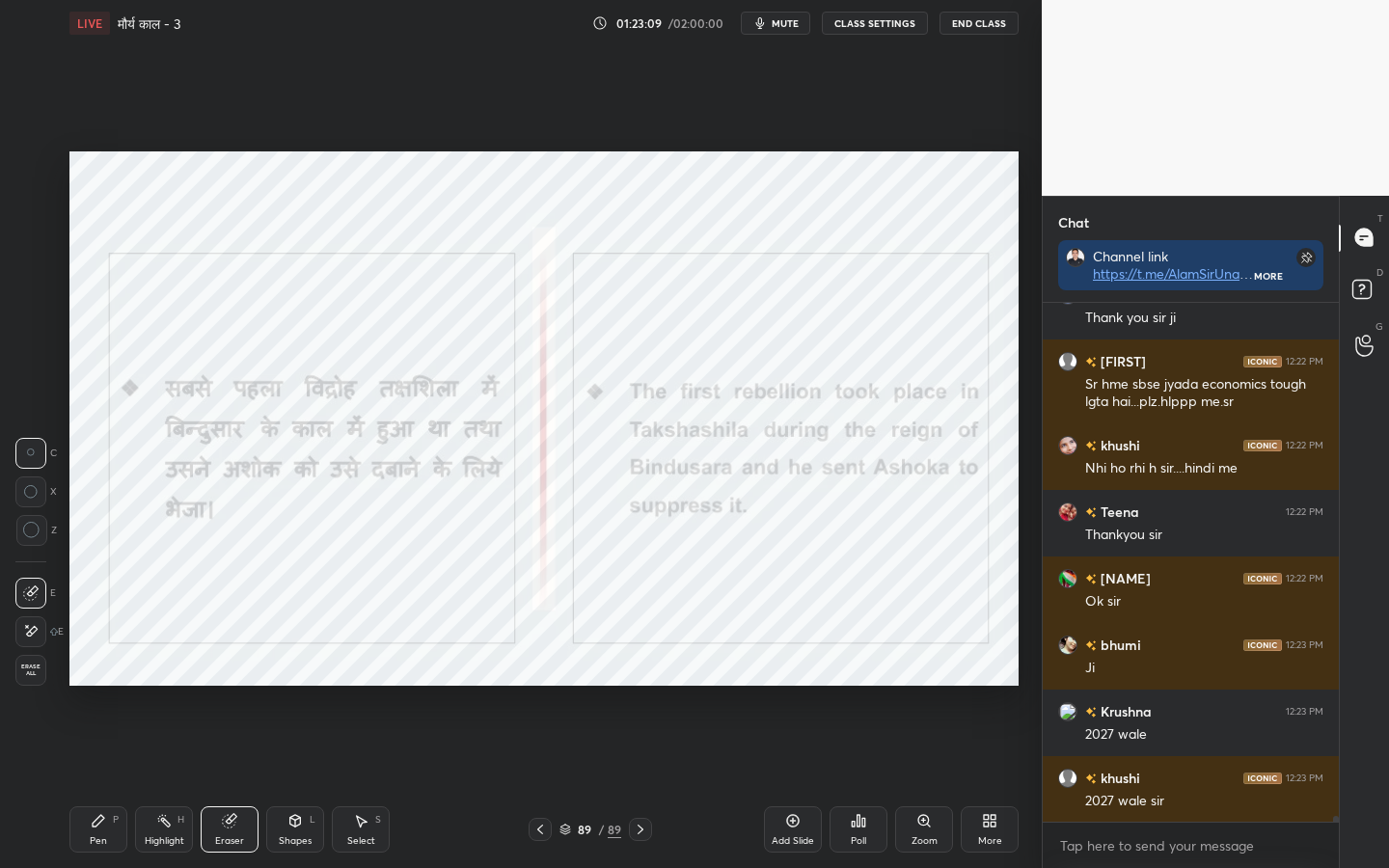 click on "Erase all" at bounding box center (31, 670) 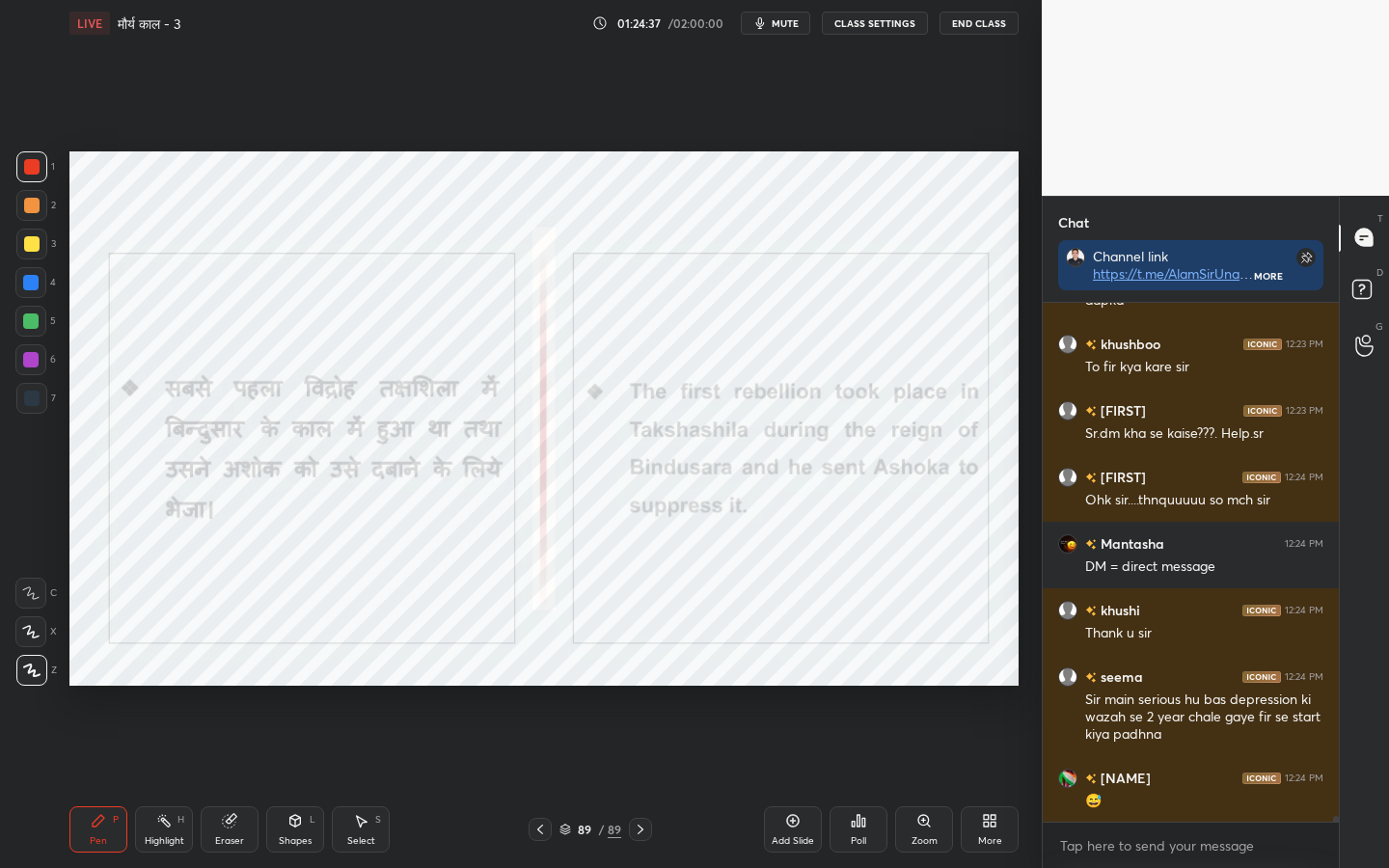 scroll, scrollTop: 45340, scrollLeft: 0, axis: vertical 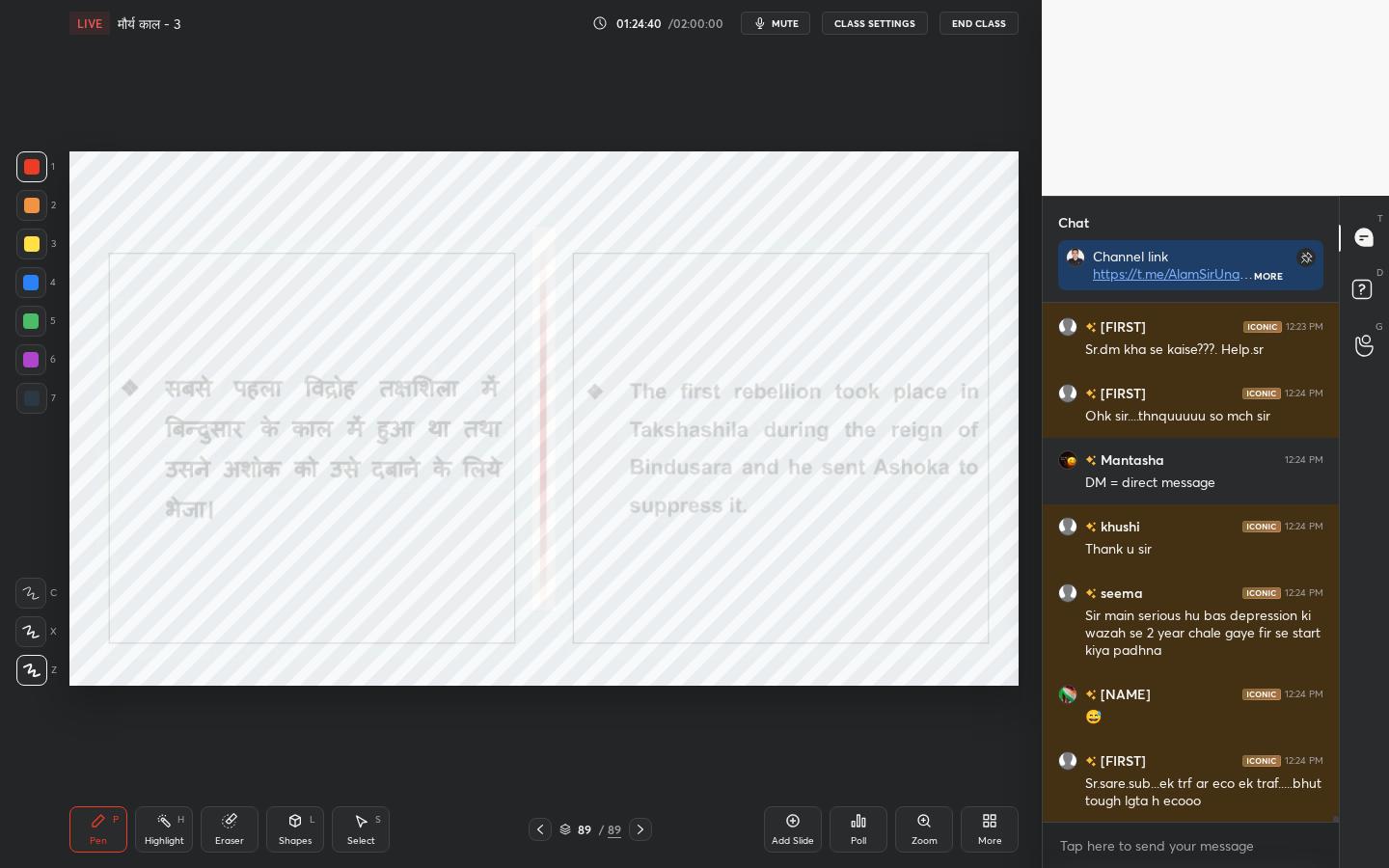 click 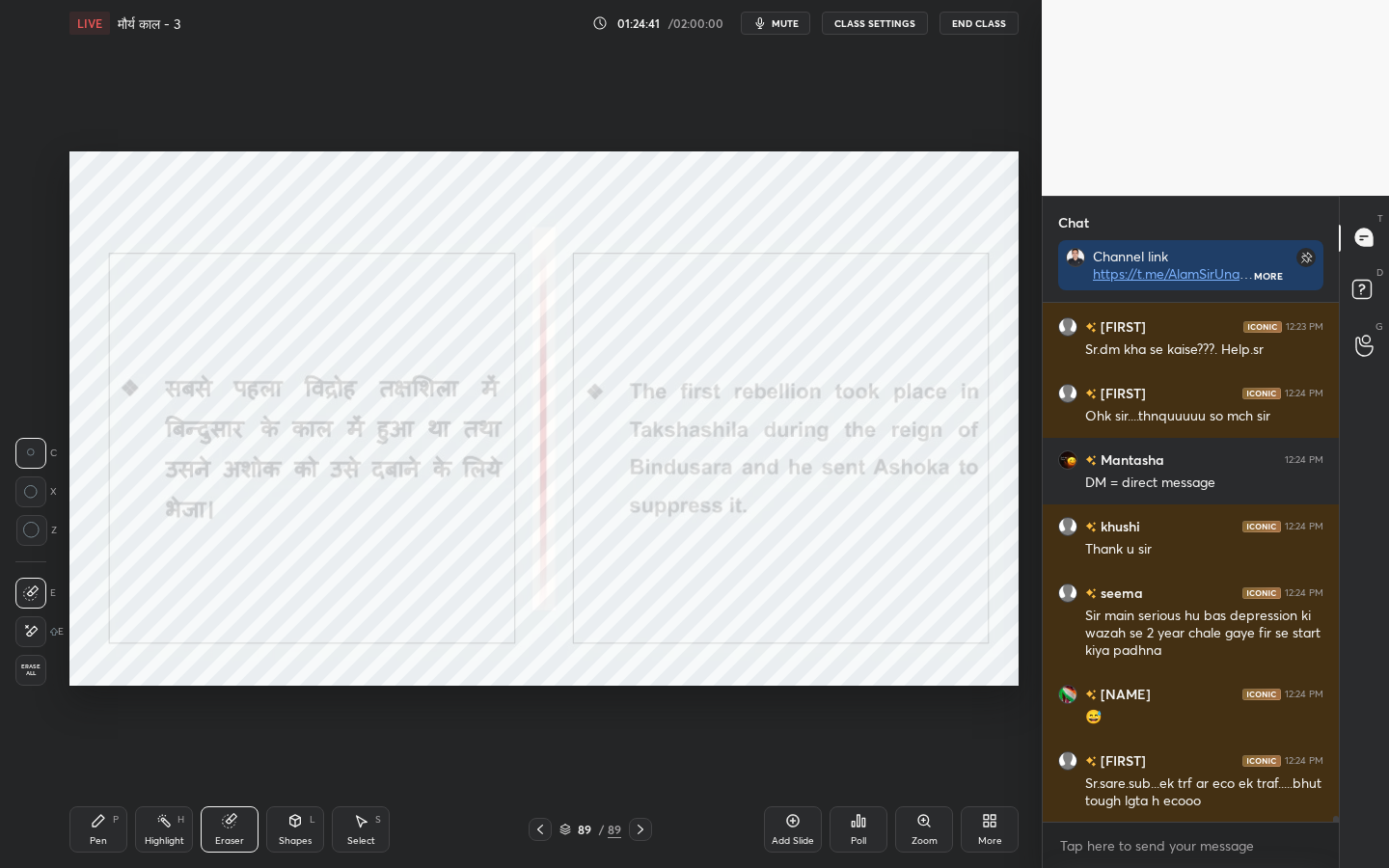 click on "Erase all" at bounding box center (31, 670) 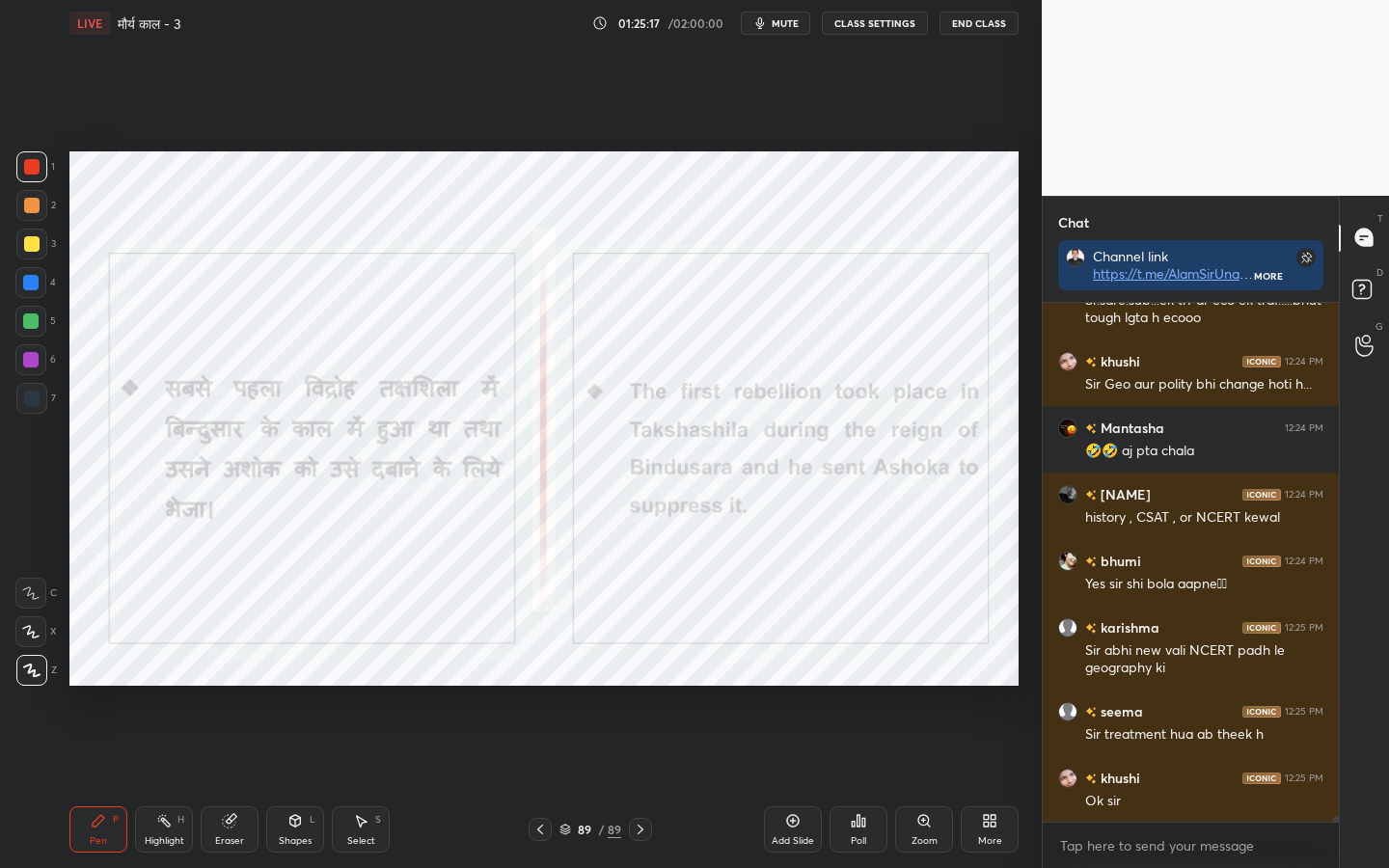 scroll, scrollTop: 45890, scrollLeft: 0, axis: vertical 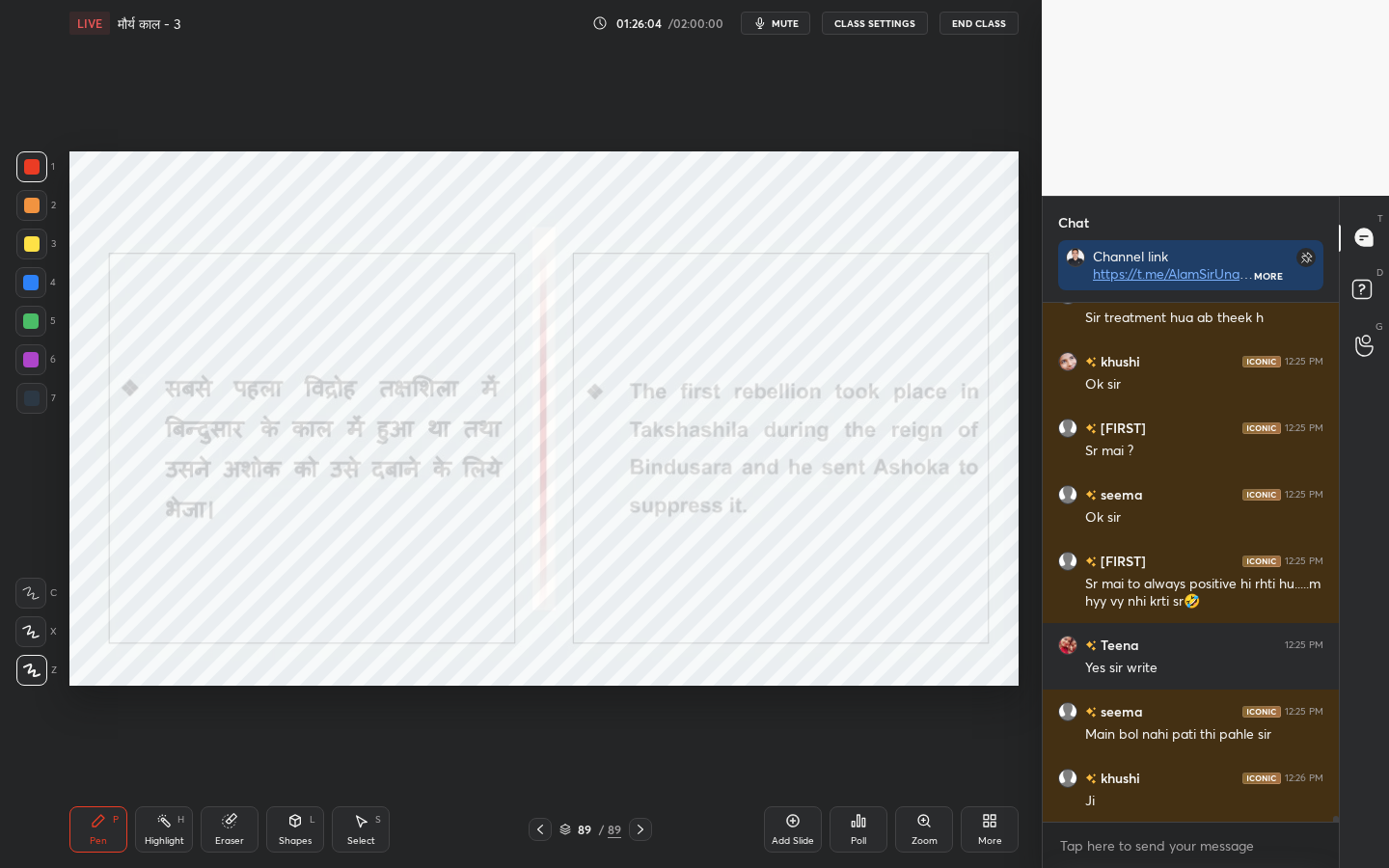 click on "Eraser" at bounding box center [230, 841] 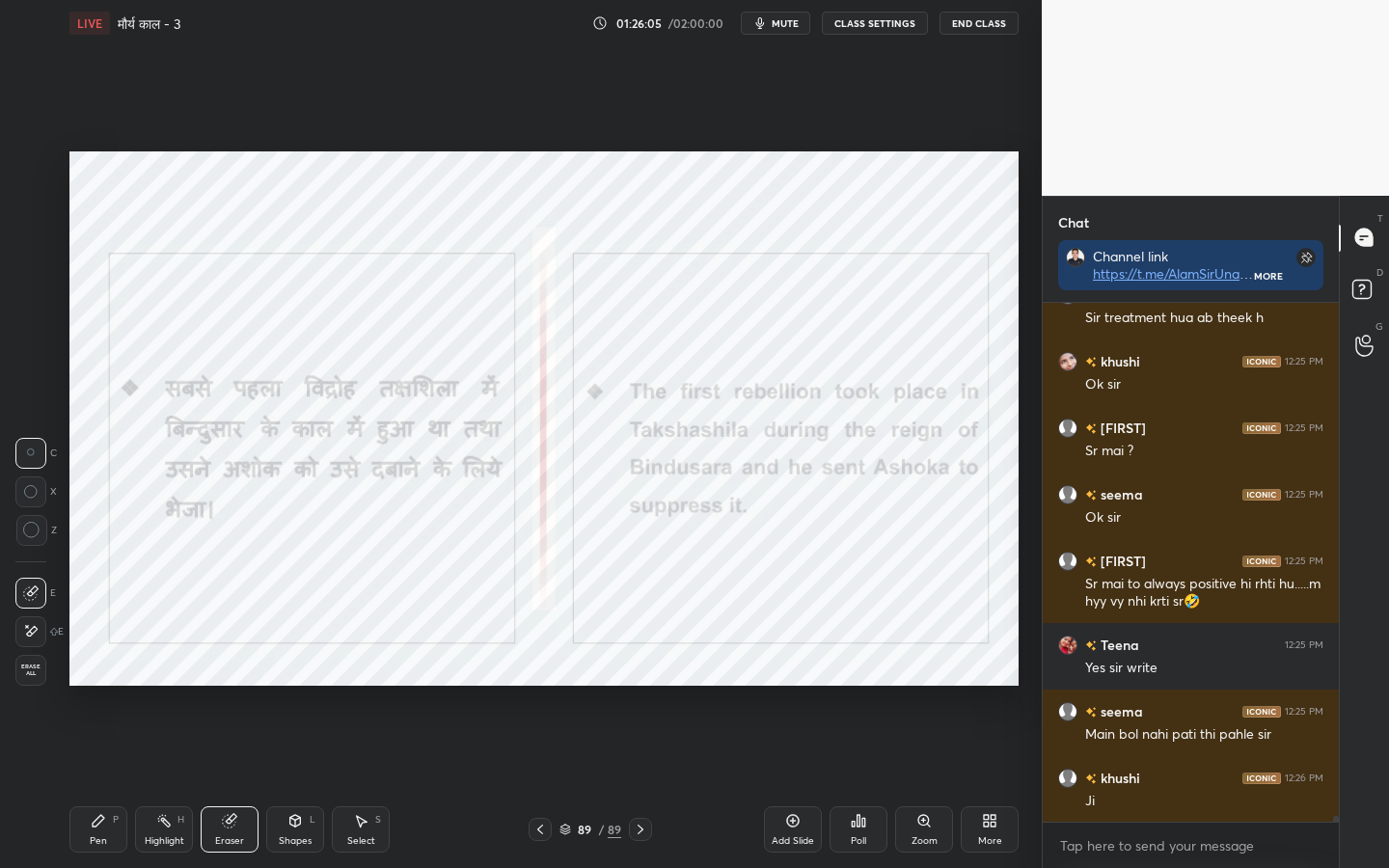 click on "Erase all" at bounding box center (31, 670) 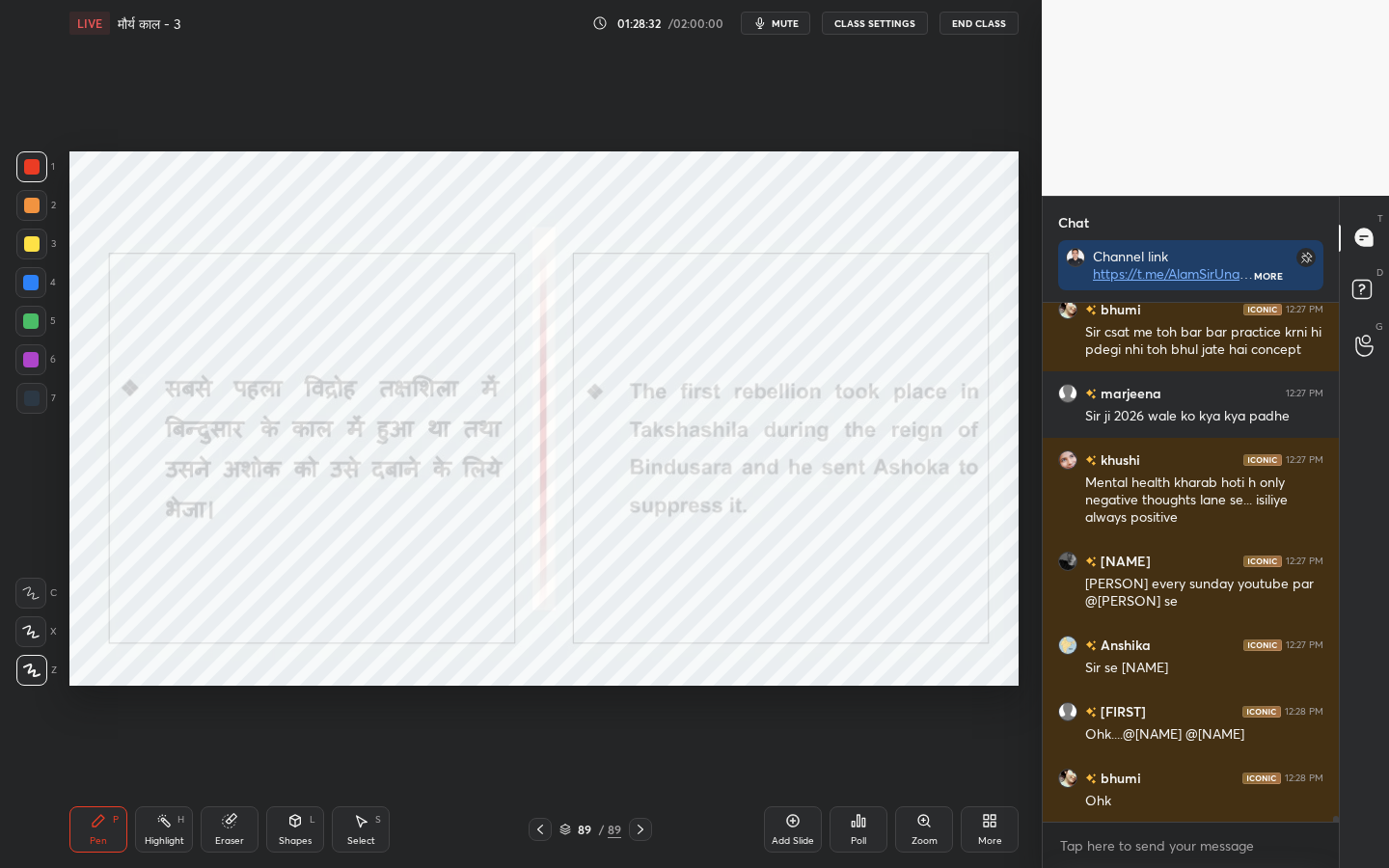 scroll, scrollTop: 47609, scrollLeft: 0, axis: vertical 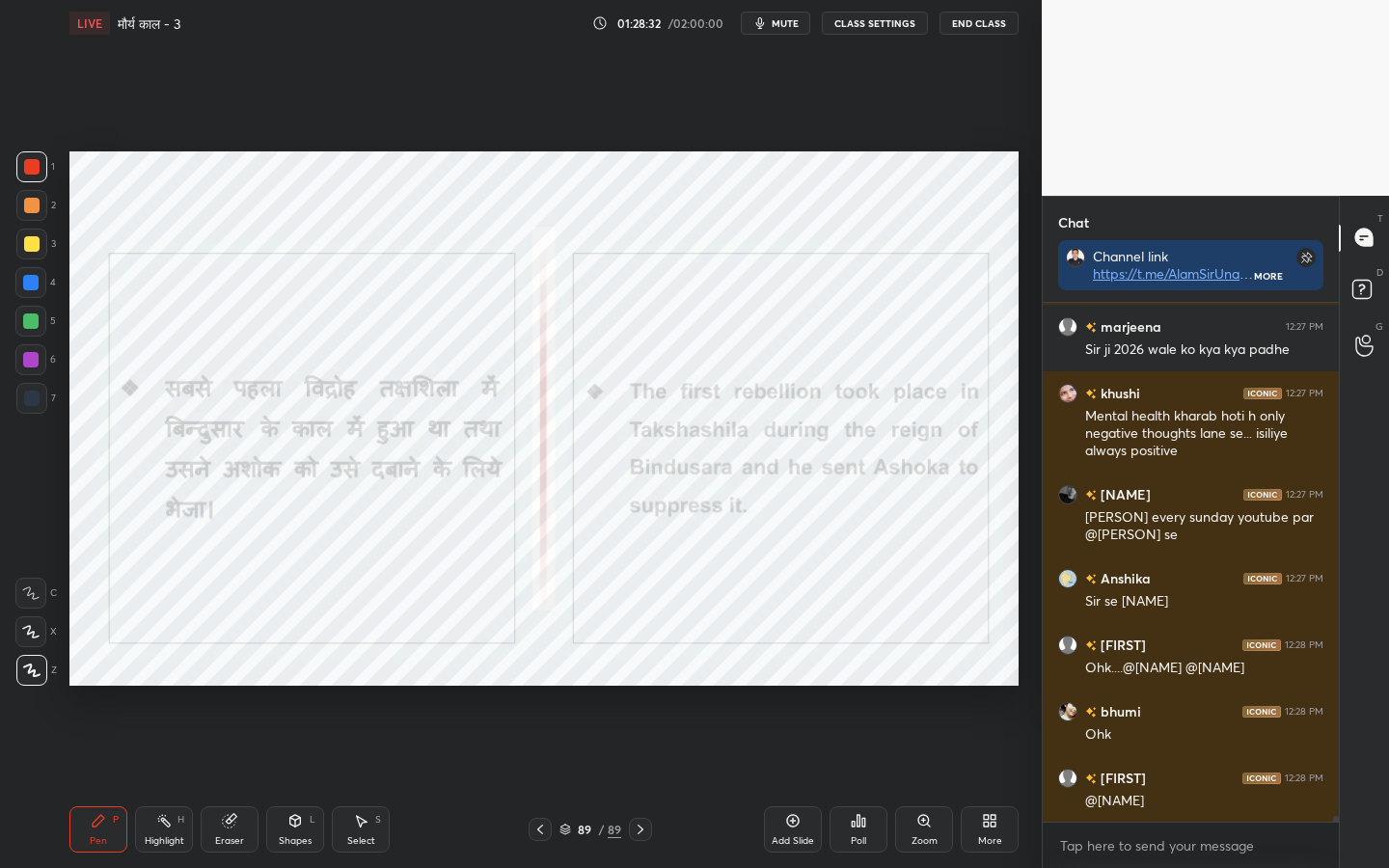 click on "Eraser" at bounding box center [230, 841] 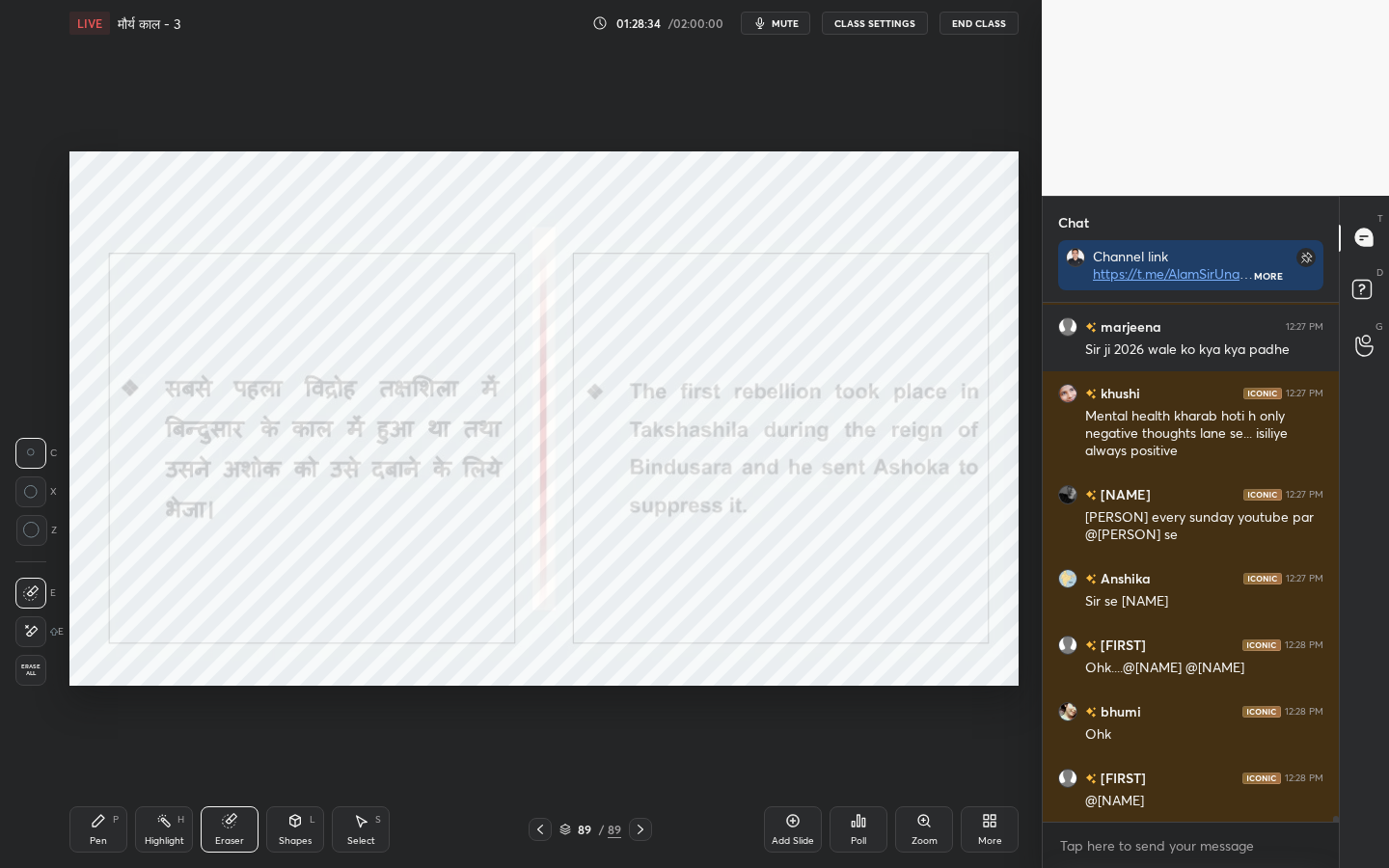click on "Erase all" at bounding box center [31, 670] 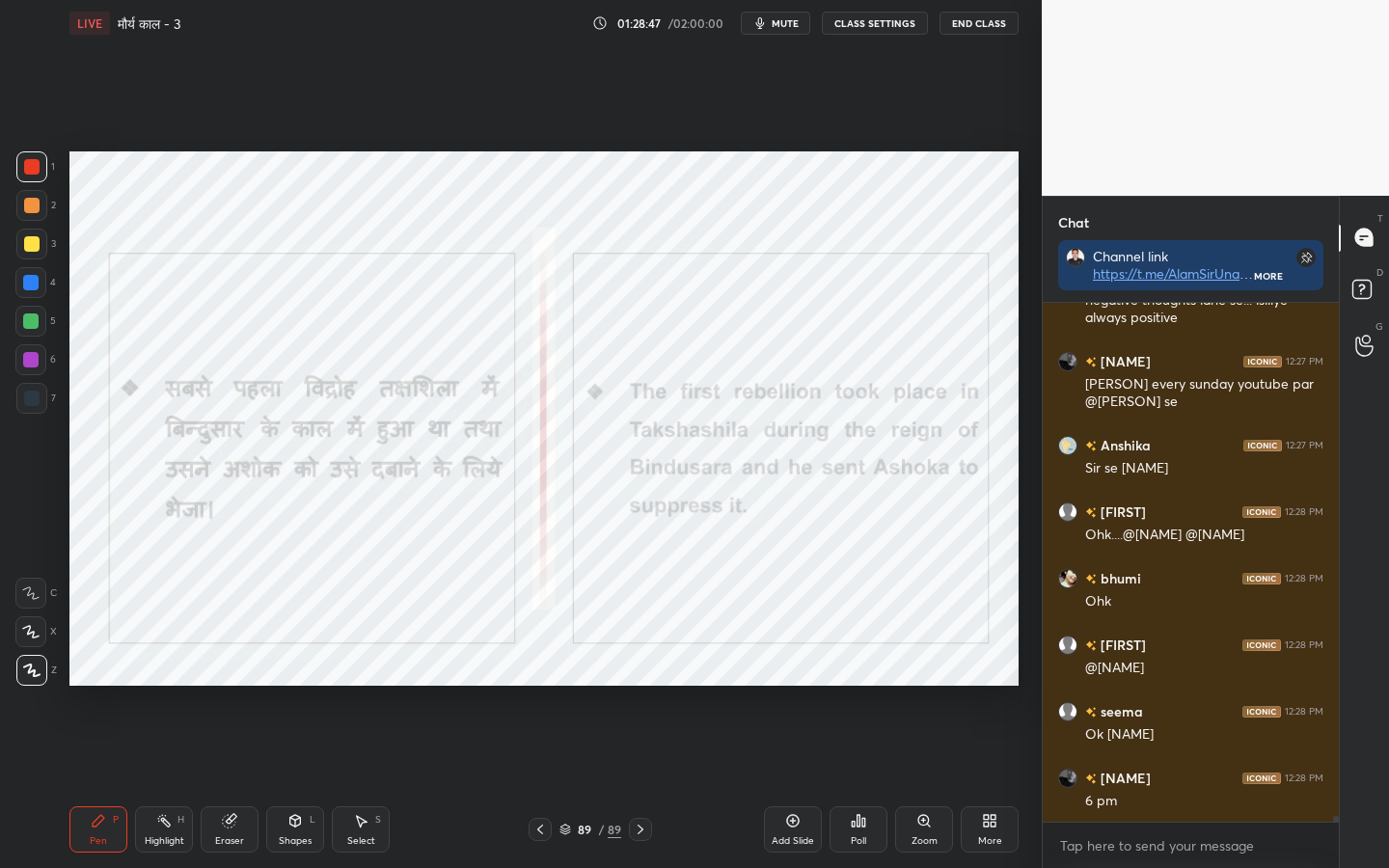 scroll, scrollTop: 47808, scrollLeft: 0, axis: vertical 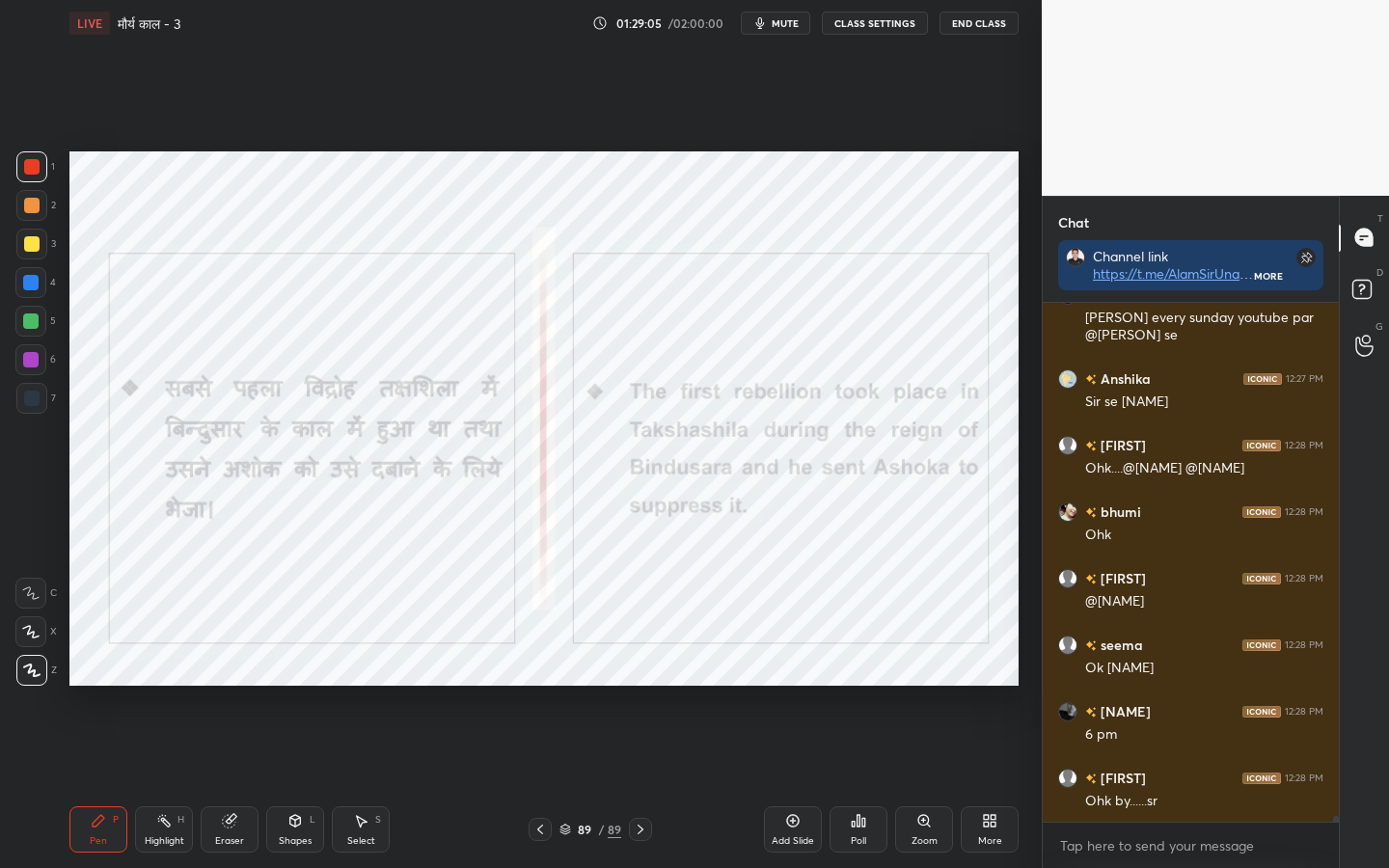 click on "End Class" at bounding box center (979, 23) 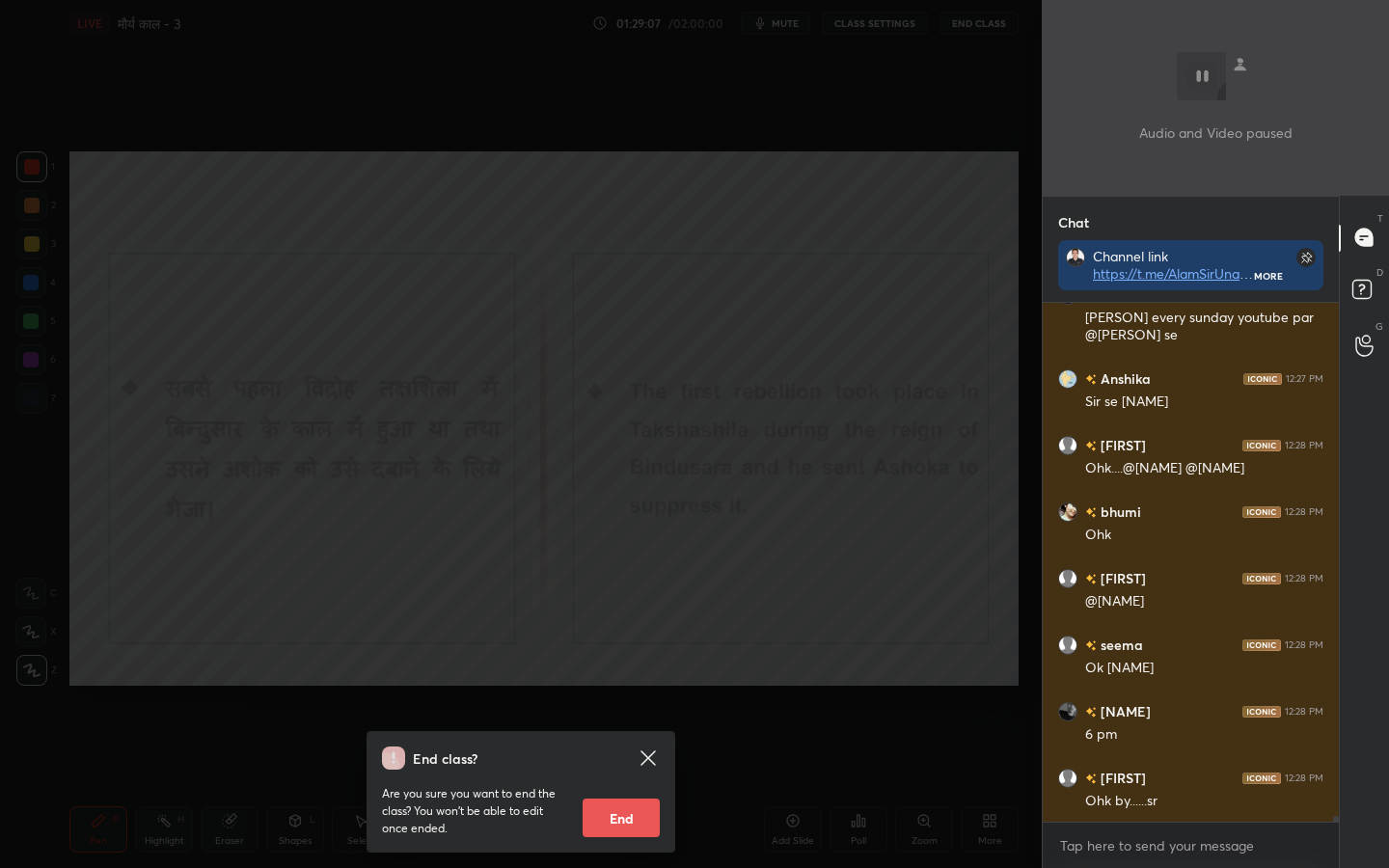 scroll, scrollTop: 47875, scrollLeft: 0, axis: vertical 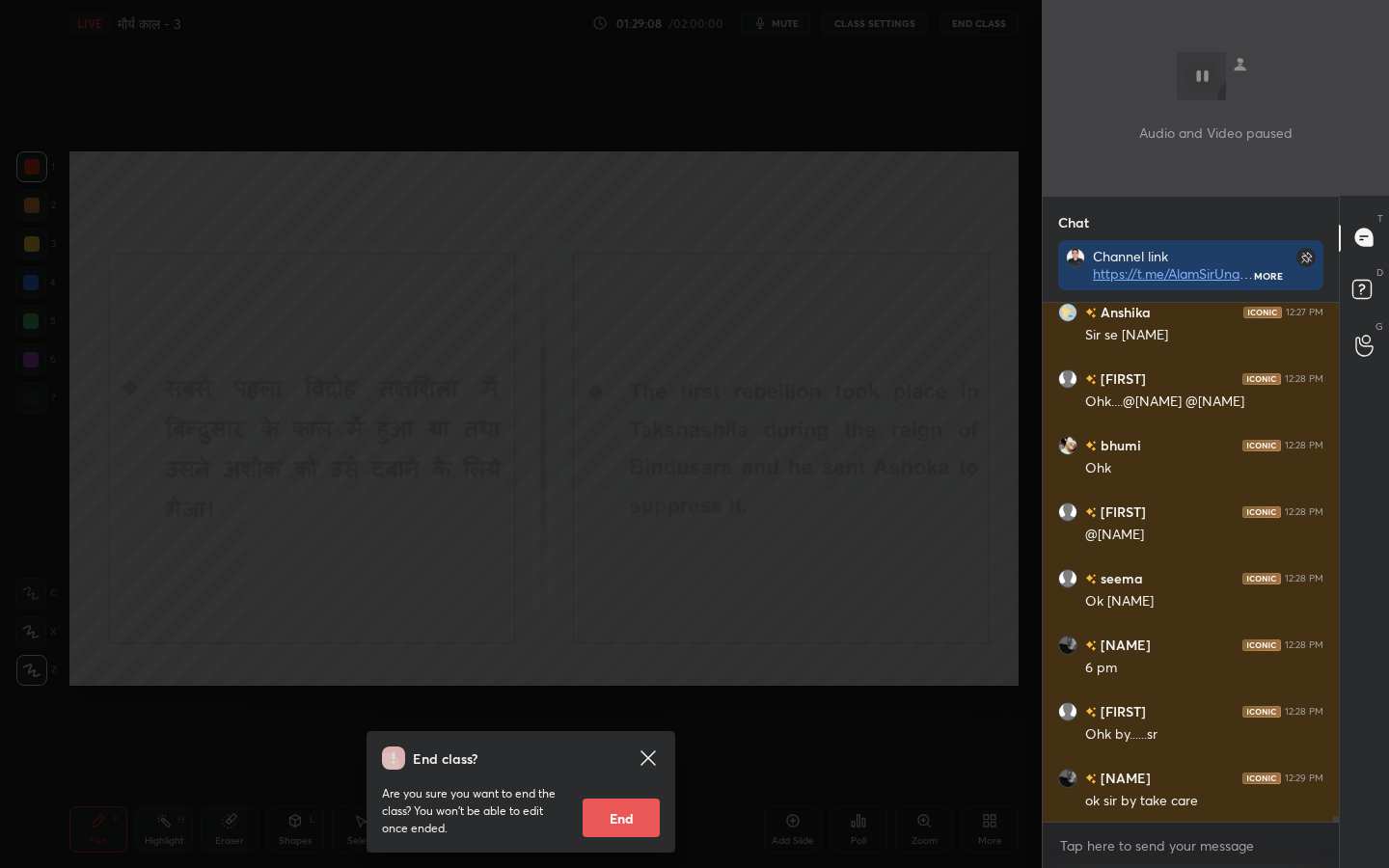 click on "End" at bounding box center (621, 818) 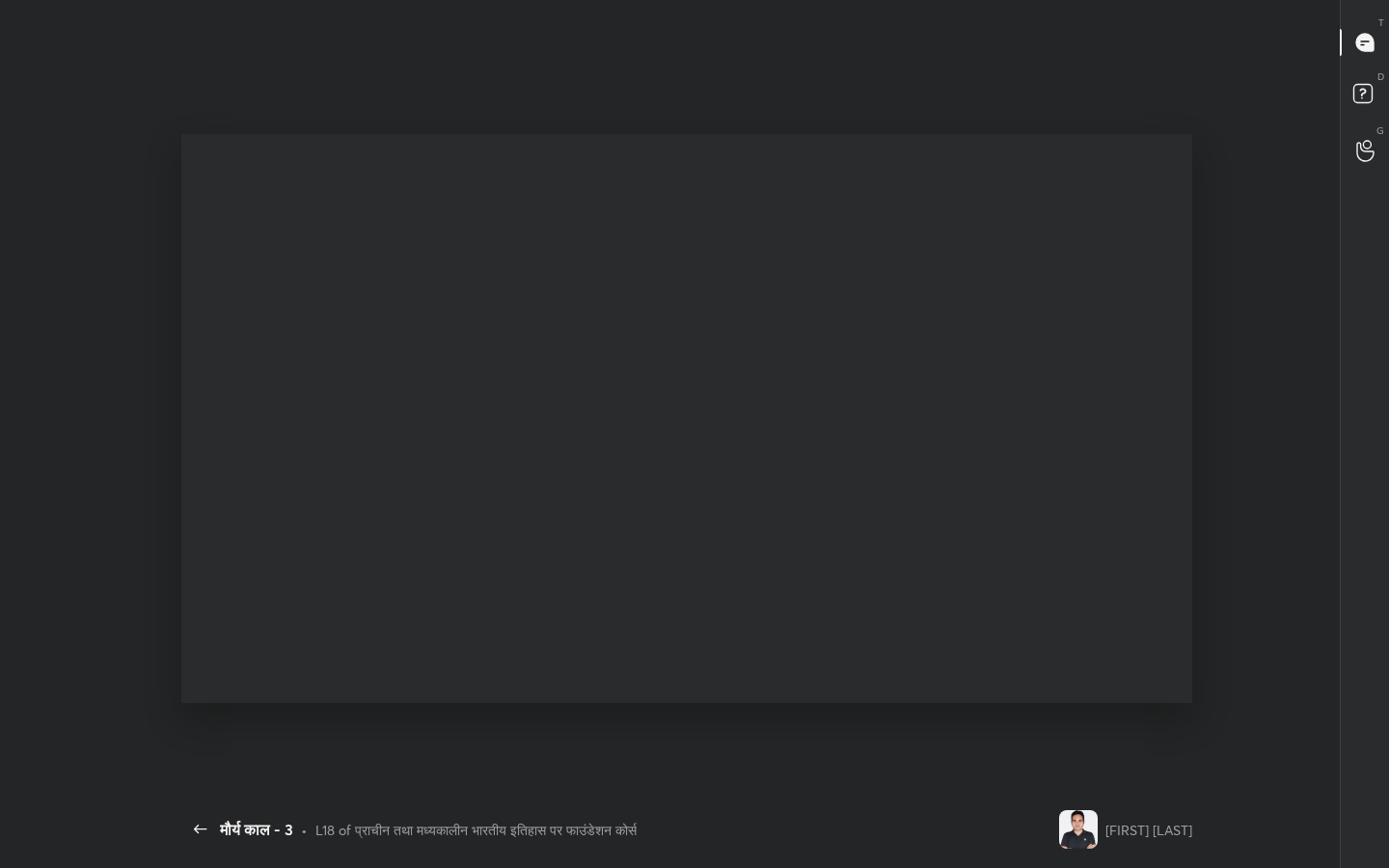 scroll, scrollTop: 95700, scrollLeft: 95238, axis: both 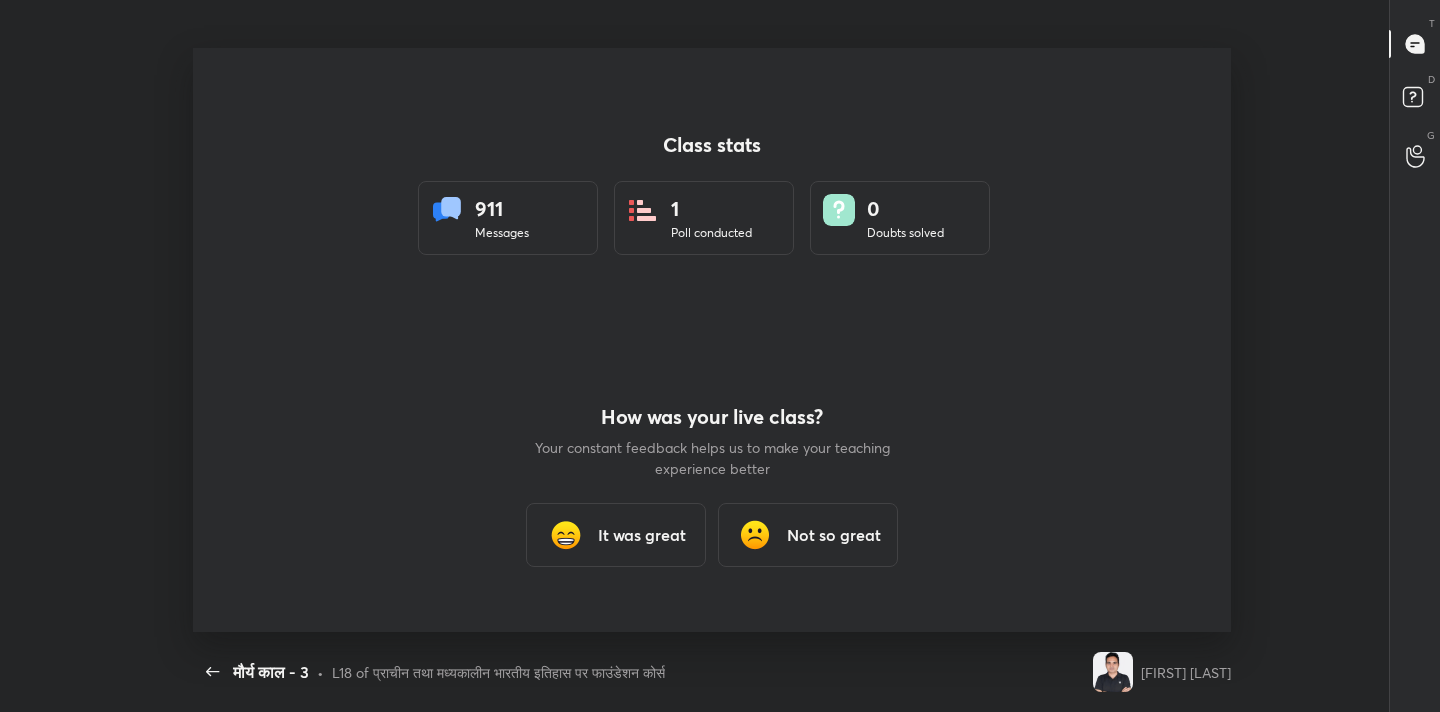 type on "x" 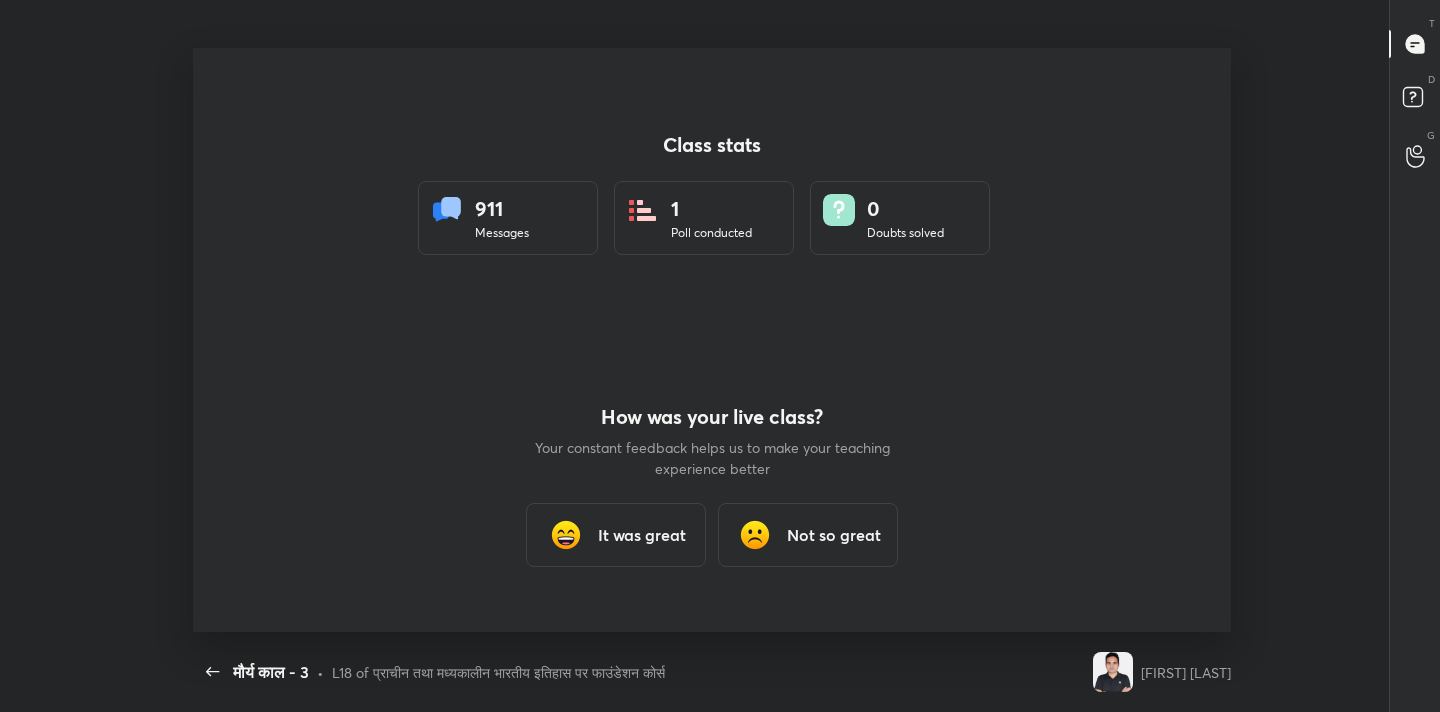 click on "It was great" at bounding box center (642, 535) 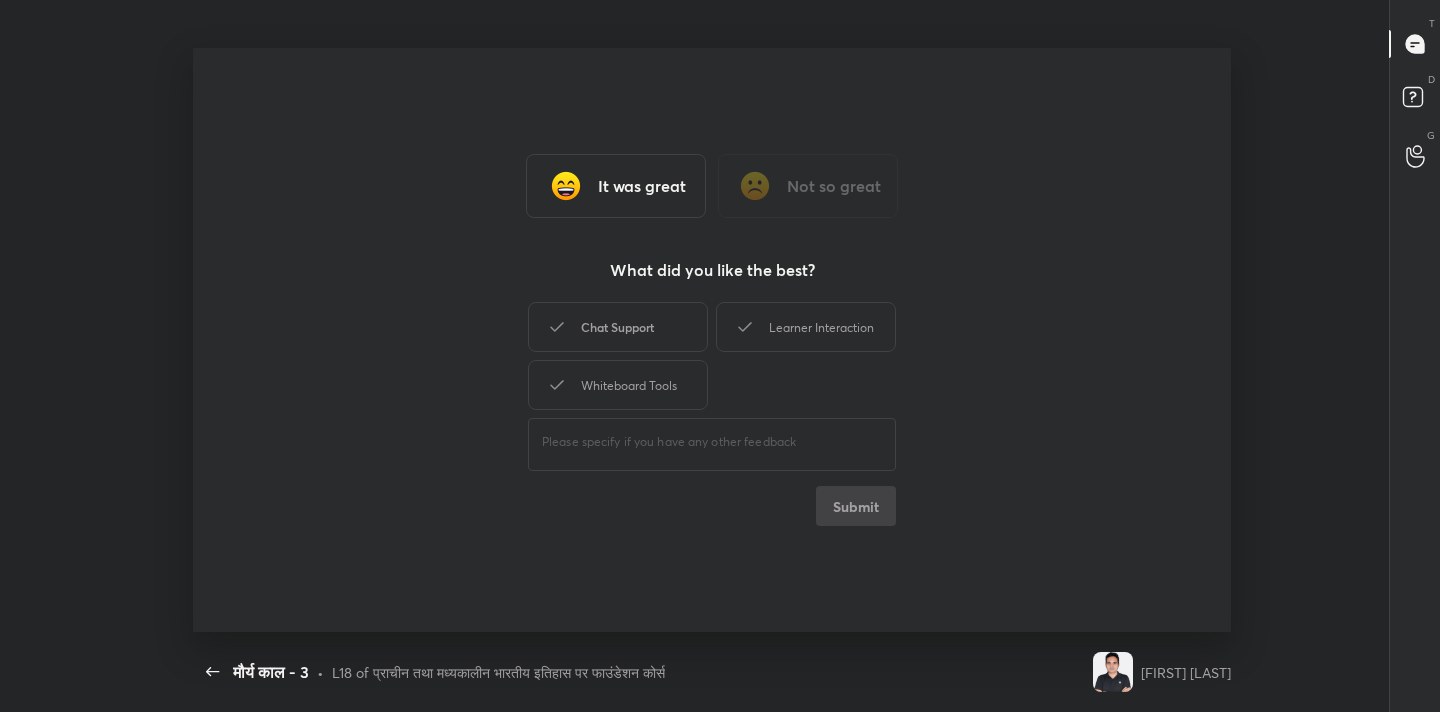 click on "Chat Support" at bounding box center [618, 327] 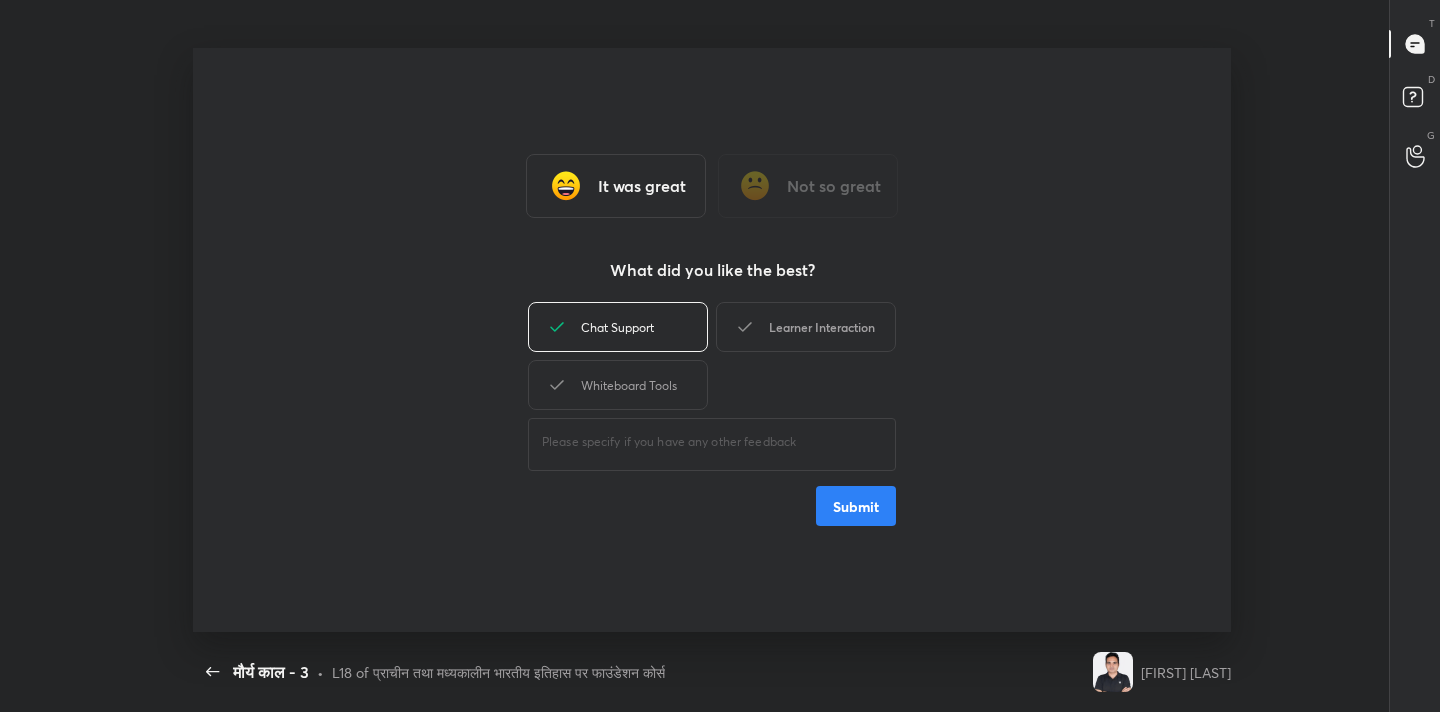 click on "Learner Interaction" at bounding box center (806, 327) 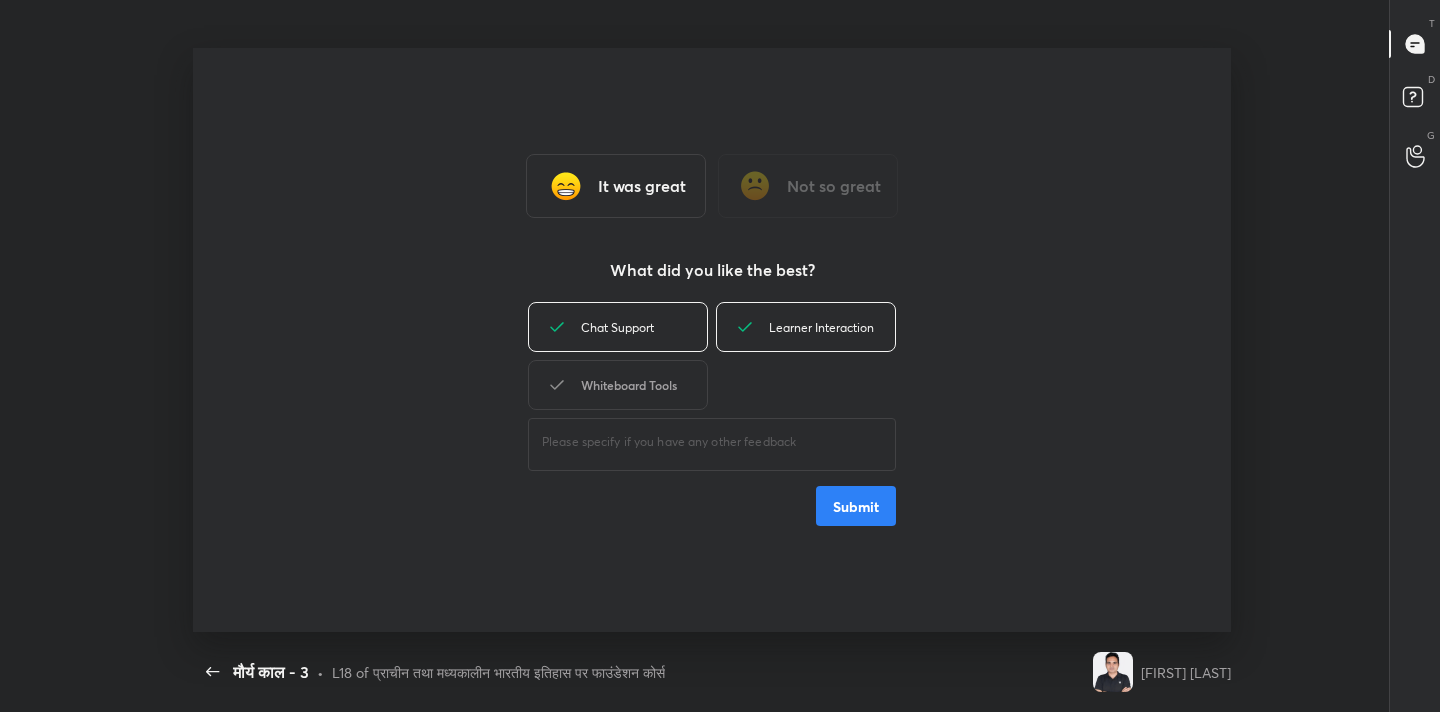 click on "Whiteboard Tools" at bounding box center (618, 385) 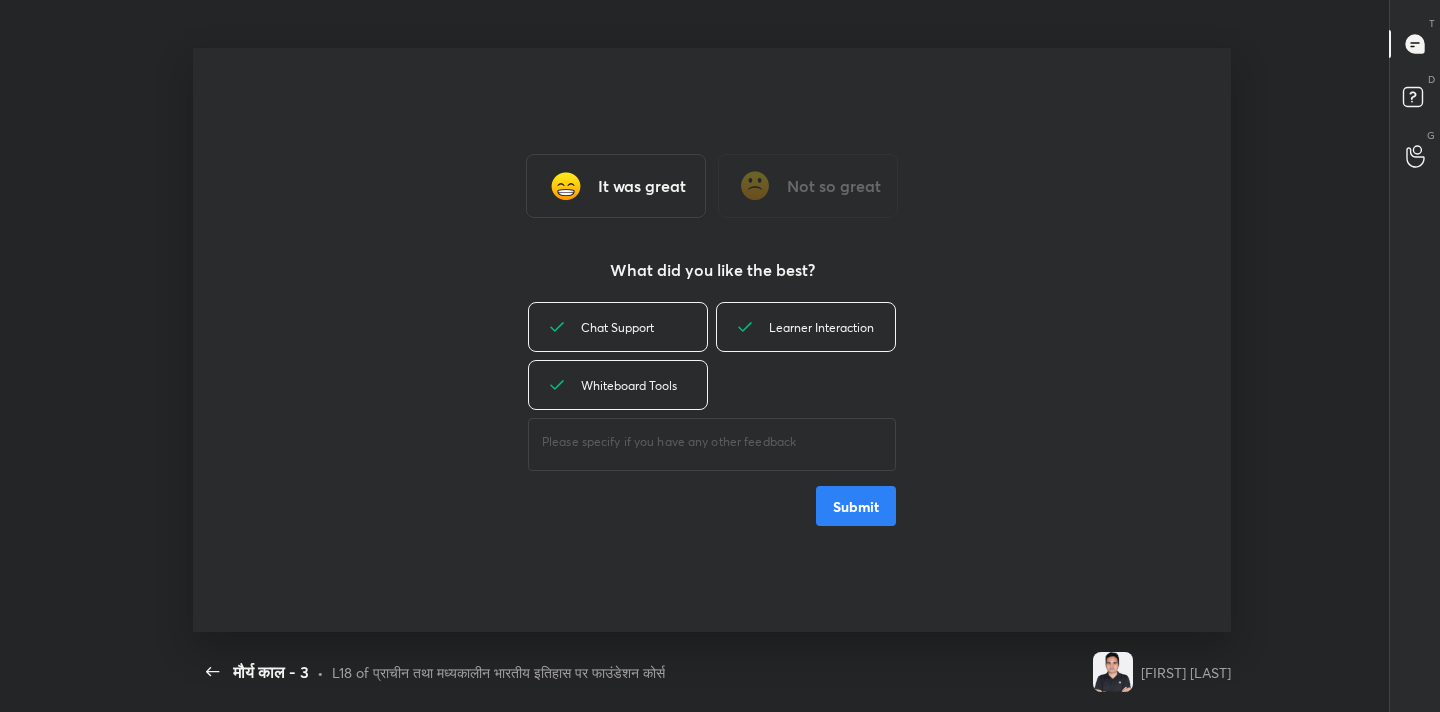 click on "Submit" at bounding box center [856, 506] 